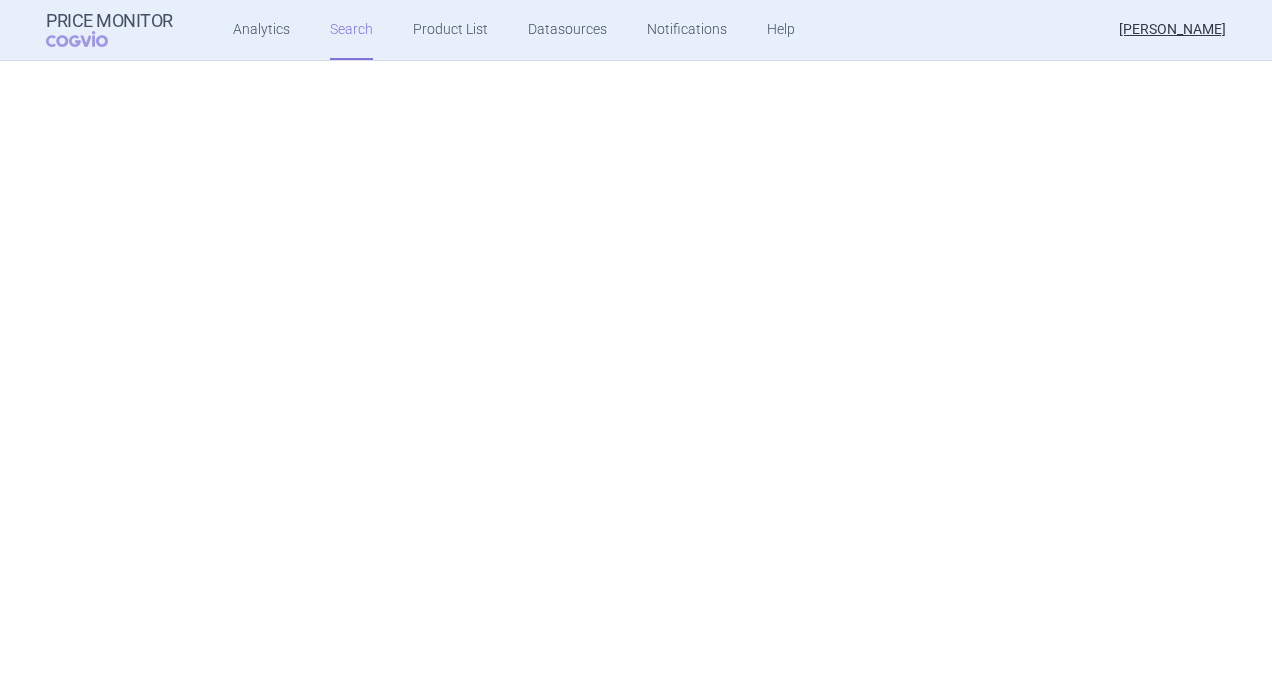 scroll, scrollTop: 0, scrollLeft: 0, axis: both 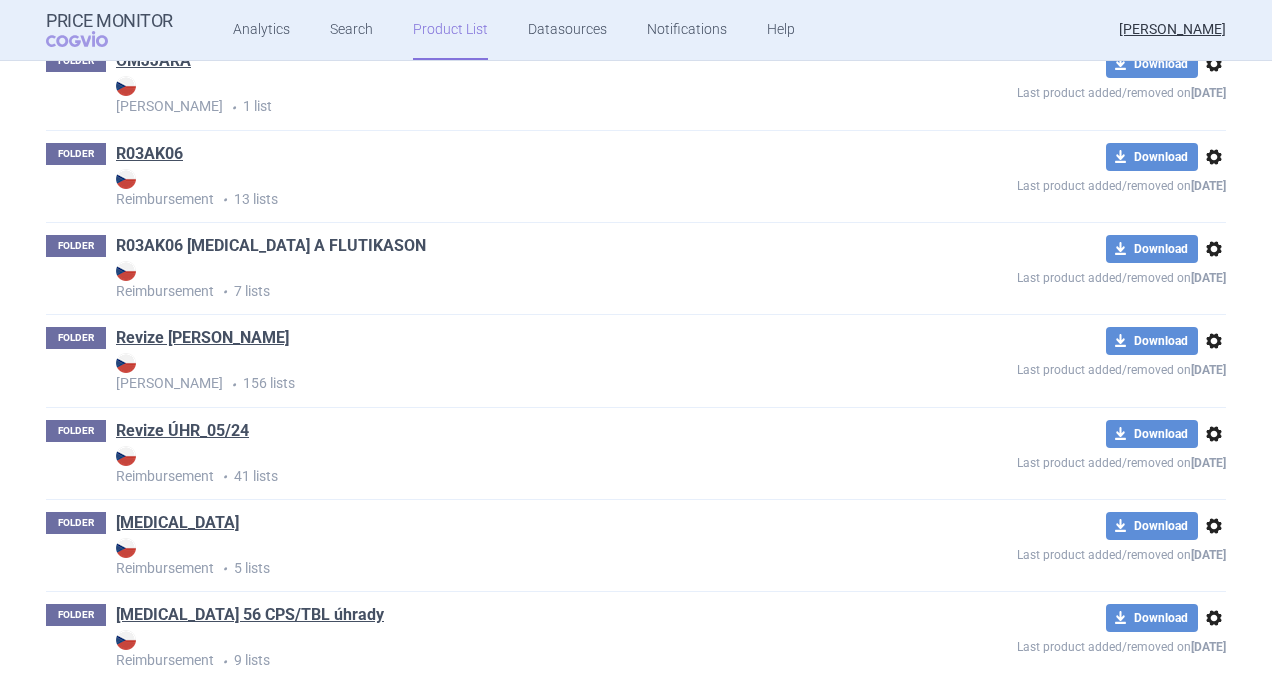 click on "R03AK06 [MEDICAL_DATA] A FLUTIKASON" at bounding box center [271, 246] 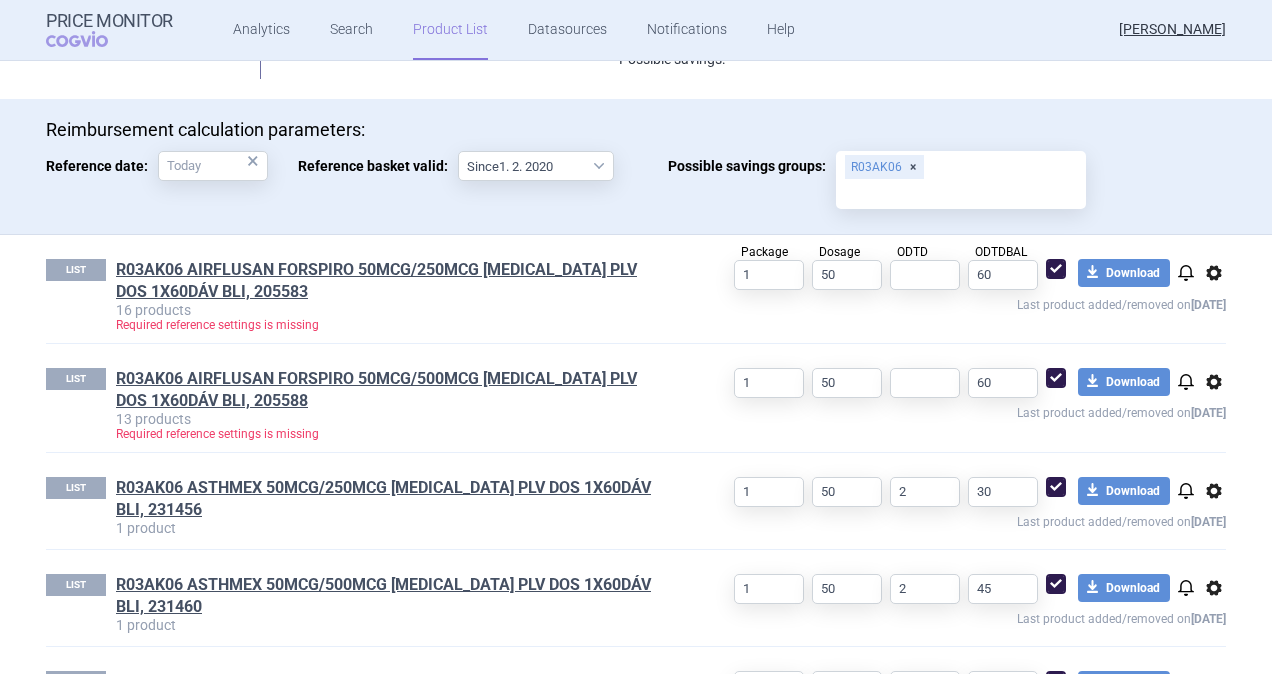 scroll, scrollTop: 500, scrollLeft: 0, axis: vertical 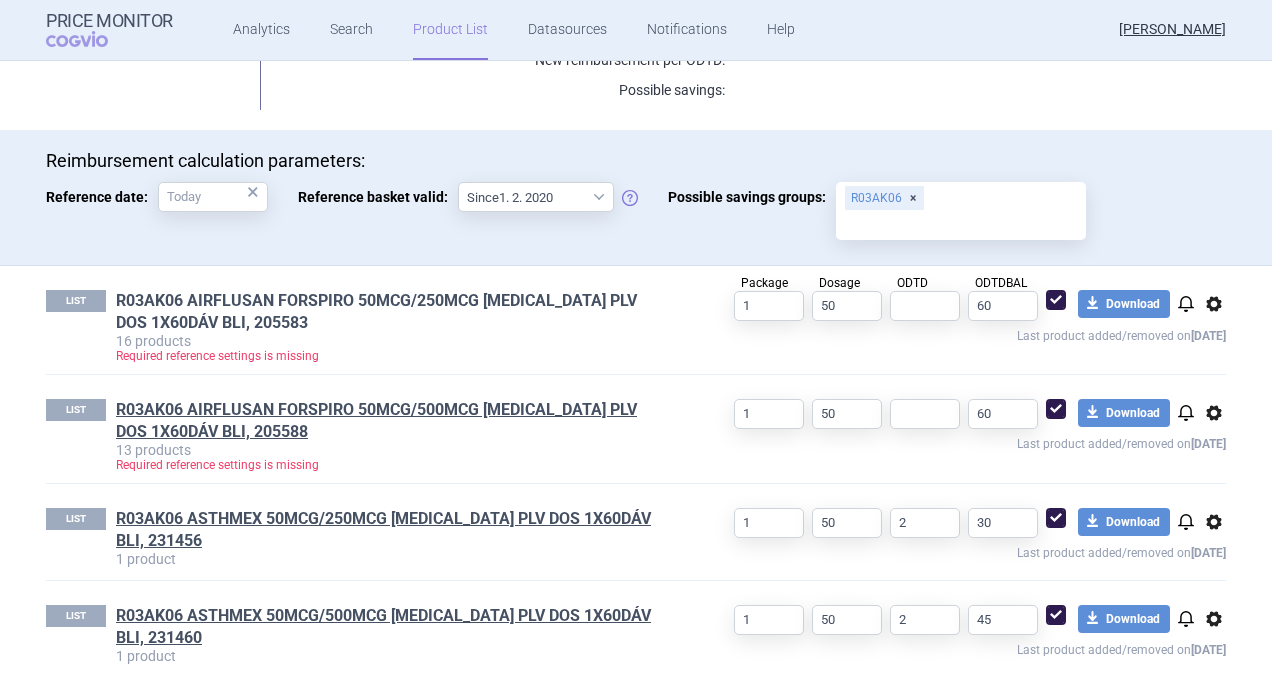 click on "R03AK06 AIRFLUSAN FORSPIRO 50MCG/250MCG INH PLV DOS 1X60DÁV BLI, 205583" at bounding box center [393, 312] 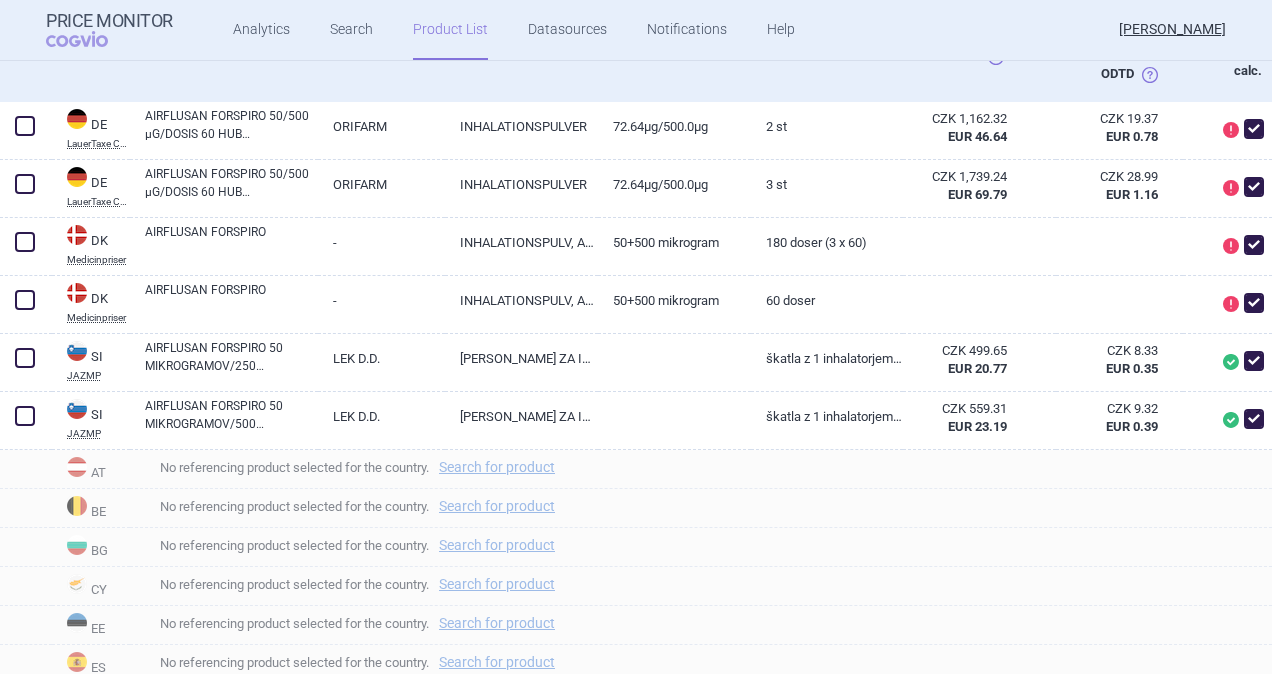 scroll, scrollTop: 594, scrollLeft: 0, axis: vertical 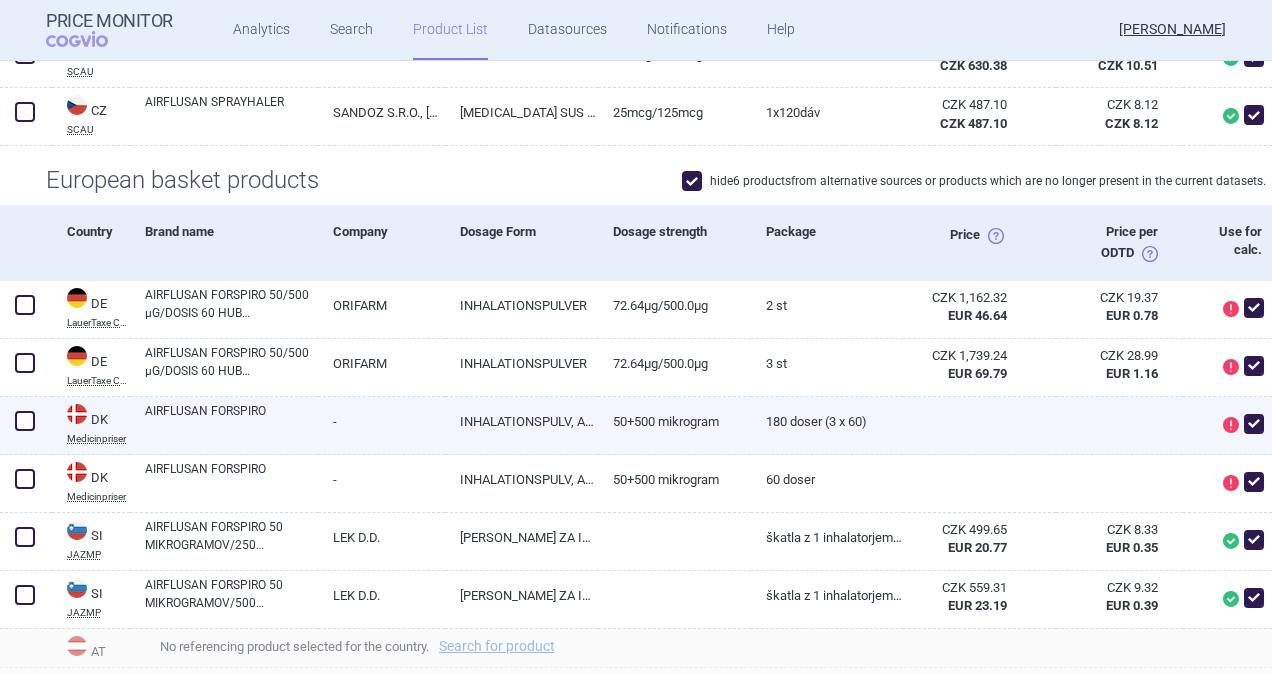 click at bounding box center (25, 421) 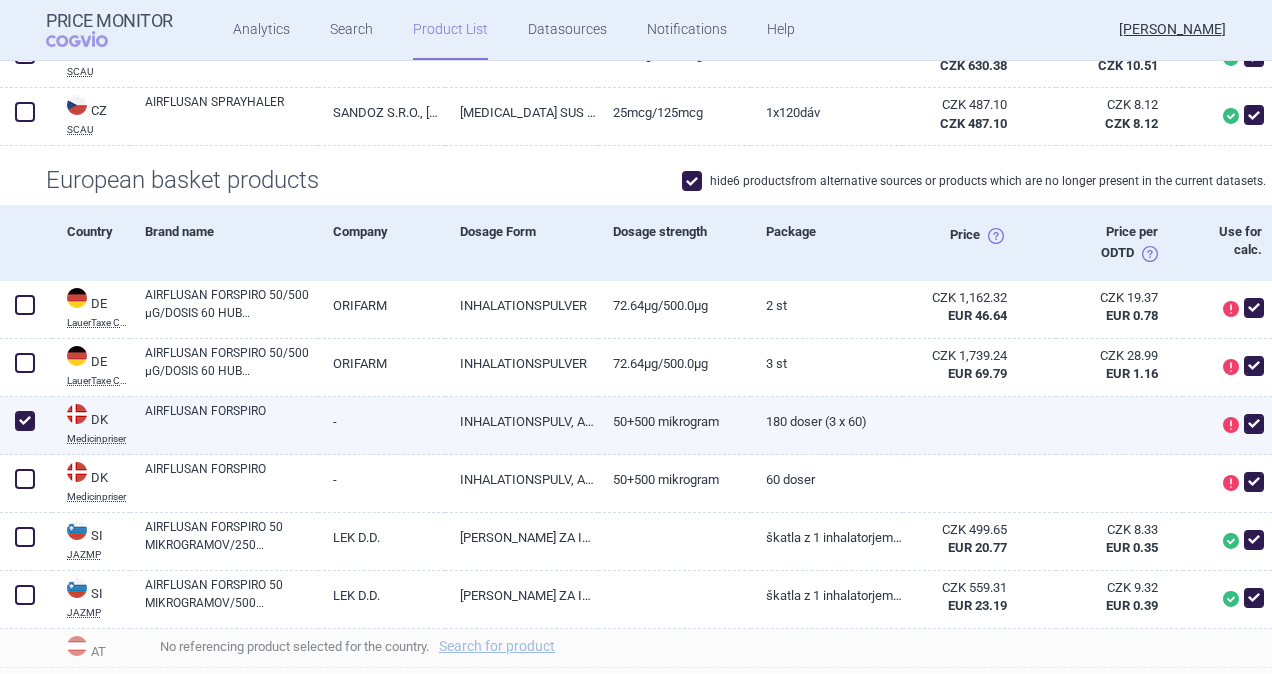 checkbox on "true" 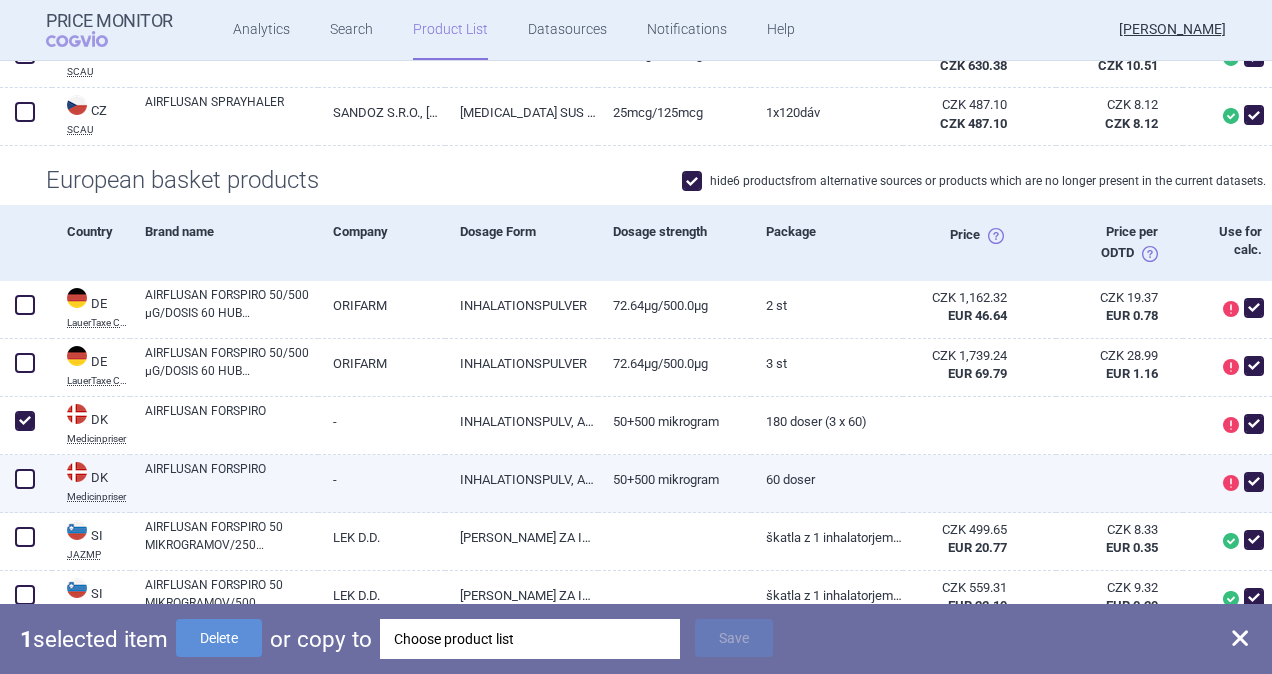 click at bounding box center (26, 484) 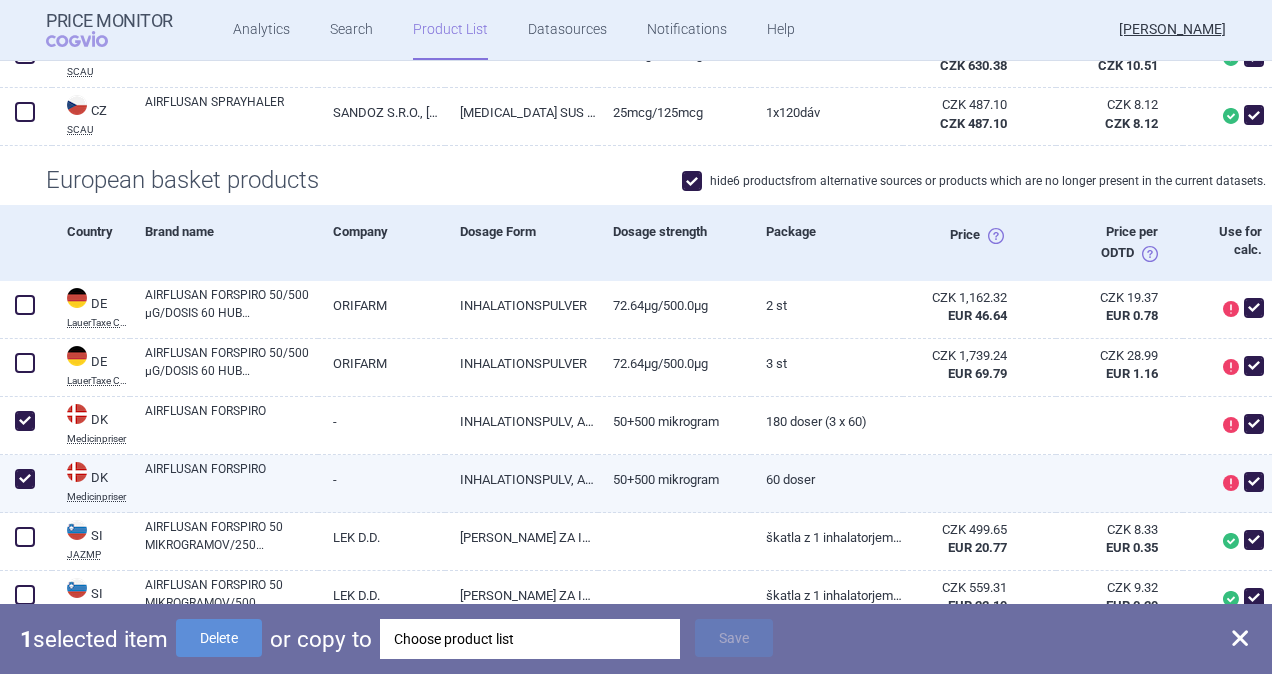 checkbox on "true" 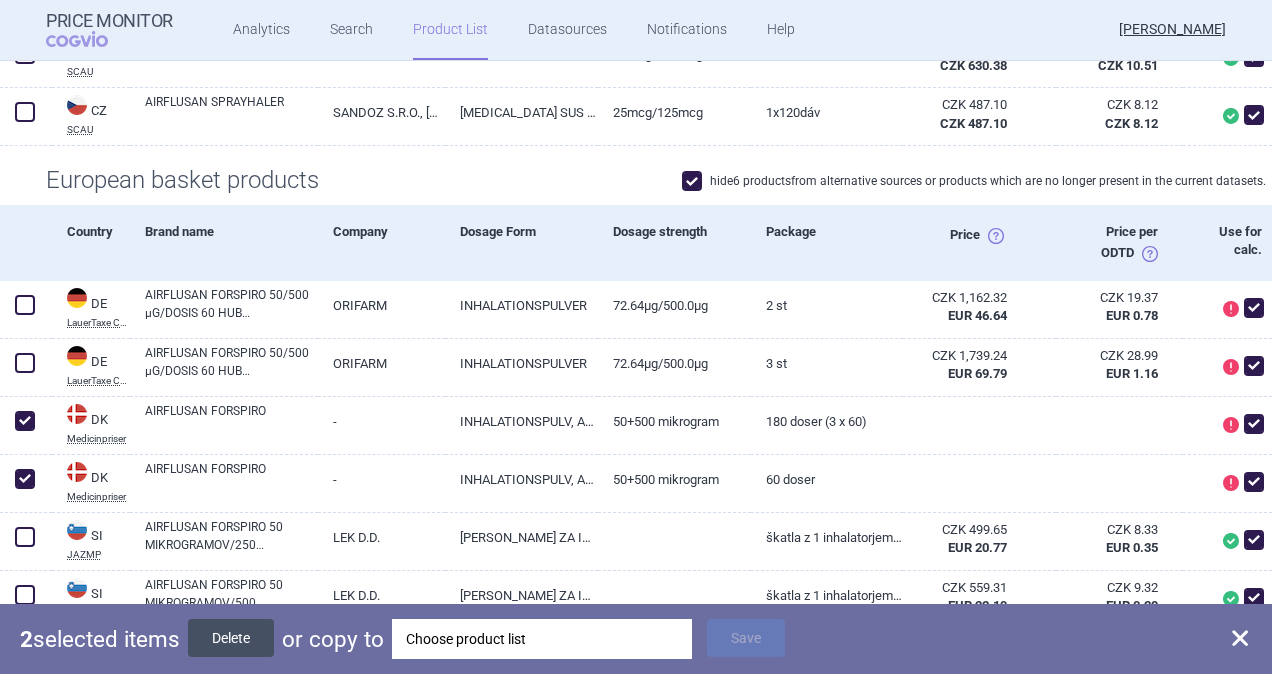 click on "Delete" at bounding box center (231, 638) 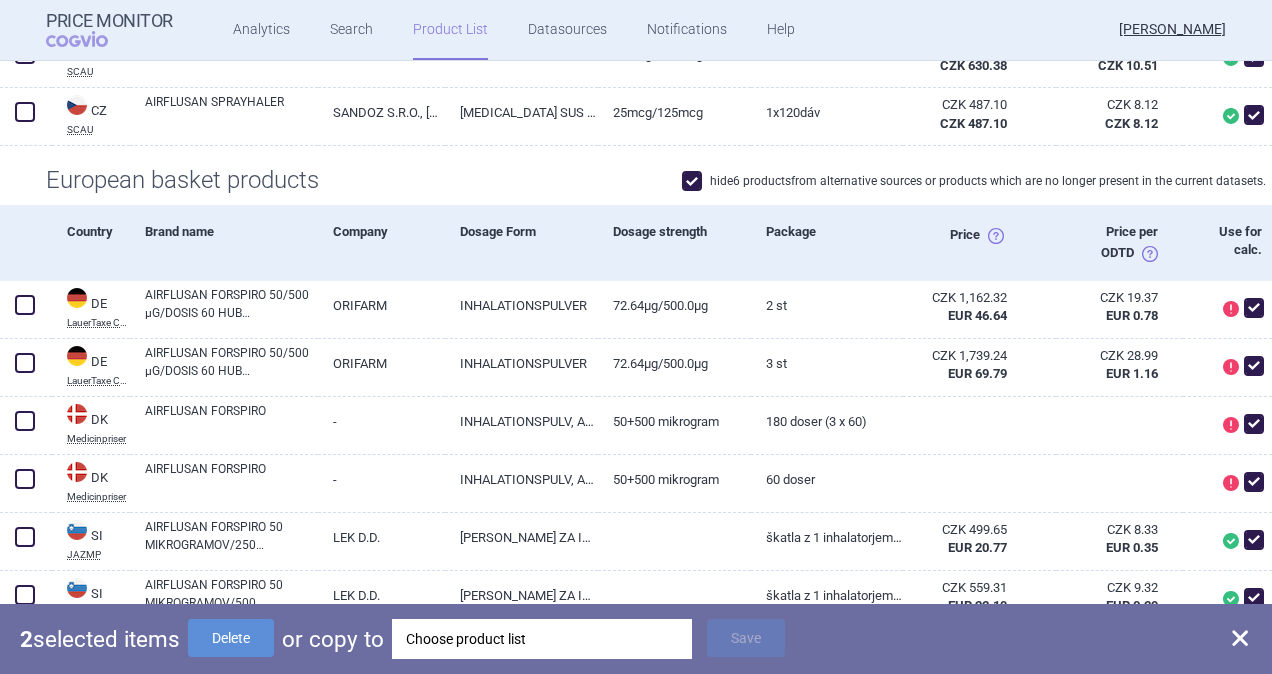 checkbox on "false" 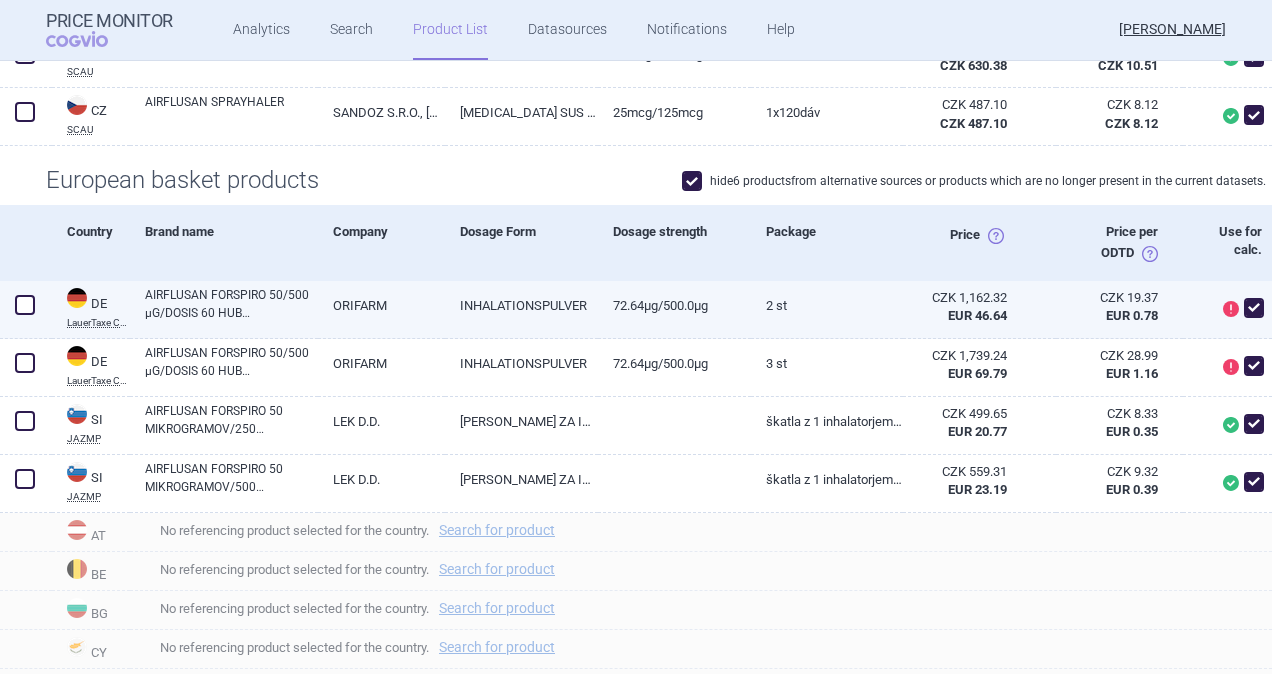 click at bounding box center [25, 305] 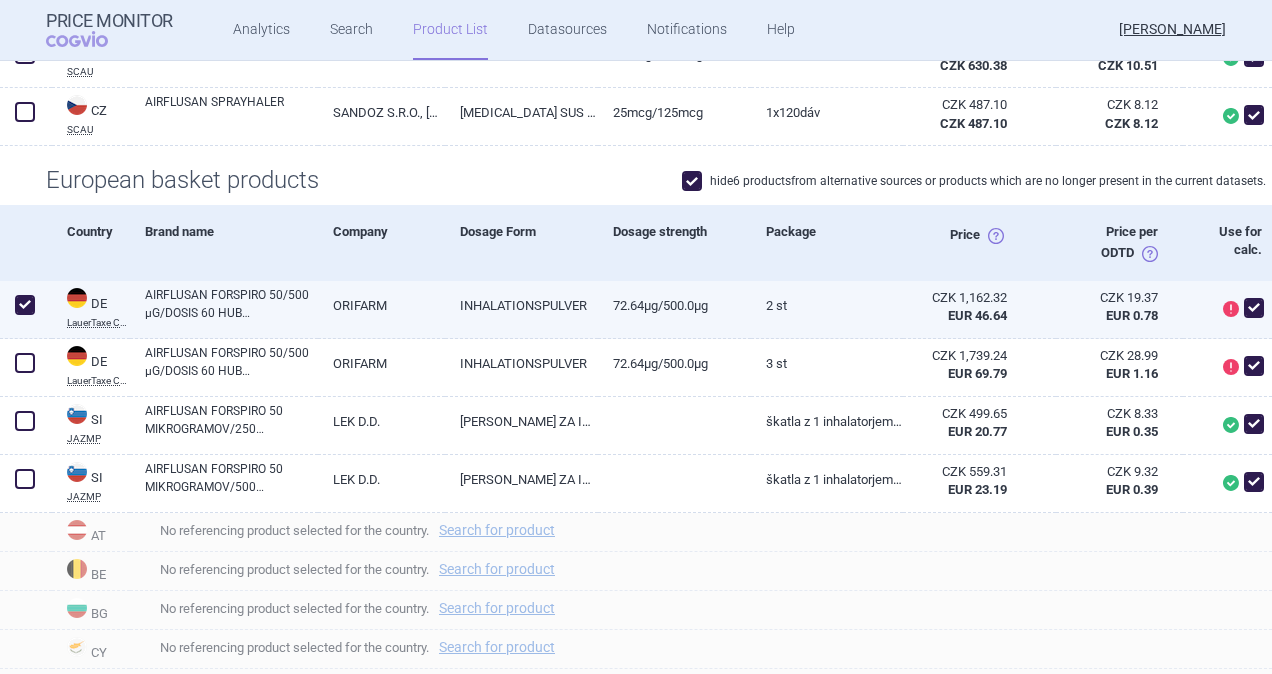 checkbox on "true" 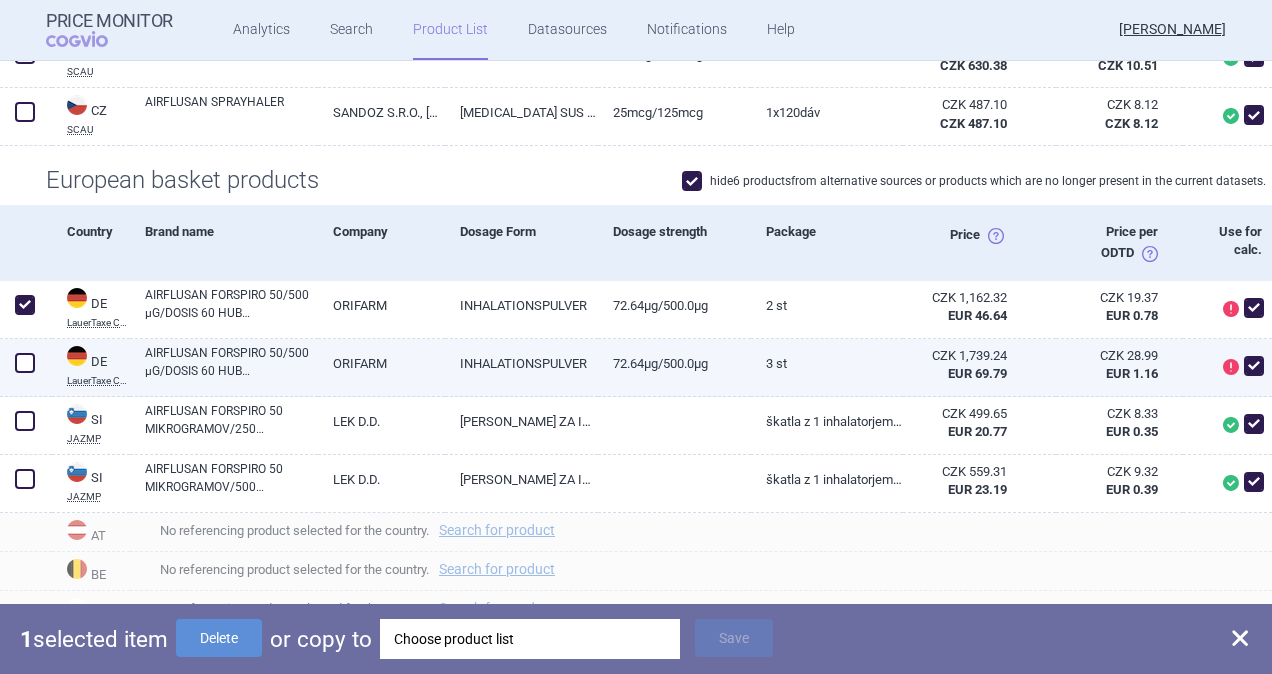 click at bounding box center [25, 363] 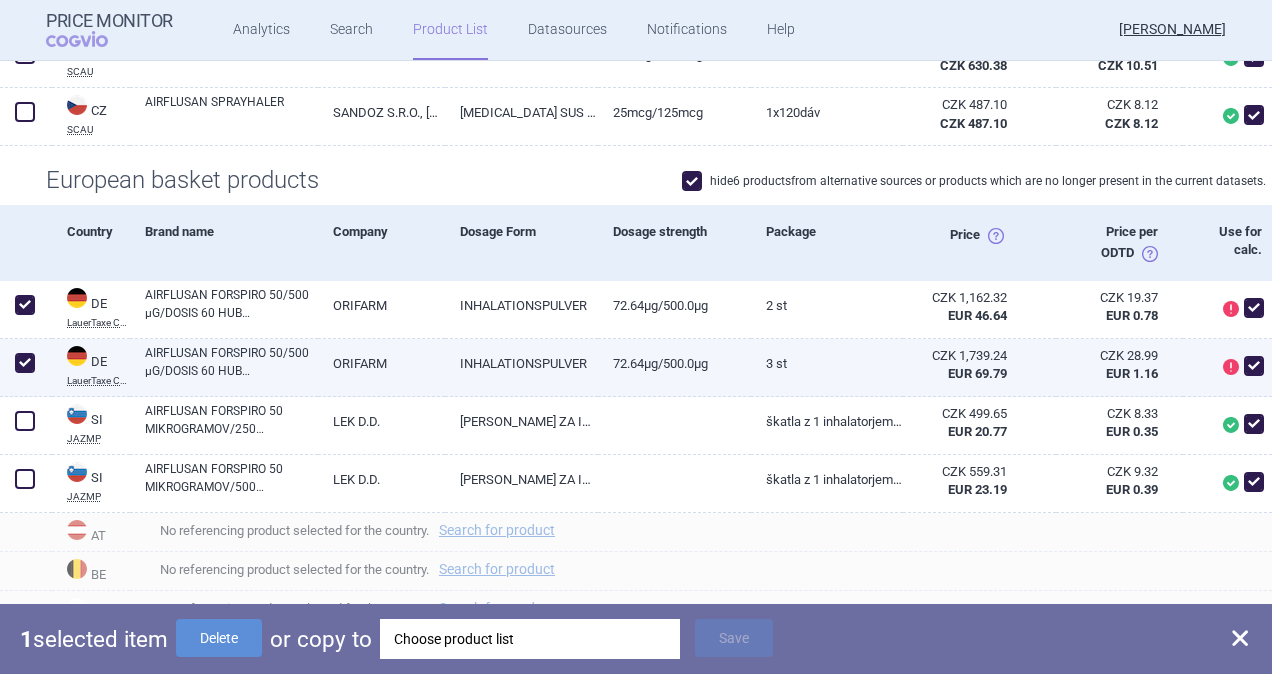 checkbox on "true" 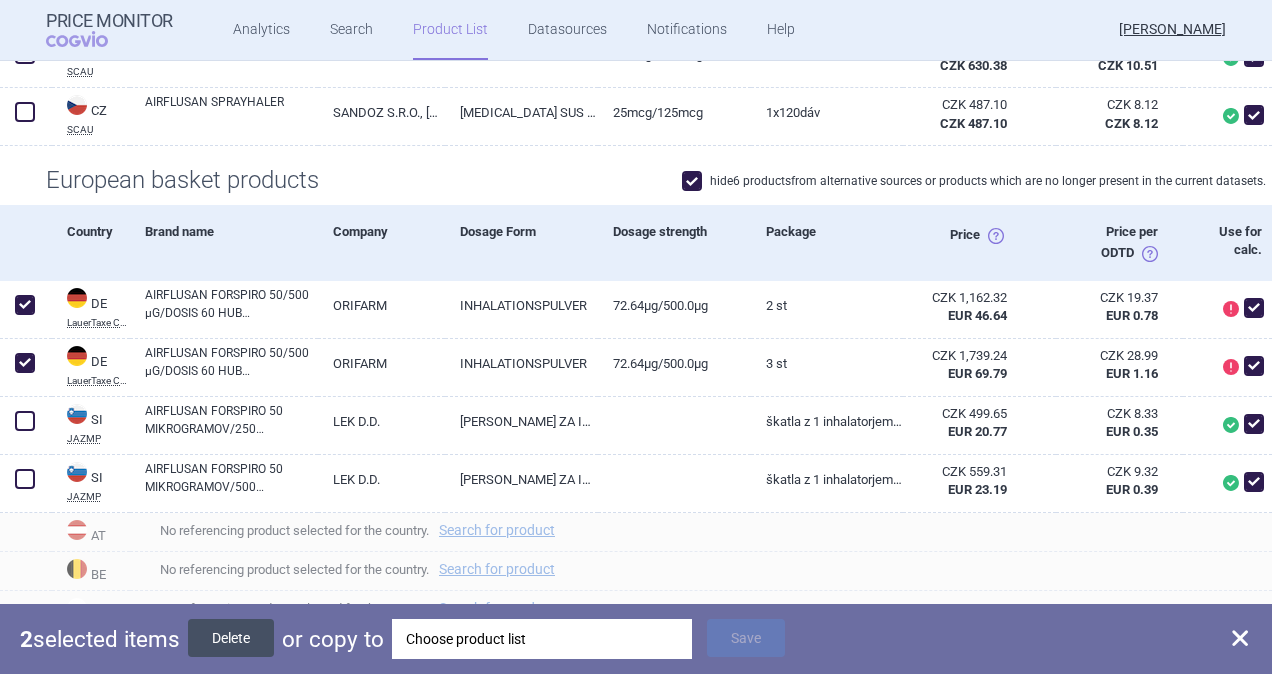 click on "Delete" at bounding box center (231, 638) 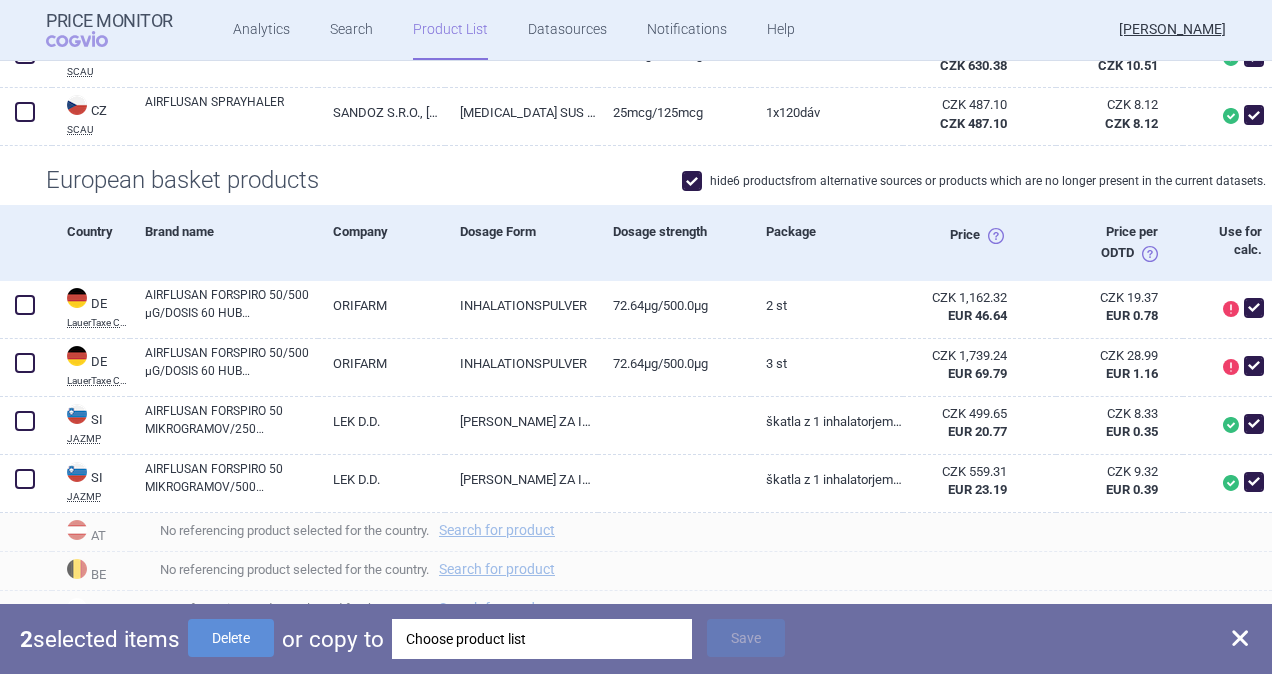 checkbox on "false" 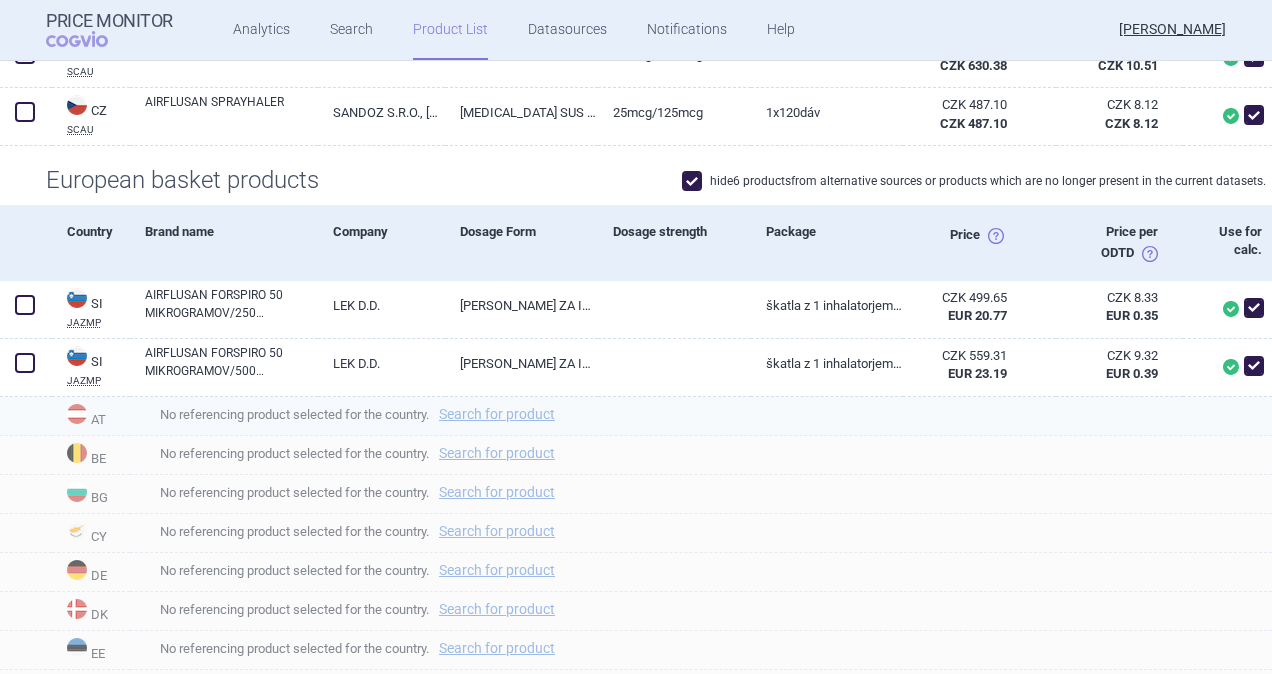 scroll, scrollTop: 0, scrollLeft: 0, axis: both 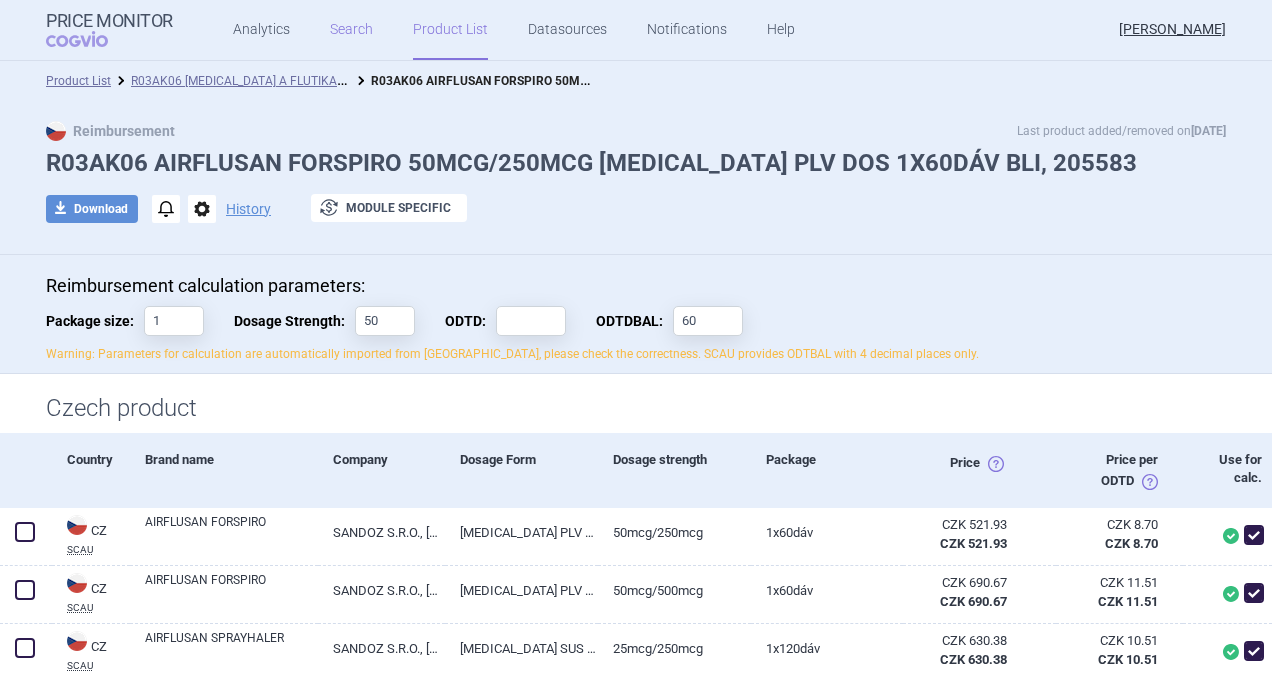 click on "Search" at bounding box center [351, 30] 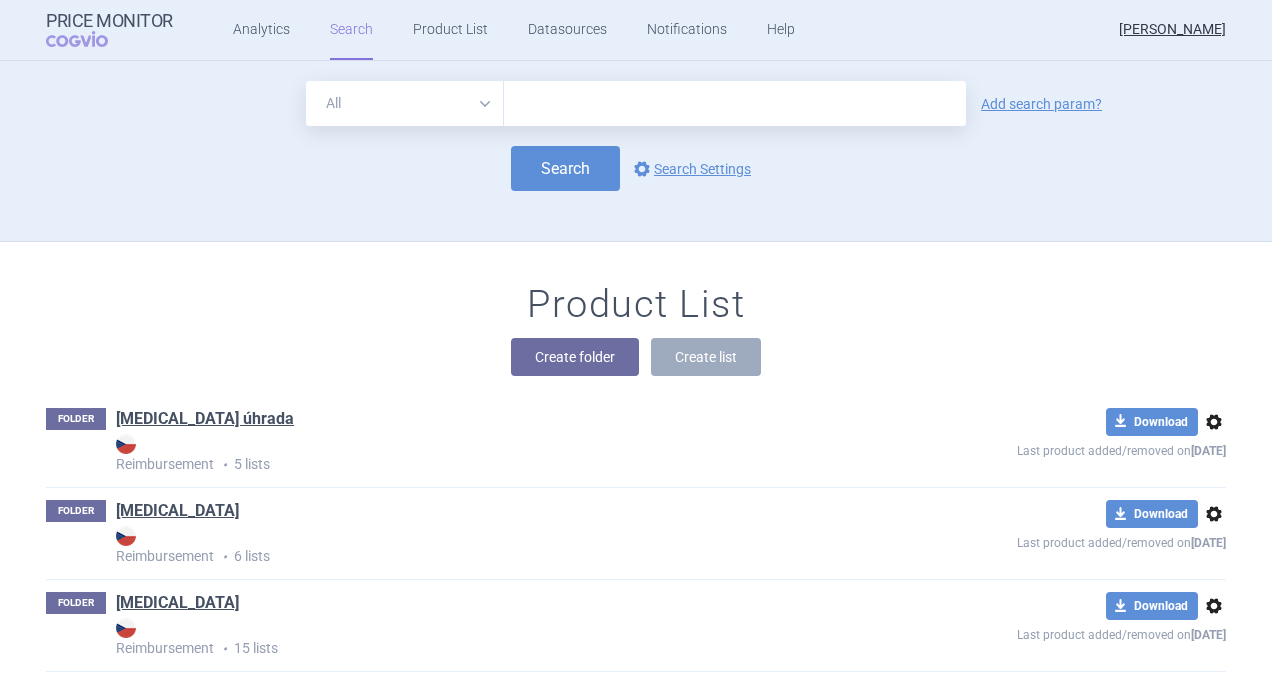 click at bounding box center [735, 103] 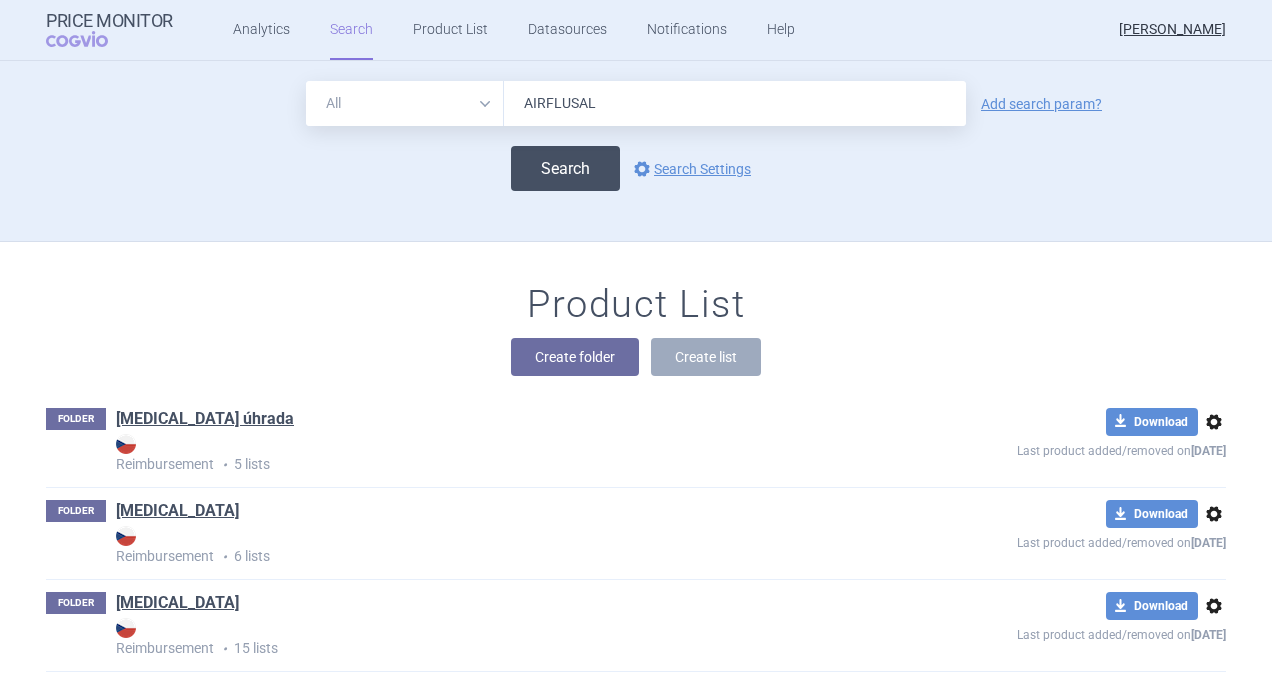 type on "AIRFLUSAL" 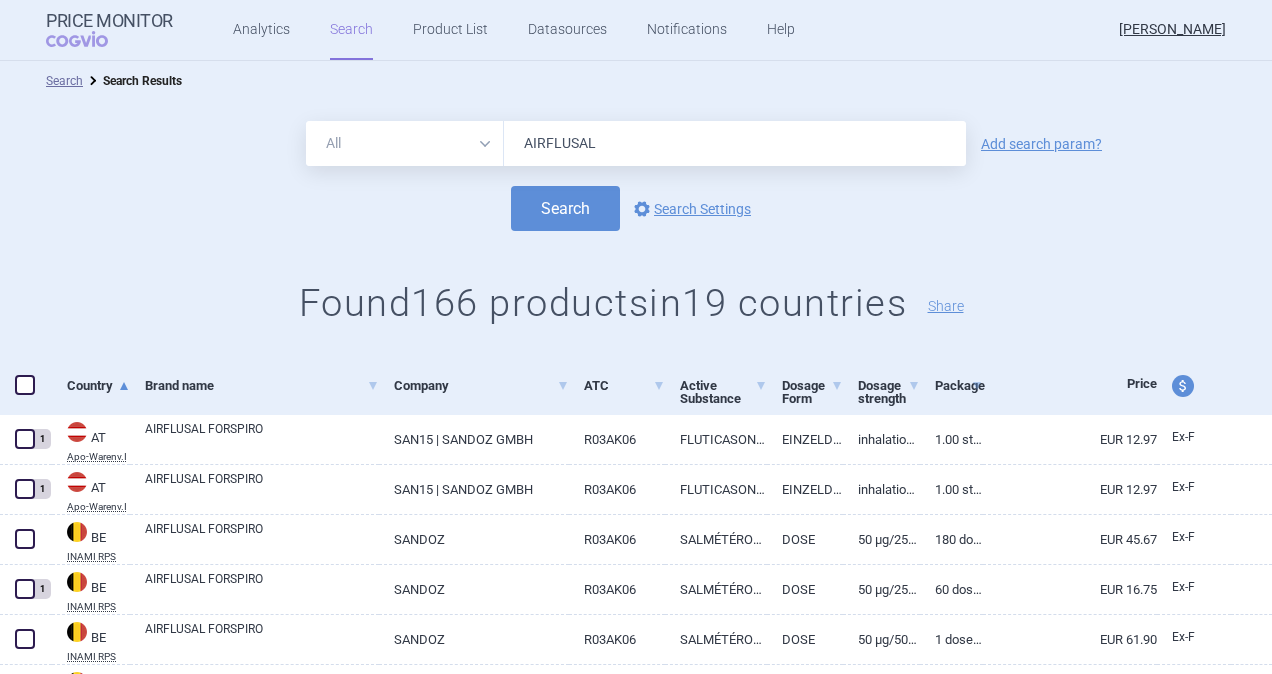 click at bounding box center [25, 385] 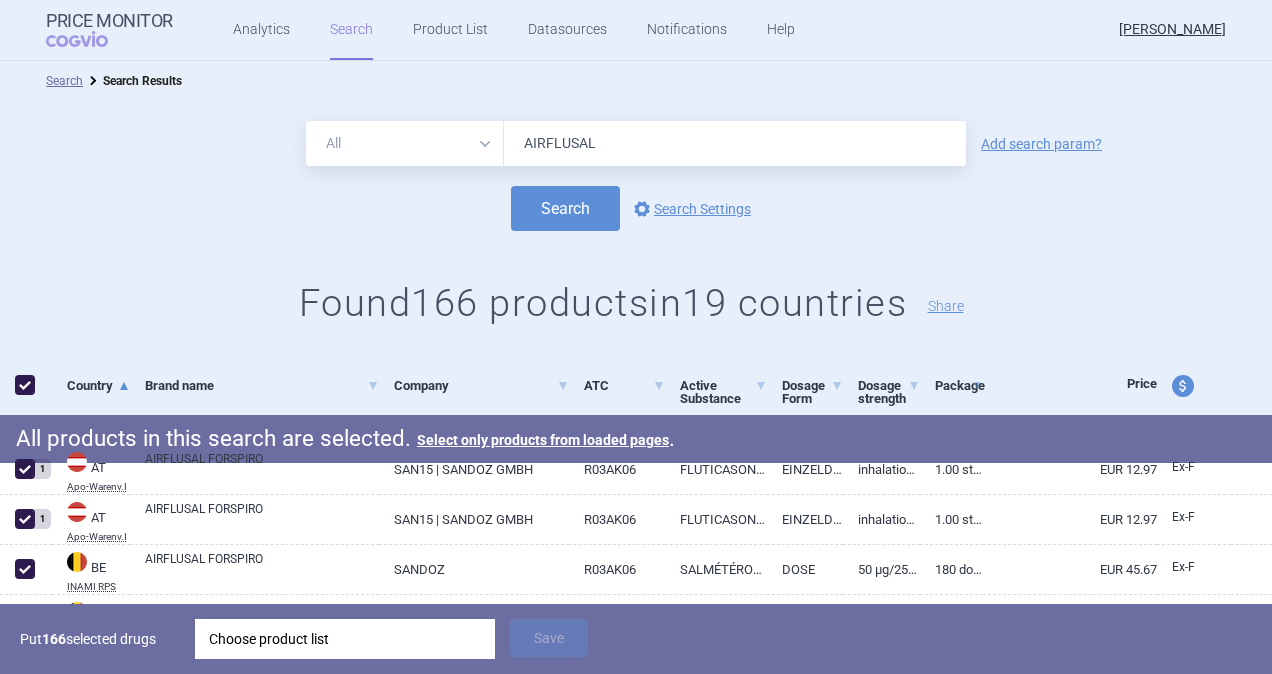 click on "Choose product list" at bounding box center (345, 639) 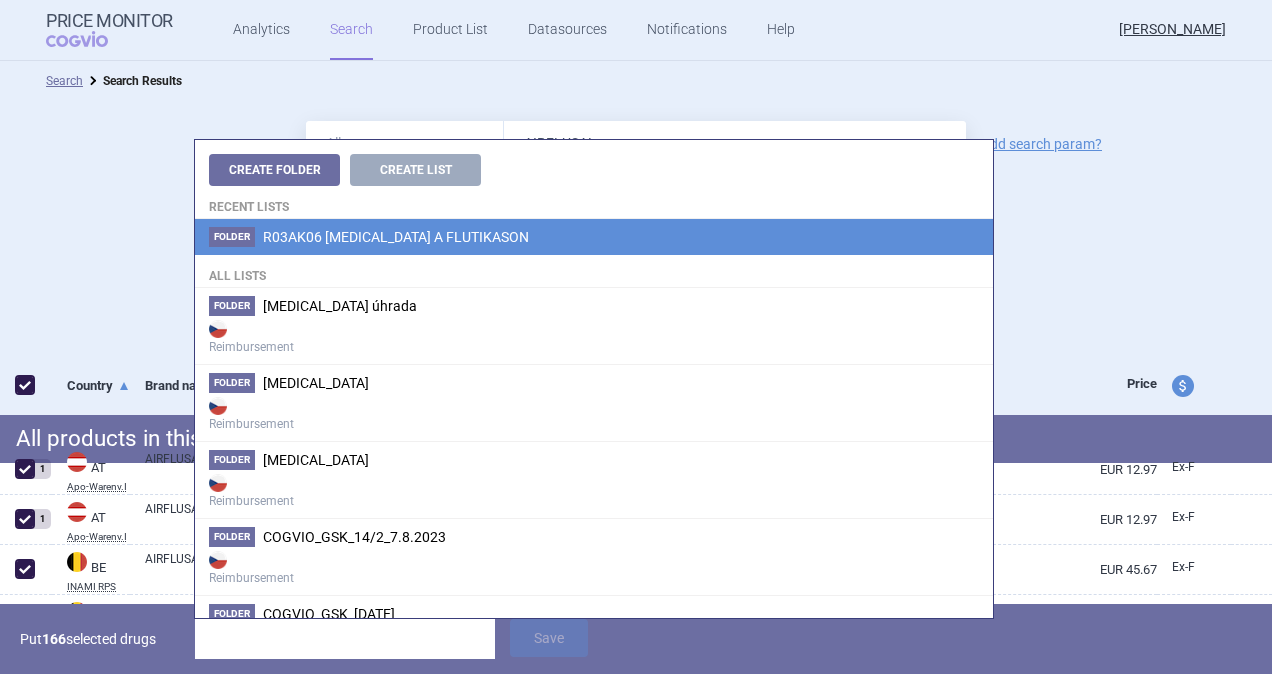 click on "R03AK06 SALMETEROL A FLUTIKASON" at bounding box center [396, 237] 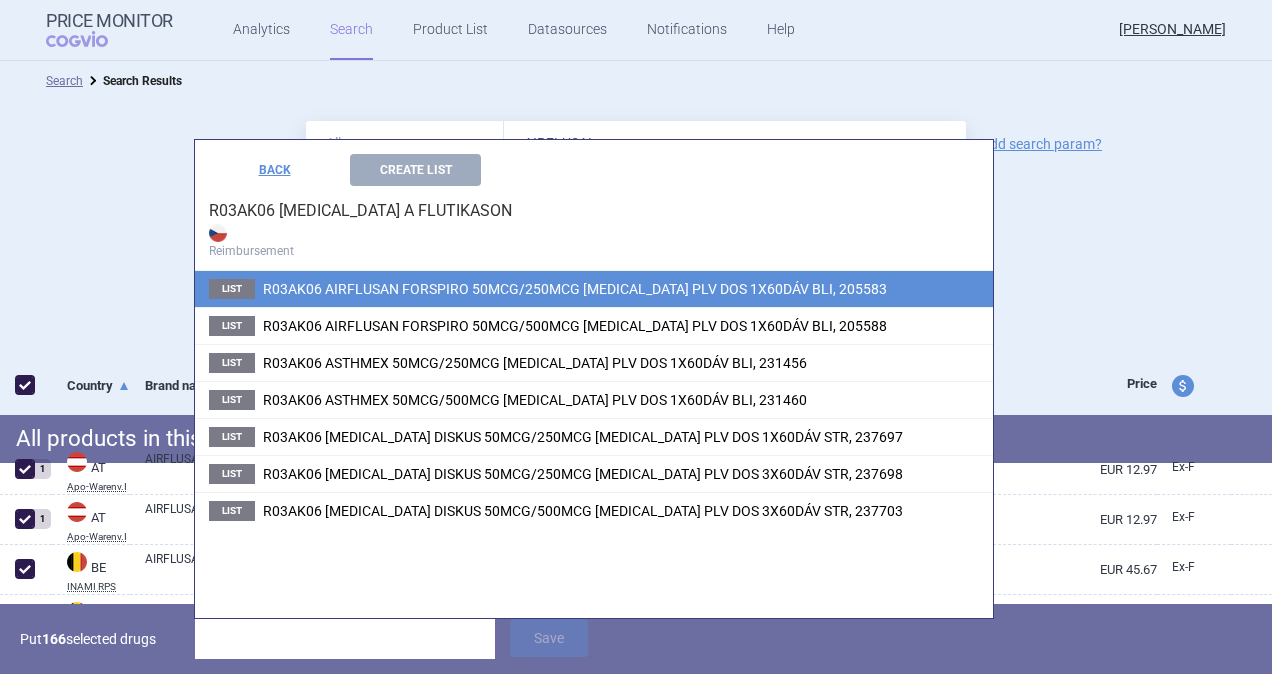 click on "R03AK06 AIRFLUSAN FORSPIRO 50MCG/250MCG INH PLV DOS 1X60DÁV BLI, 205583" at bounding box center [575, 289] 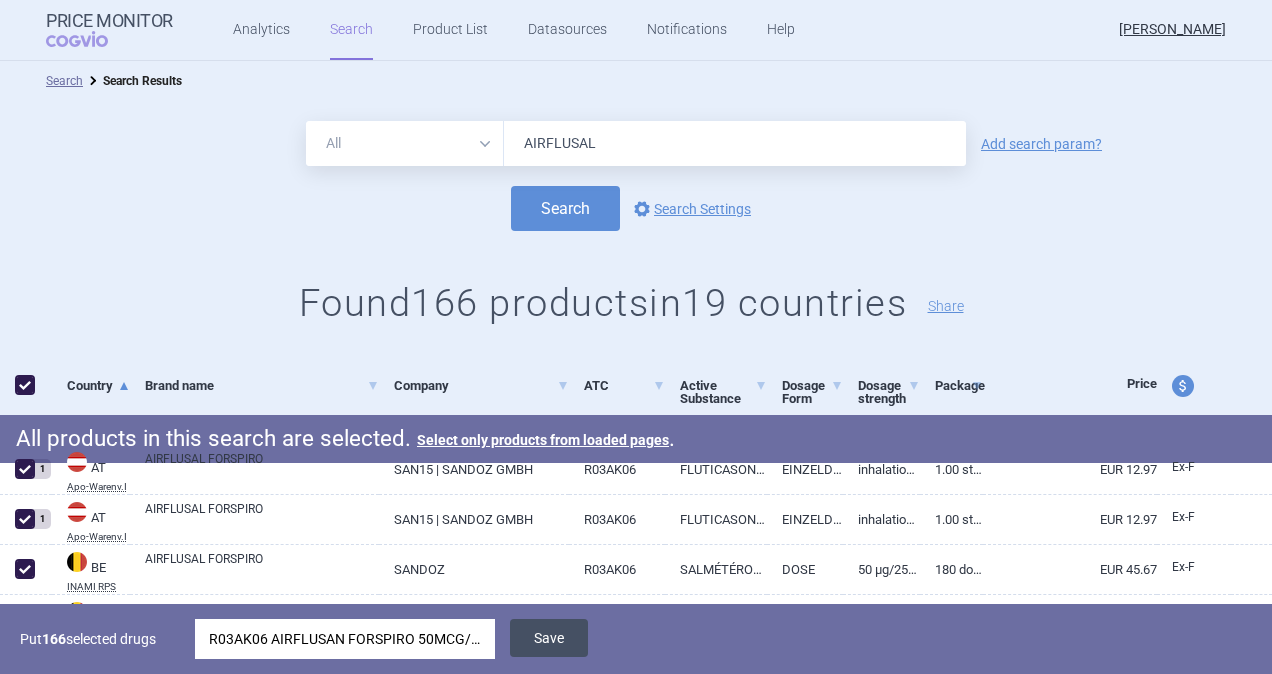 click on "Save" at bounding box center (549, 638) 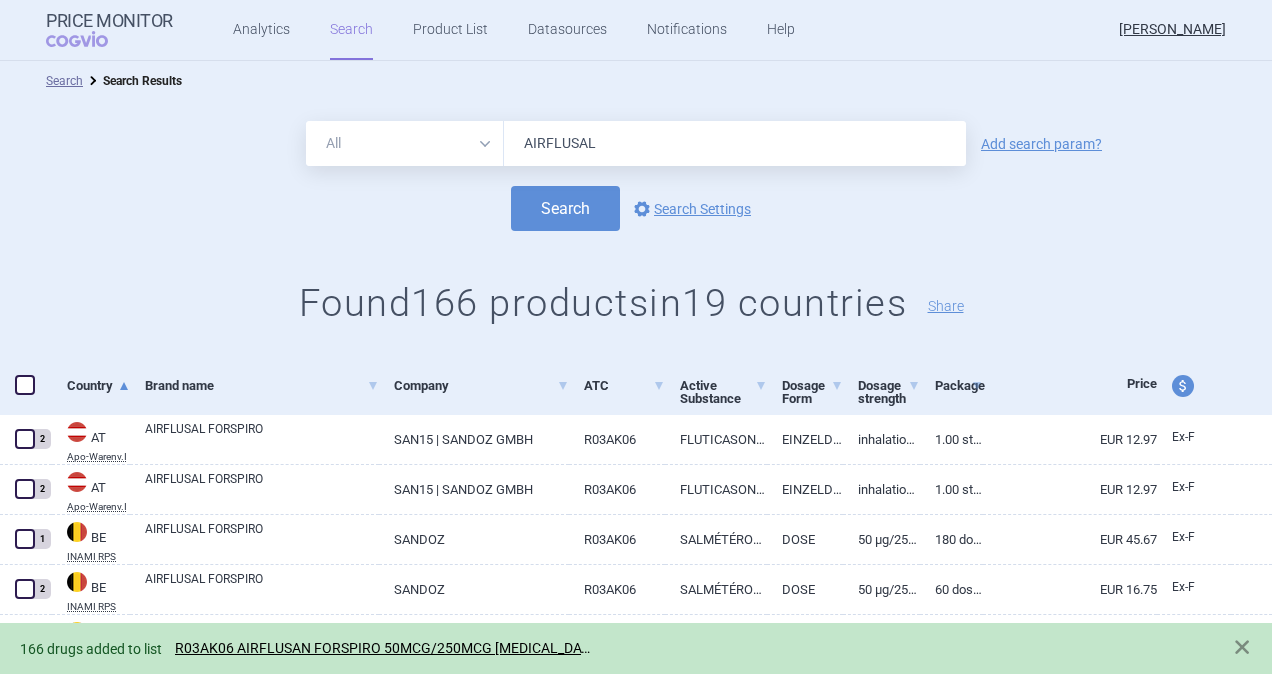 click at bounding box center (25, 385) 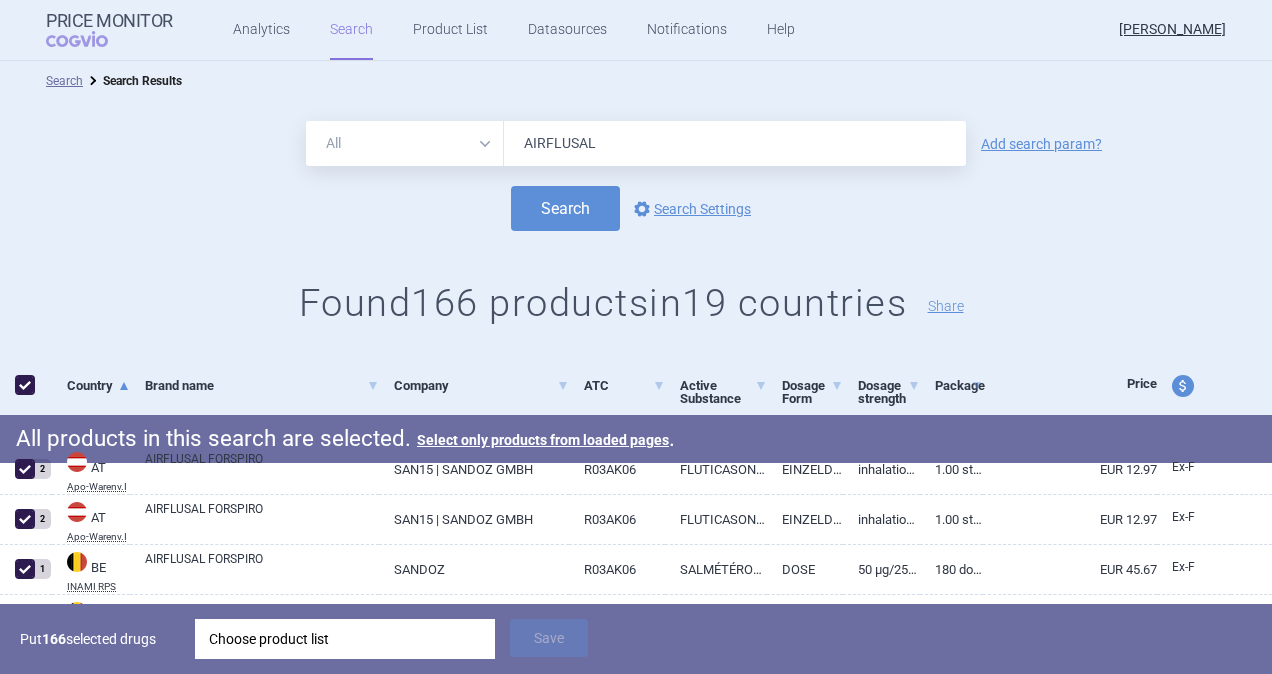 click on "Choose product list" at bounding box center [345, 639] 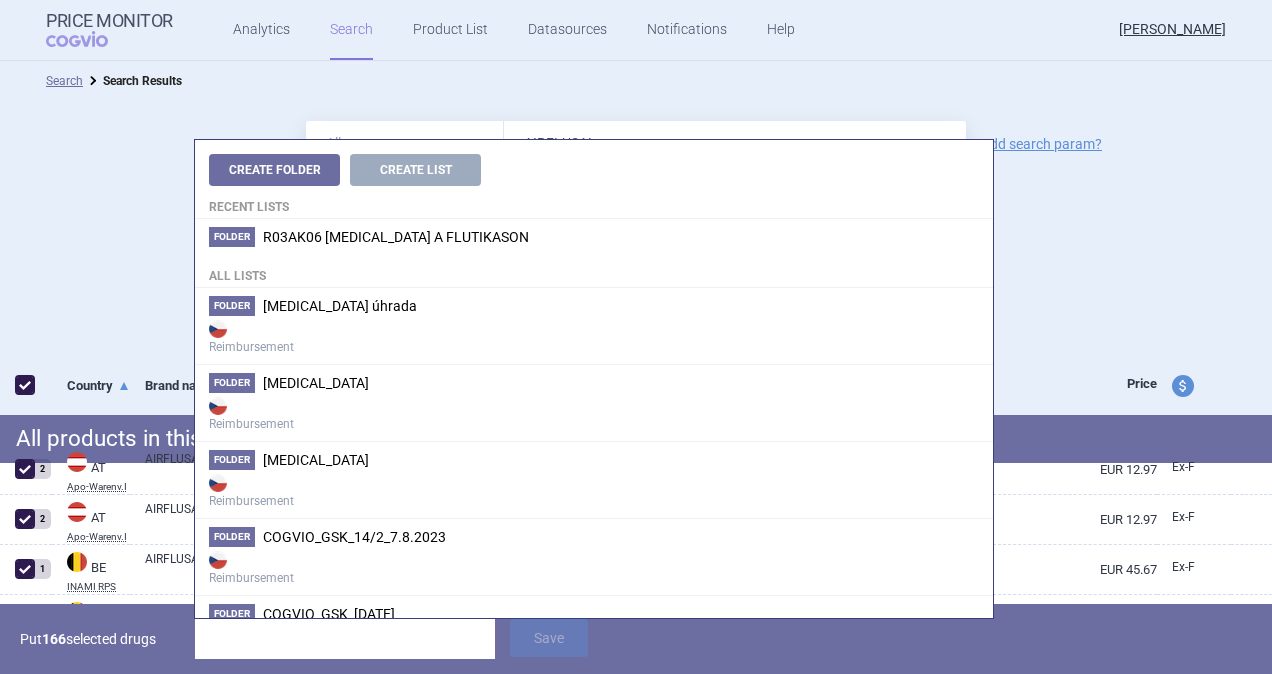 click on "Recent lists" at bounding box center (594, 202) 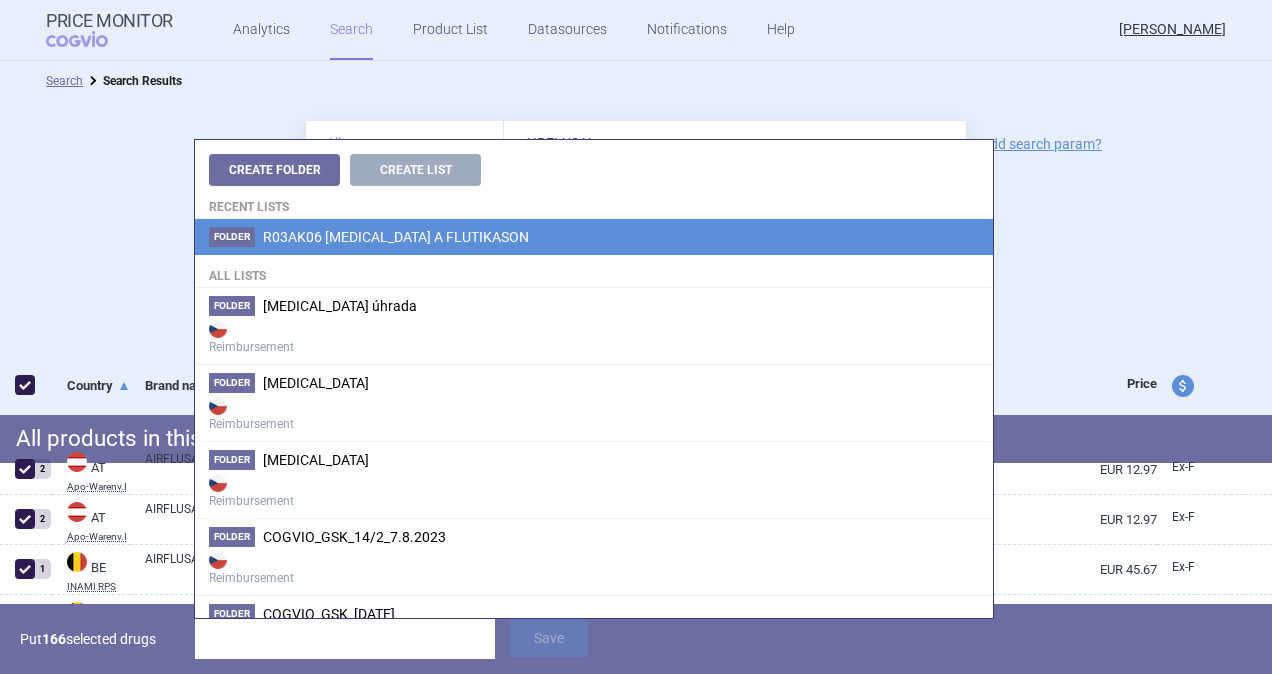 click on "R03AK06 SALMETEROL A FLUTIKASON" at bounding box center [396, 237] 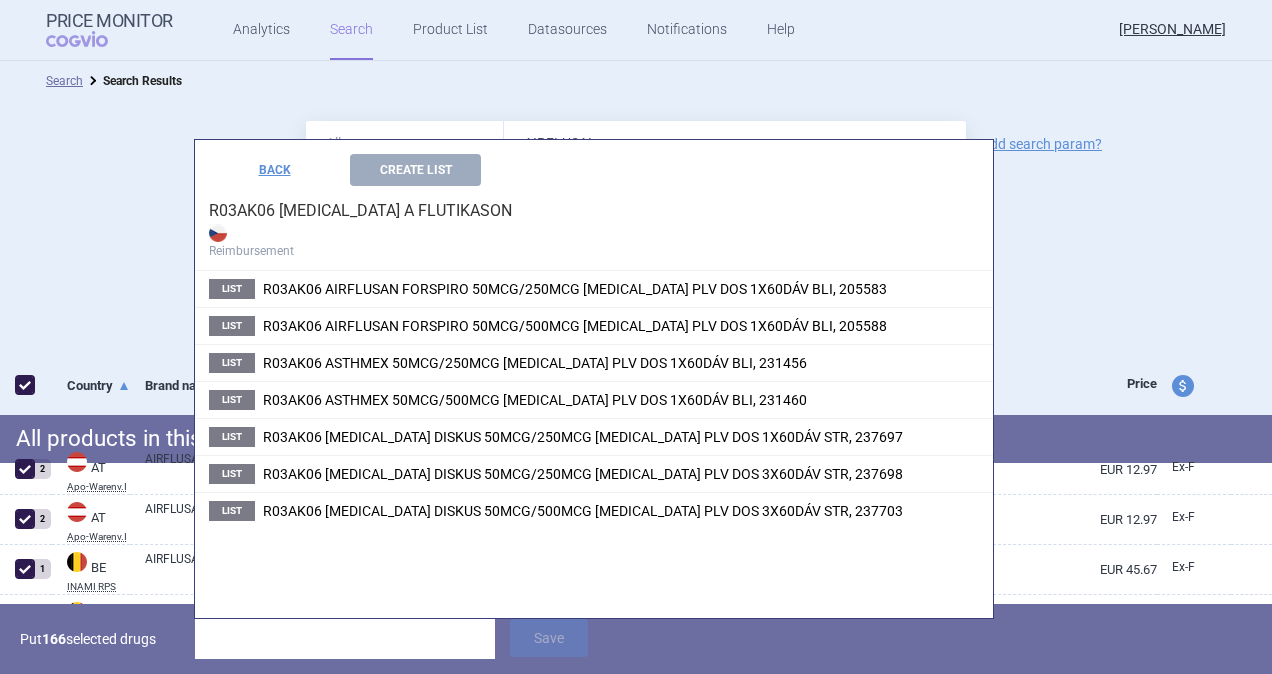 click on "Create Folder Create List Recent lists Folder R03AK06 SALMETEROL A FLUTIKASON All lists Folder Augmentin úhrada  Reimbursement Folder Avodart  Reimbursement Folder BENLYSTA  Reimbursement Folder COGVIO_GSK_14/2_7.8.2023  Reimbursement Folder COGVIO_GSK_5.4.2023  Max Price Folder COGVIO_GSK_59/1_7.8.2023  Reimbursement Folder COGVIO_GSK_90/1_Avamys_7.8.2023  Reimbursement Folder COGVIO_GSK_91/1_Ventolin(sir)_7.8.2023  Reimbursement Folder COGVIO_GSK_91/2_Ventolin(inh.)_7.8.2023  Reimbursement Folder COGVIO_GSK_92/2_Flixotide_7.8.2023  Reimbursement Folder COGVIO_GSK_97/3_Zovirax_7.8.2023  Reimbursement Folder COGVIO_GSK_G04CA52_Duodart_7.8.2023  Reimbursement Folder COGVIO_GSK_J01CR02_Augmentin_7.8.2023  Reimbursement Folder COGVIO_GSK_R03AK06_Seretide_7.8.2023  Reimbursement Folder COGVIO_GSK_R03BB04, R03BB06, R03BB07_Incruse_7.8.2023  Reimbursement Folder COGVIO_GSK_R03DX09, R03DX10, R03DX08_Nucala_7.8.2023  Reimbursement Folder COGVIO RS 80/1 UHR  Reimbursement Folder HIV  Reimbursement Folder Folder List" at bounding box center [594, 379] 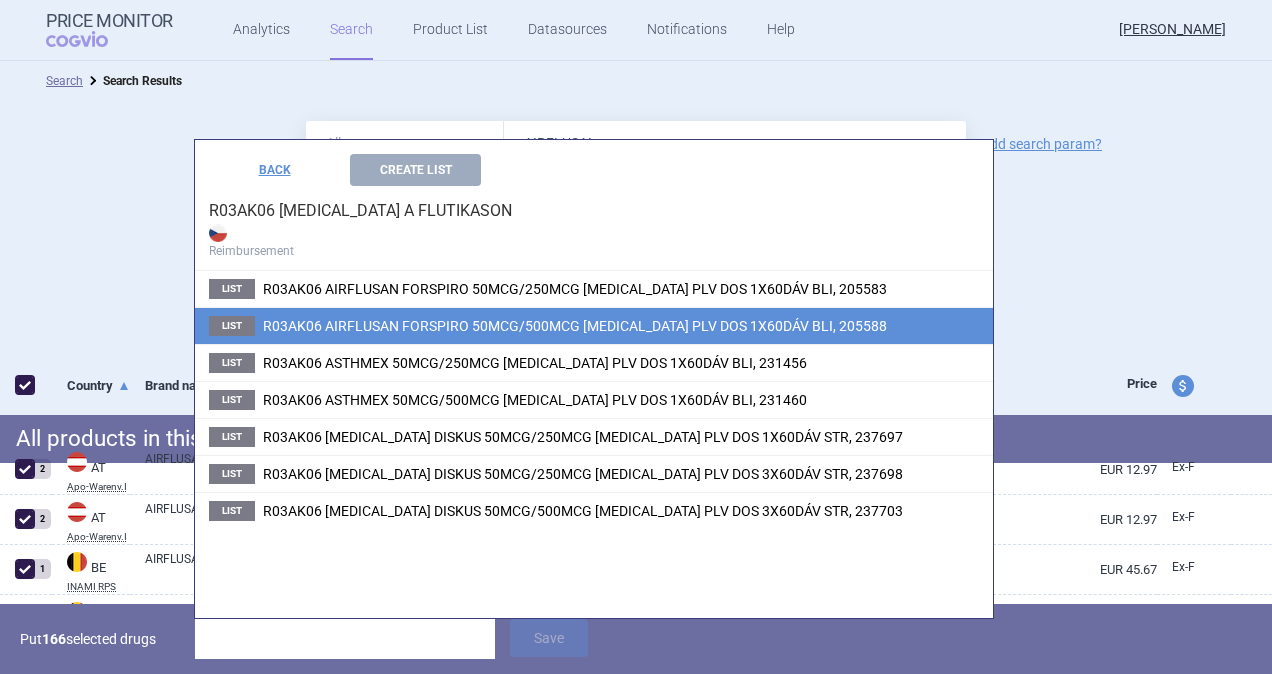 click on "R03AK06 AIRFLUSAN FORSPIRO 50MCG/500MCG INH PLV DOS 1X60DÁV BLI, 205588" at bounding box center [575, 326] 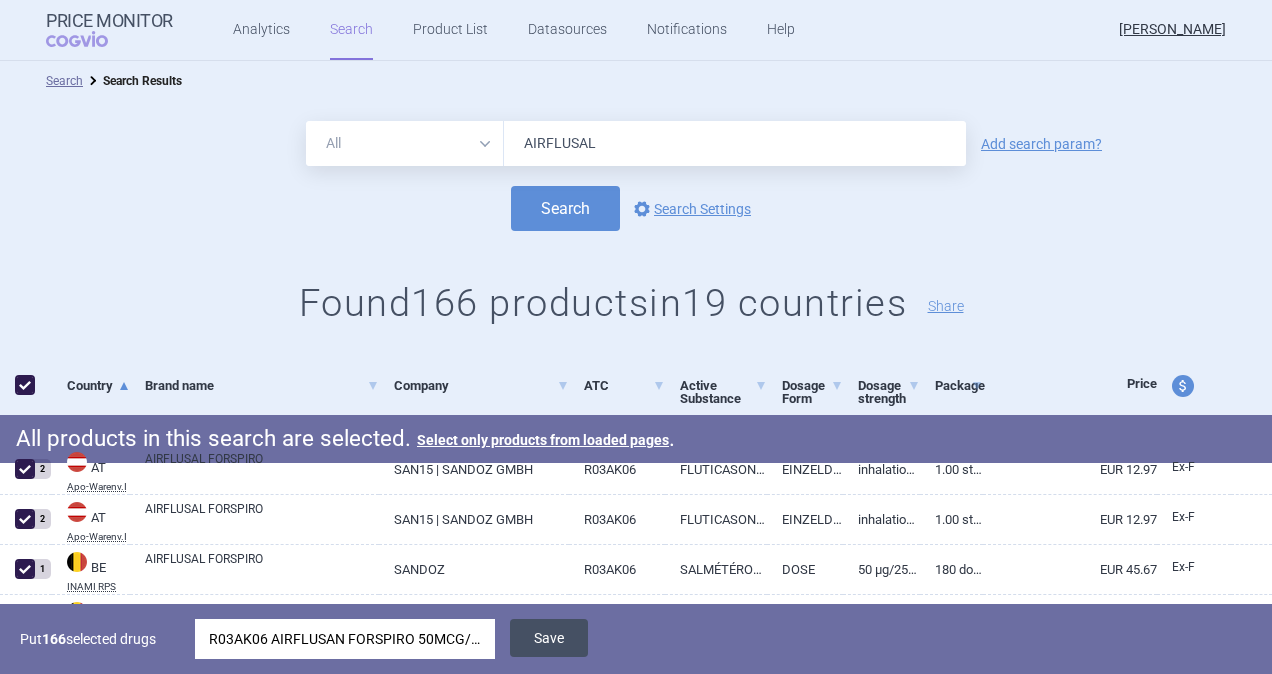 click on "Save" at bounding box center [549, 638] 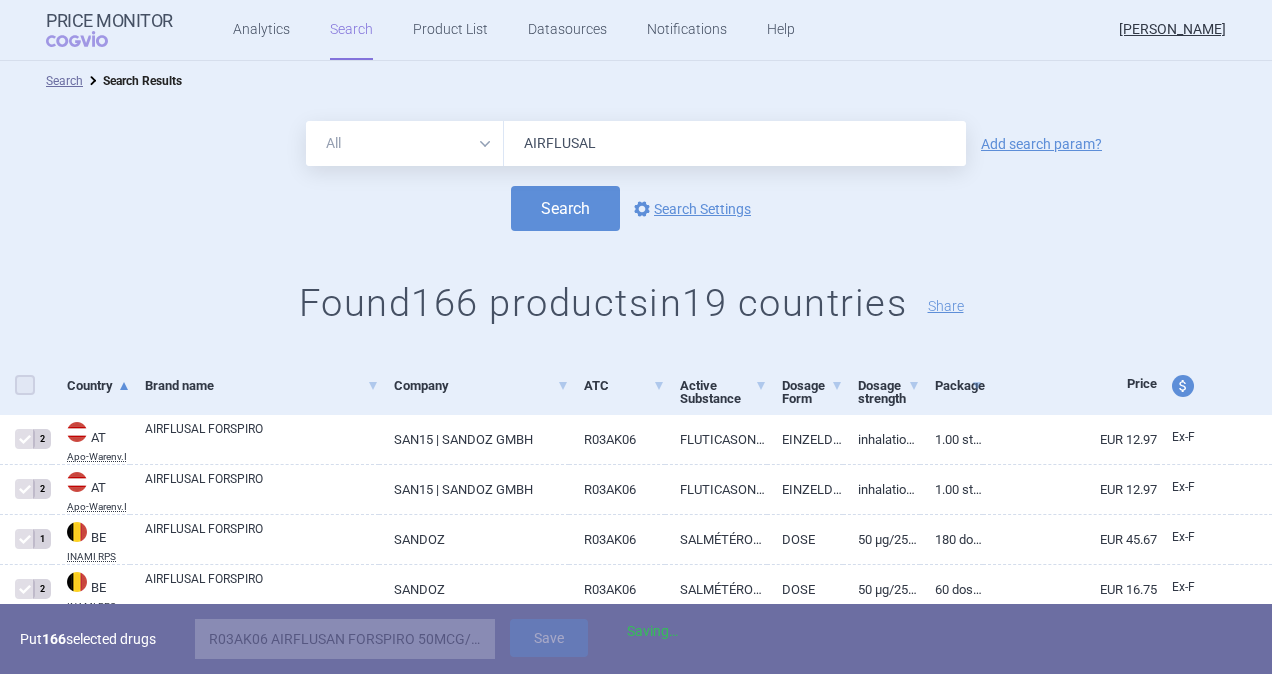 checkbox on "false" 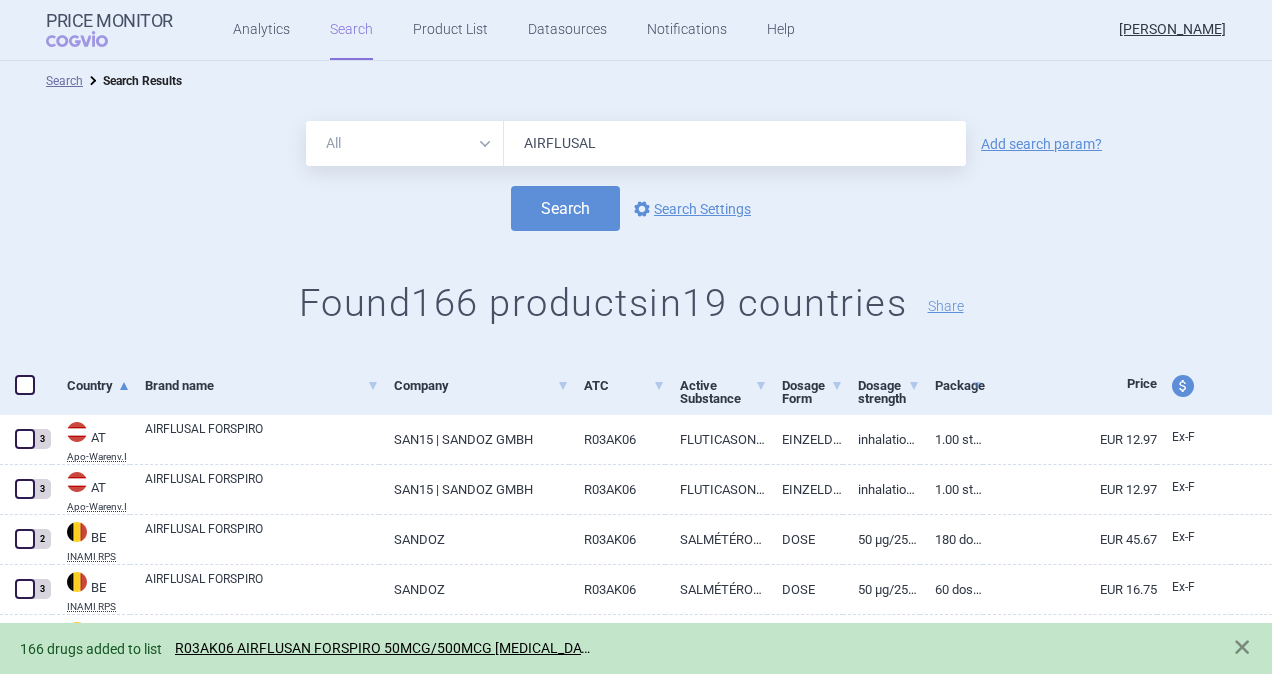 click on "R03AK06 AIRFLUSAN FORSPIRO 50MCG/500MCG INH PLV DOS 1X60DÁV BLI, 205588" at bounding box center (383, 648) 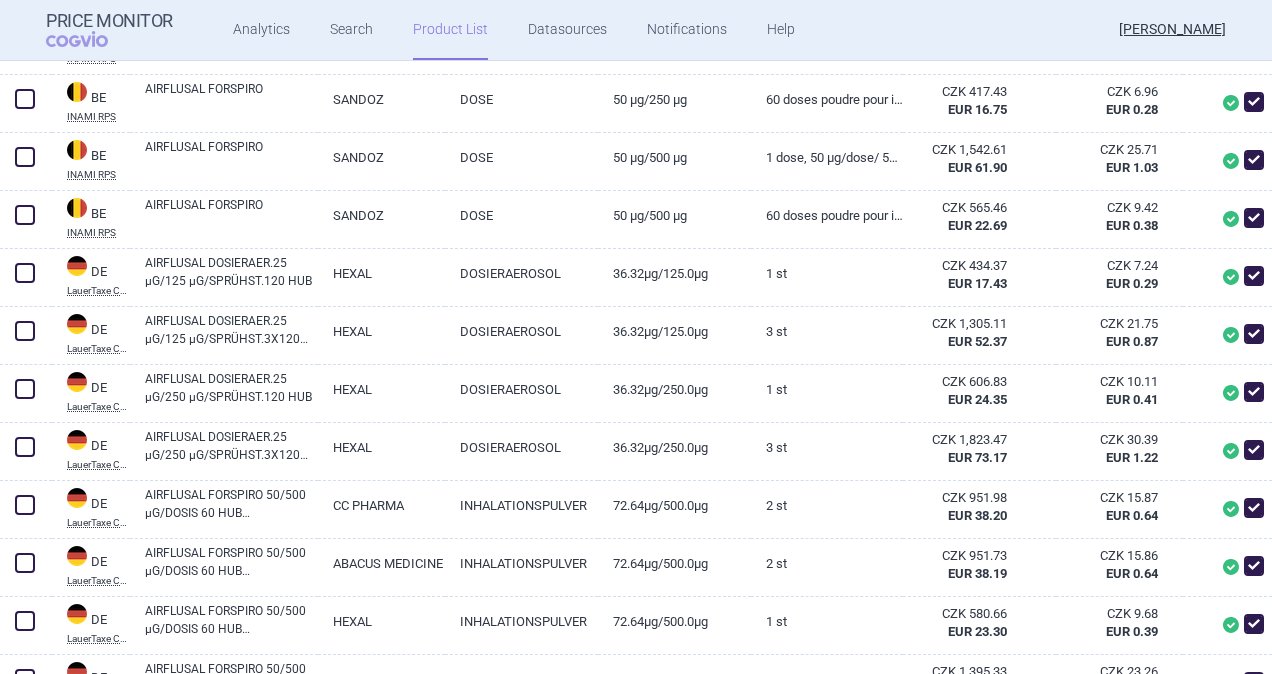 scroll, scrollTop: 900, scrollLeft: 0, axis: vertical 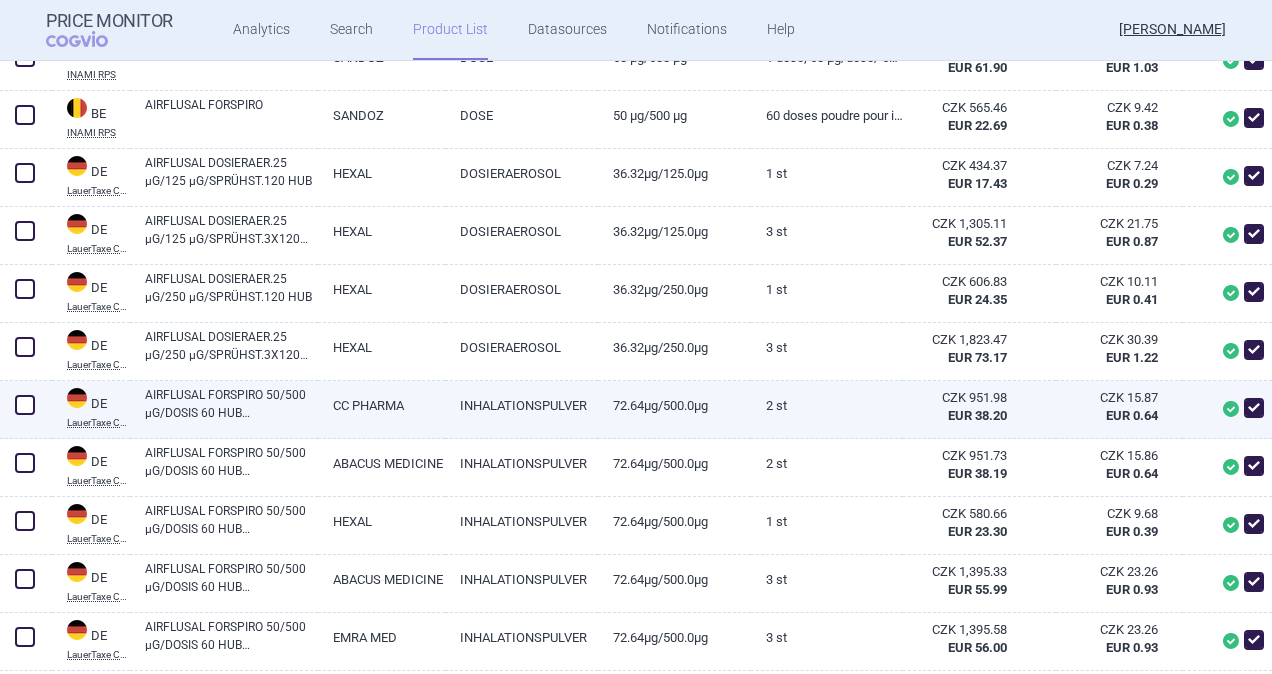 click at bounding box center [25, 405] 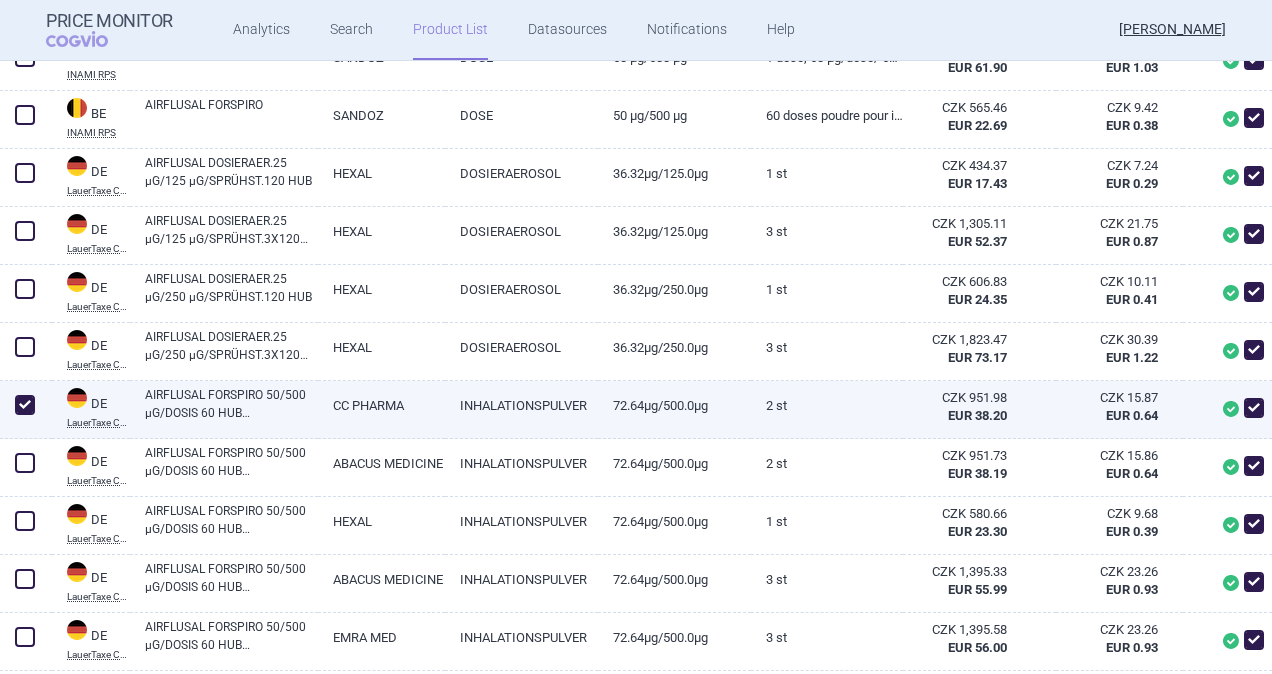 checkbox on "true" 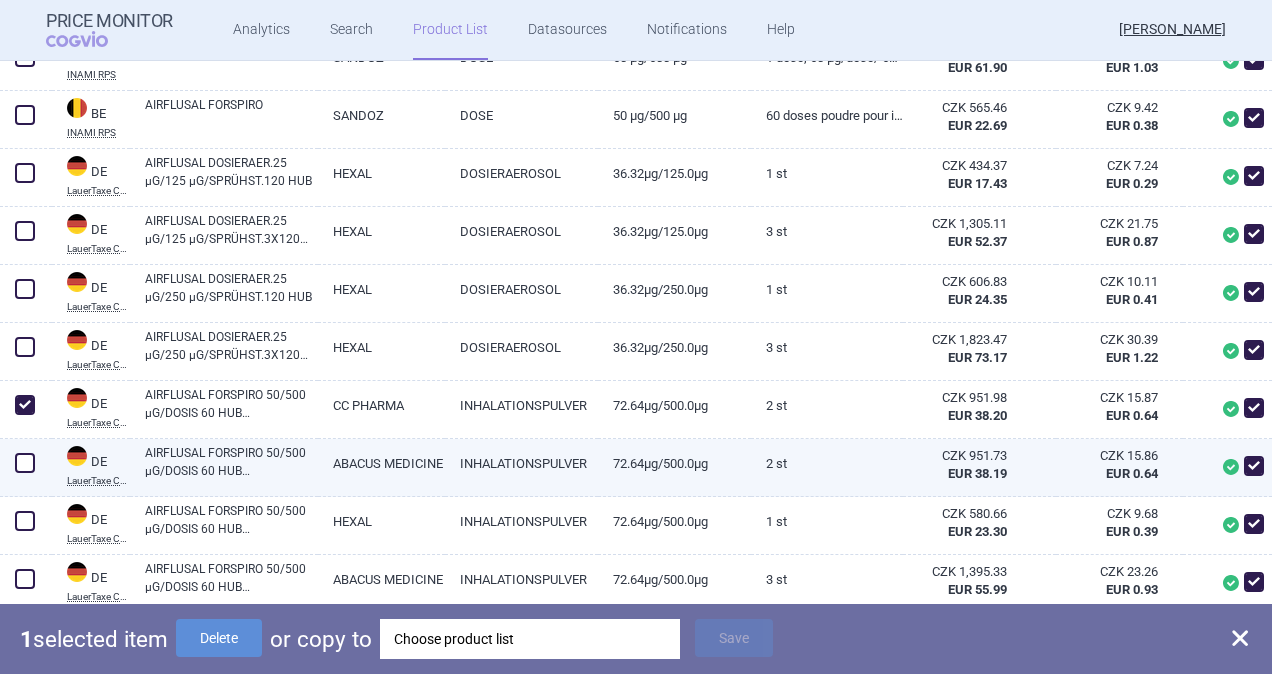 click at bounding box center [25, 463] 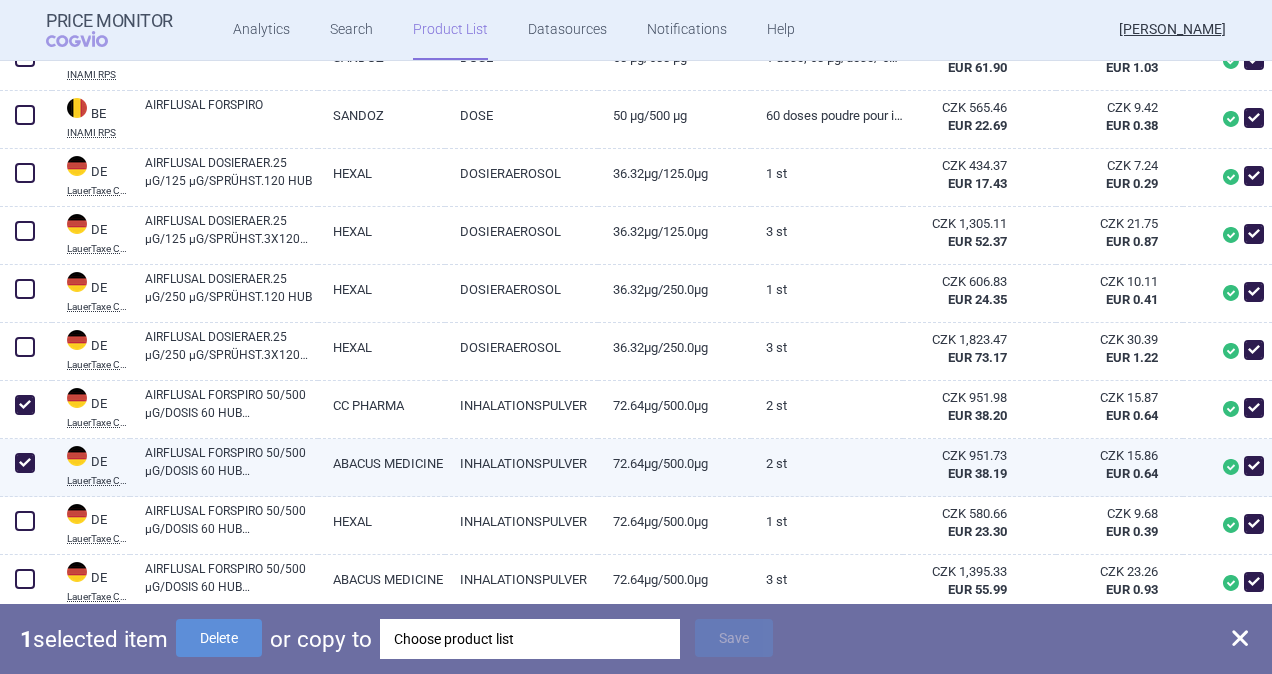 checkbox on "true" 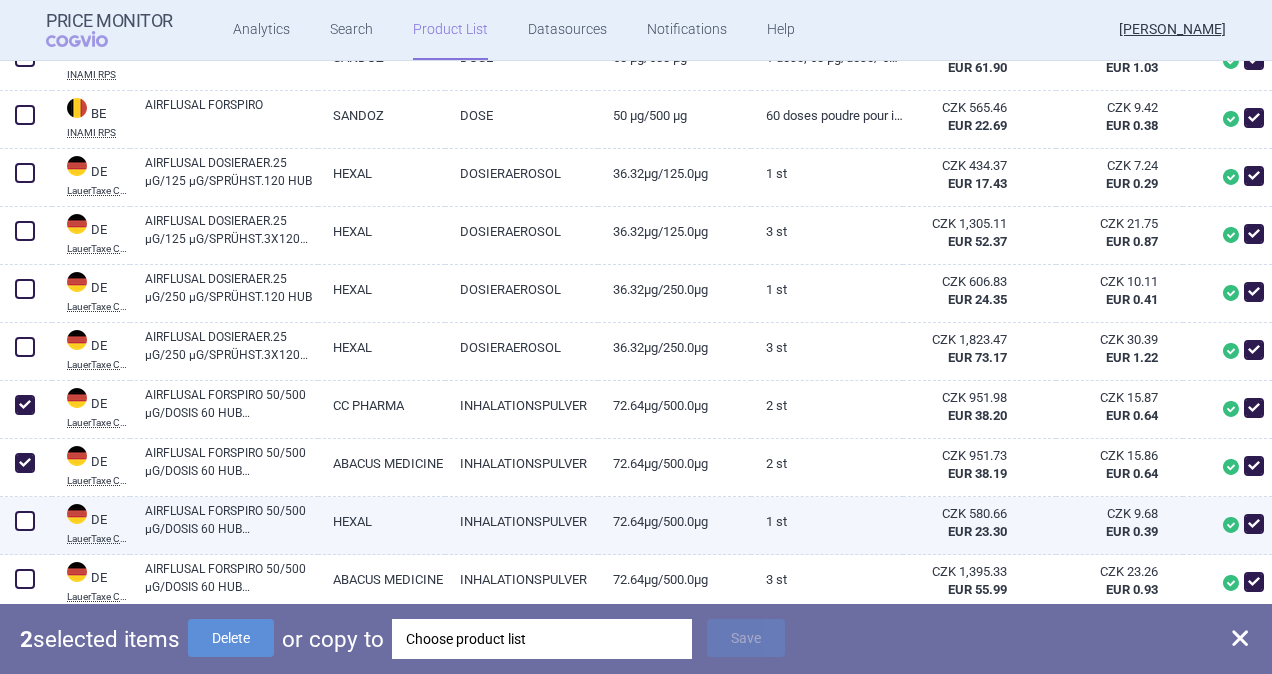 scroll, scrollTop: 1000, scrollLeft: 0, axis: vertical 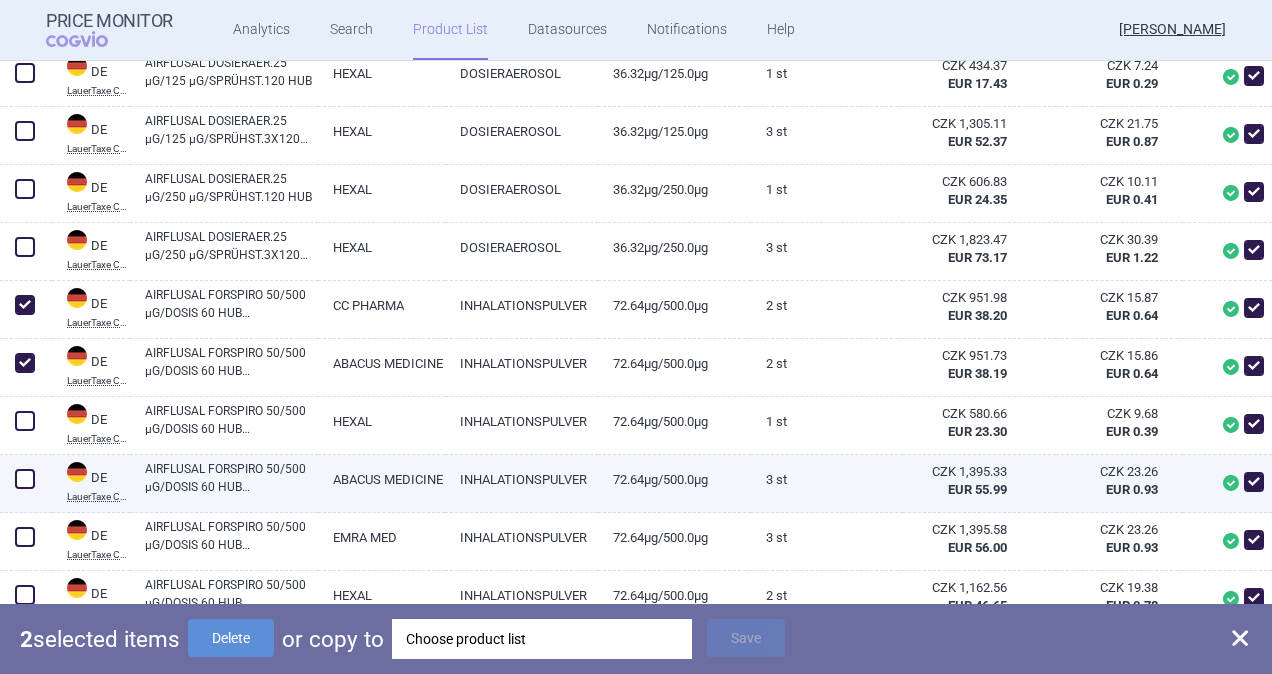 click at bounding box center [25, 479] 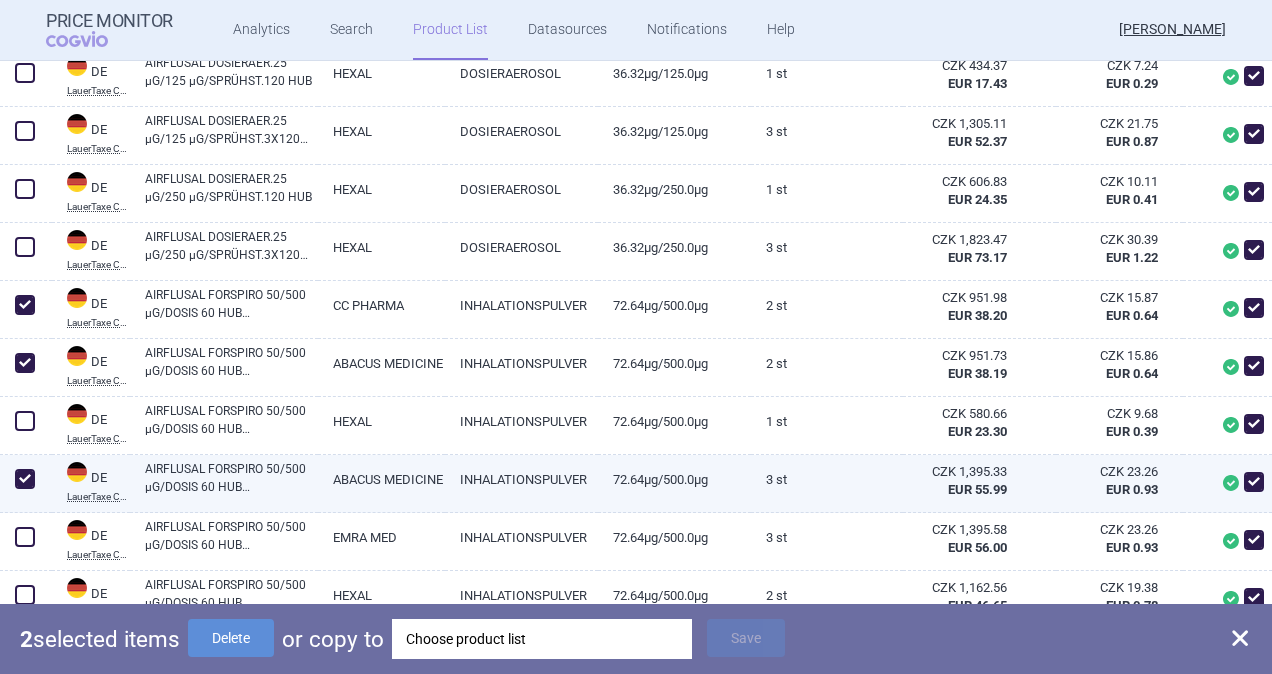 checkbox on "true" 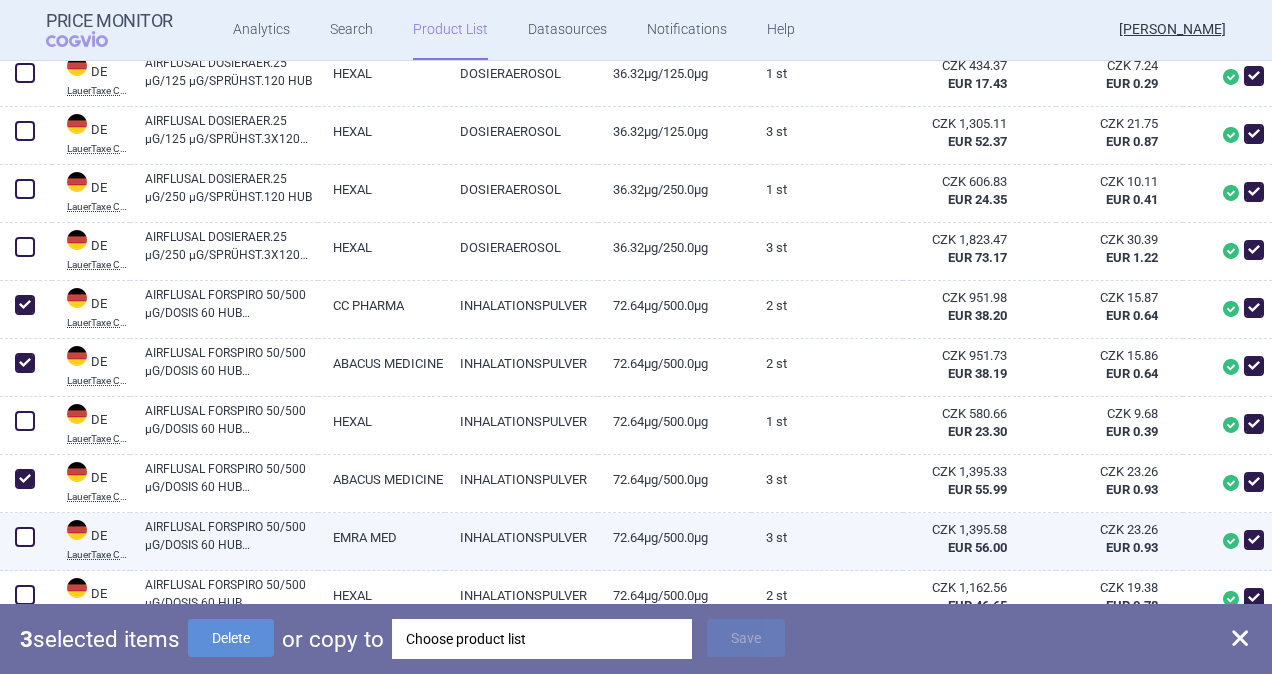 click at bounding box center (25, 537) 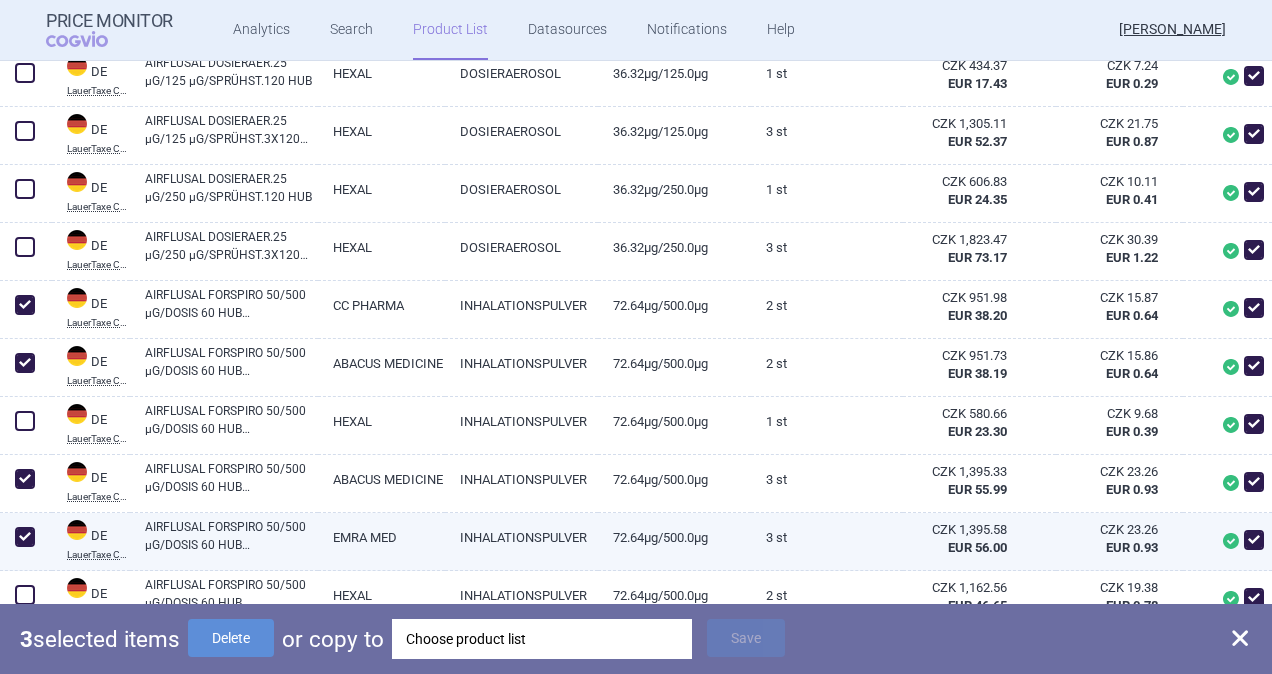 checkbox on "true" 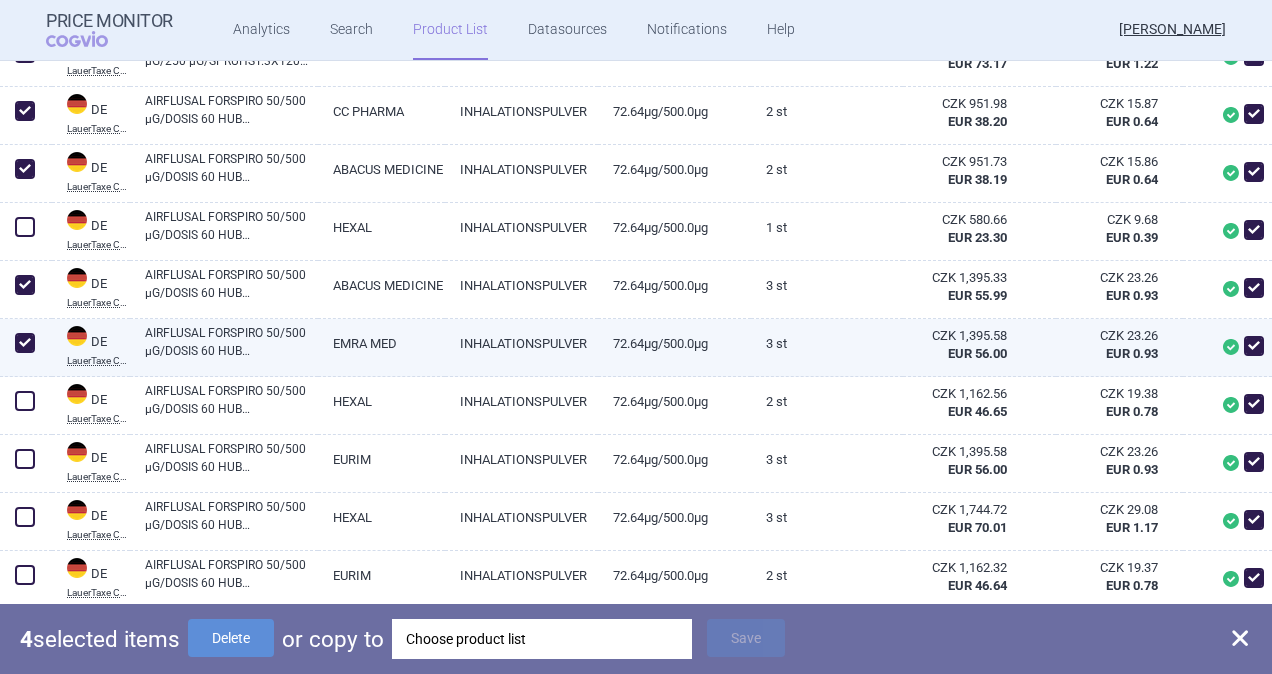 scroll, scrollTop: 1200, scrollLeft: 0, axis: vertical 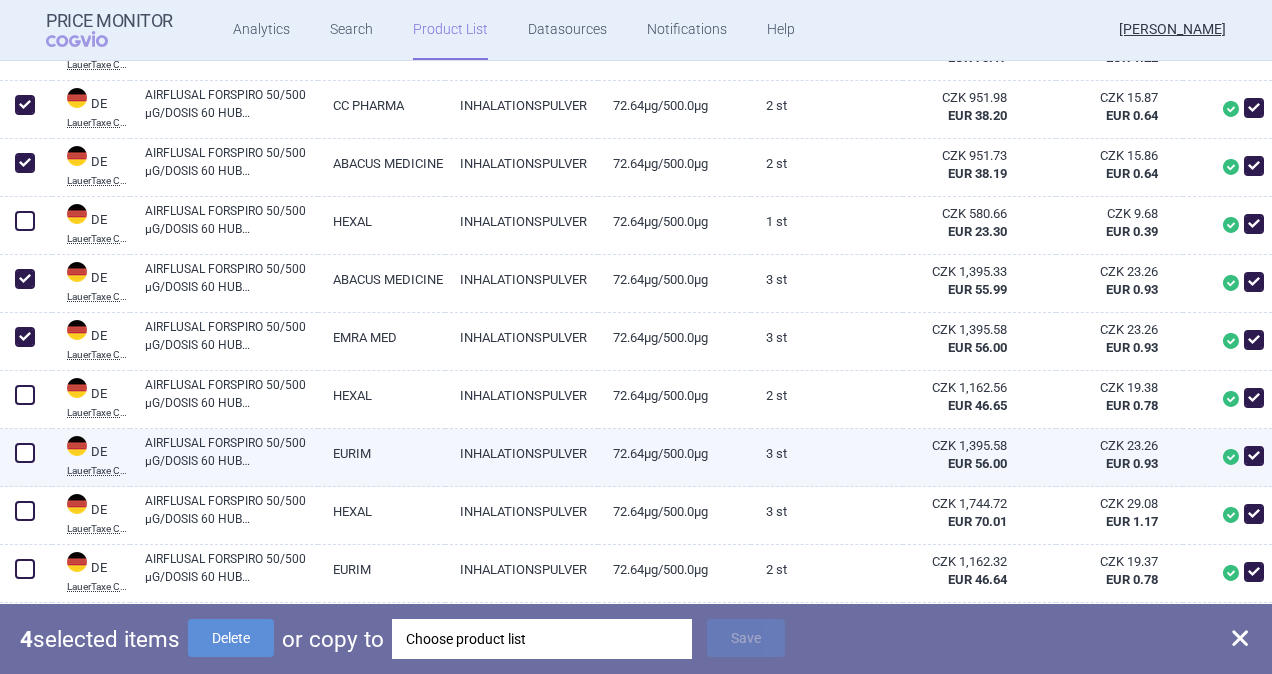 click at bounding box center (25, 453) 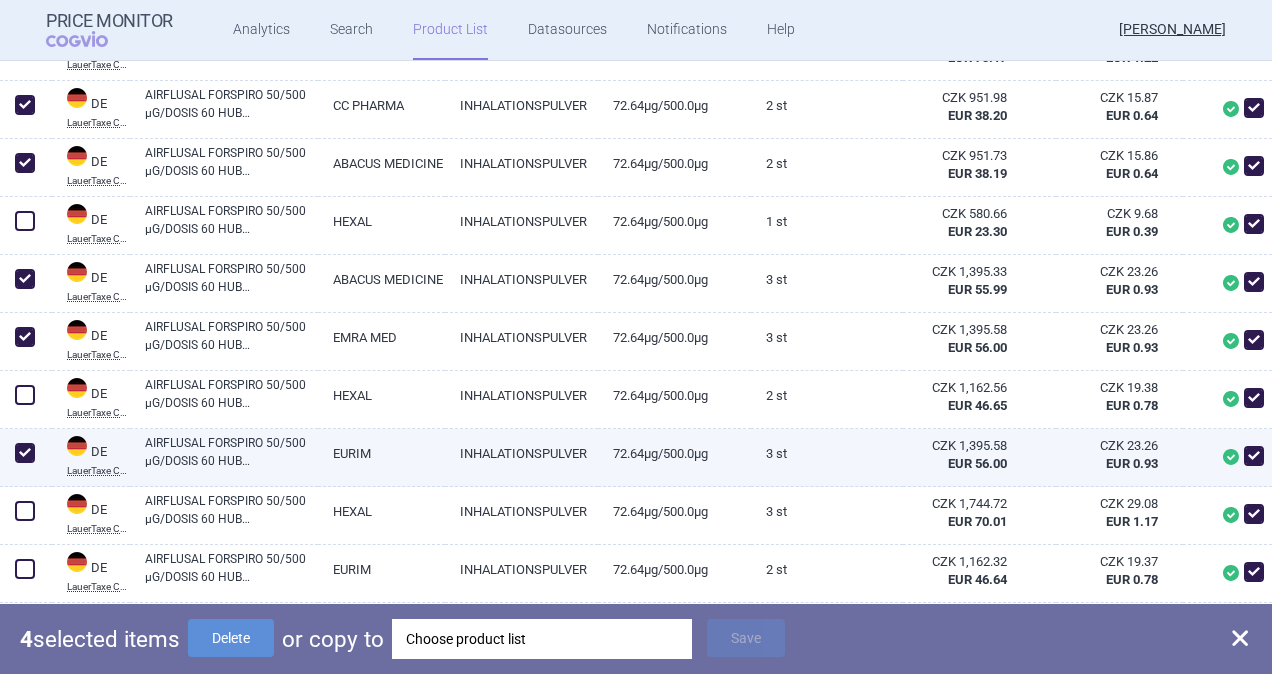 checkbox on "true" 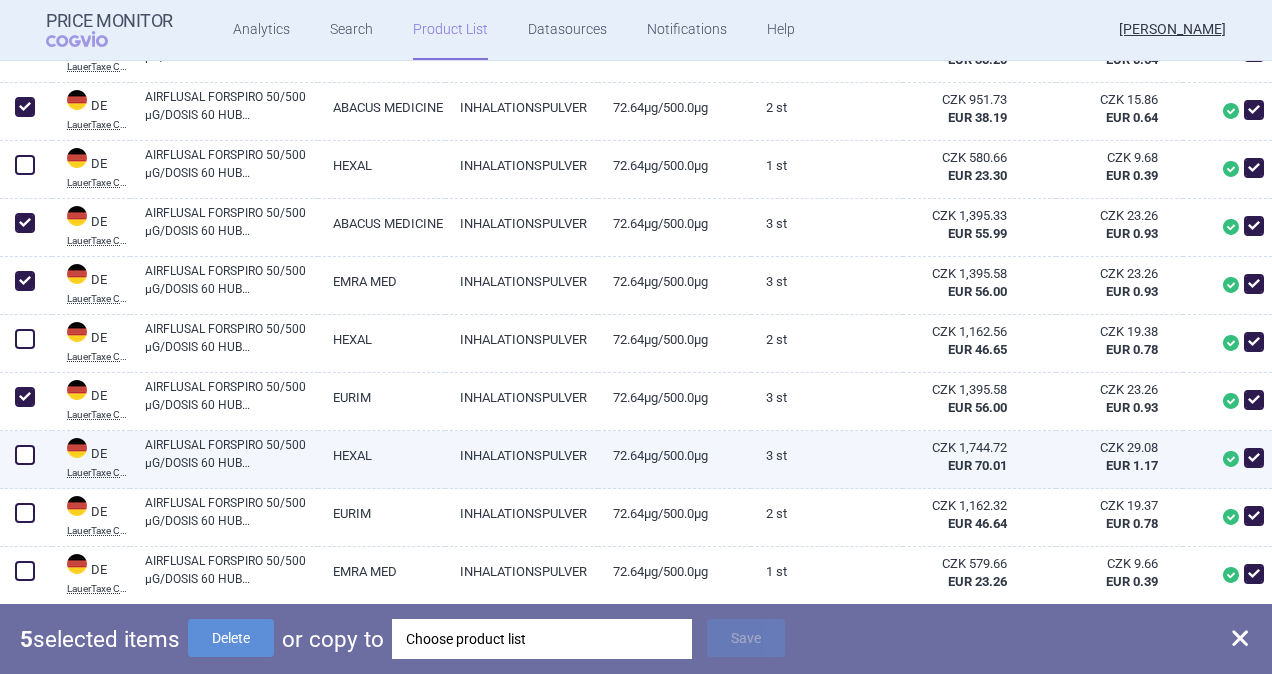 scroll, scrollTop: 1300, scrollLeft: 0, axis: vertical 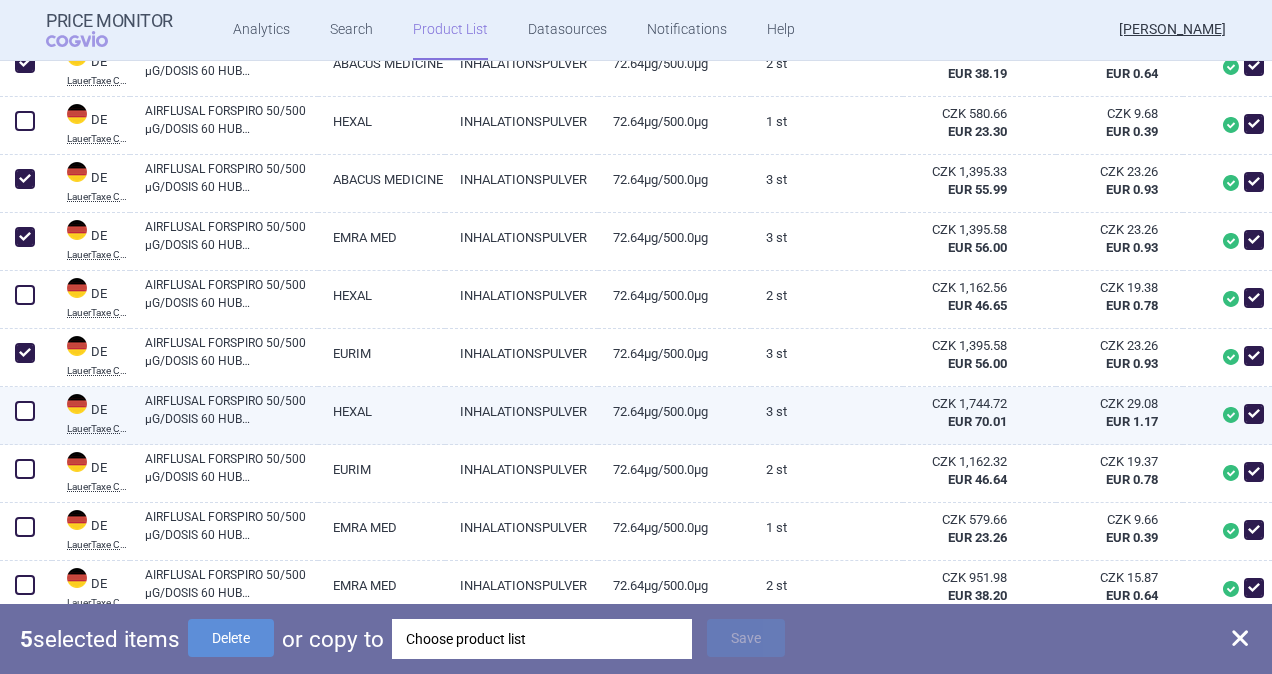 click at bounding box center [25, 469] 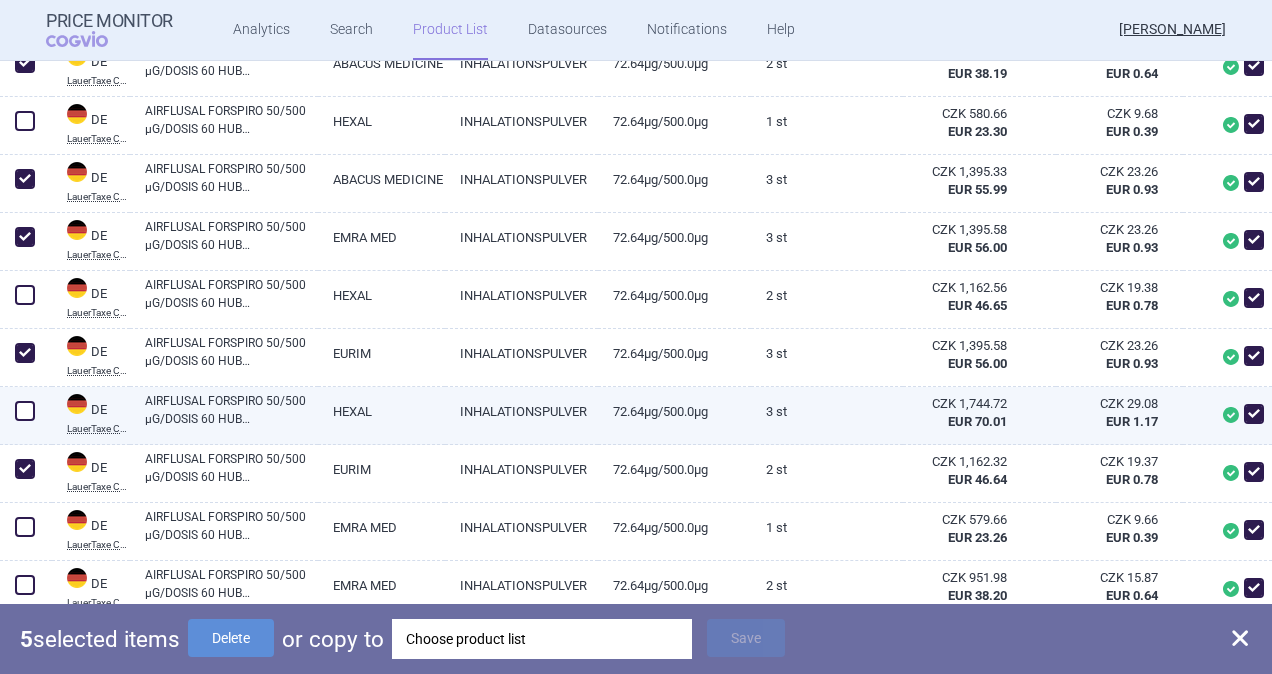 checkbox on "true" 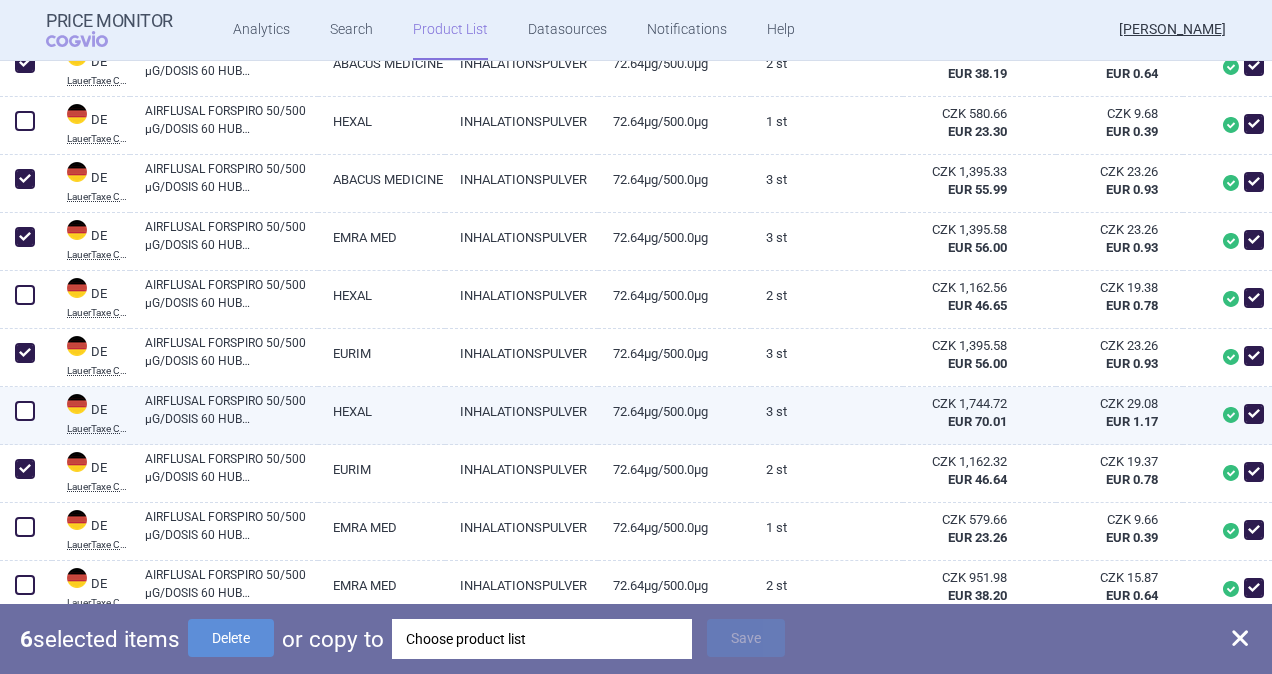 scroll, scrollTop: 1400, scrollLeft: 0, axis: vertical 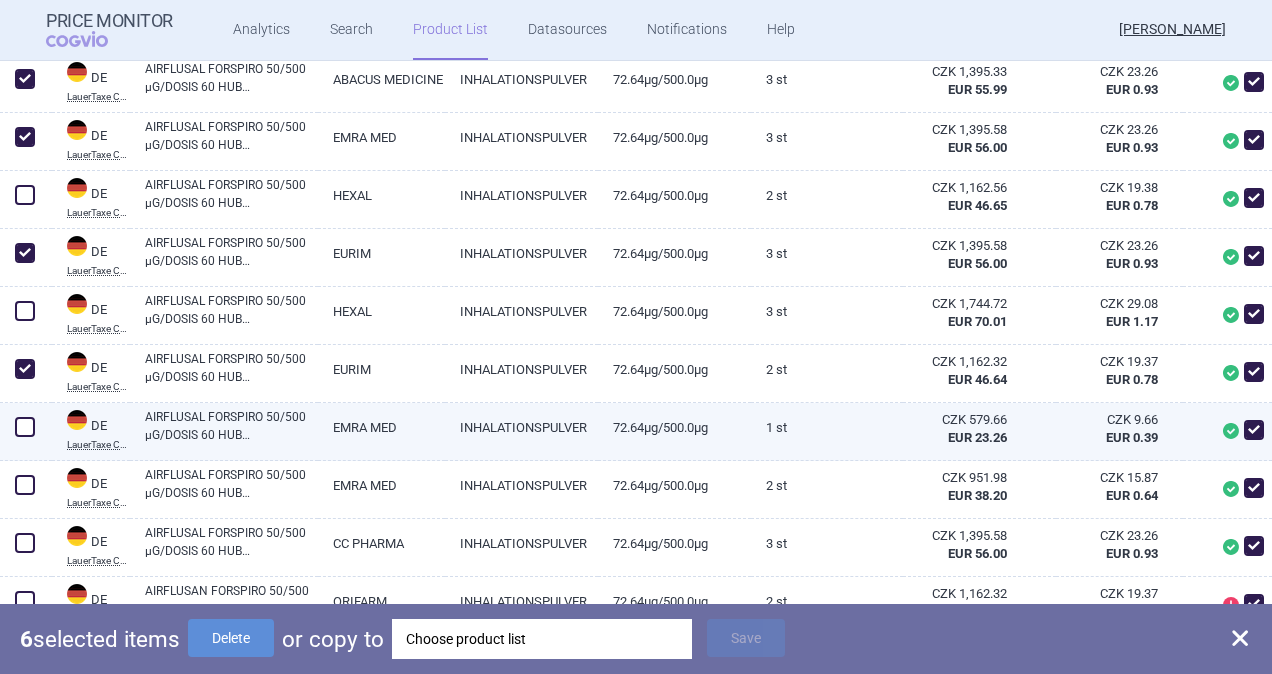 click at bounding box center [25, 427] 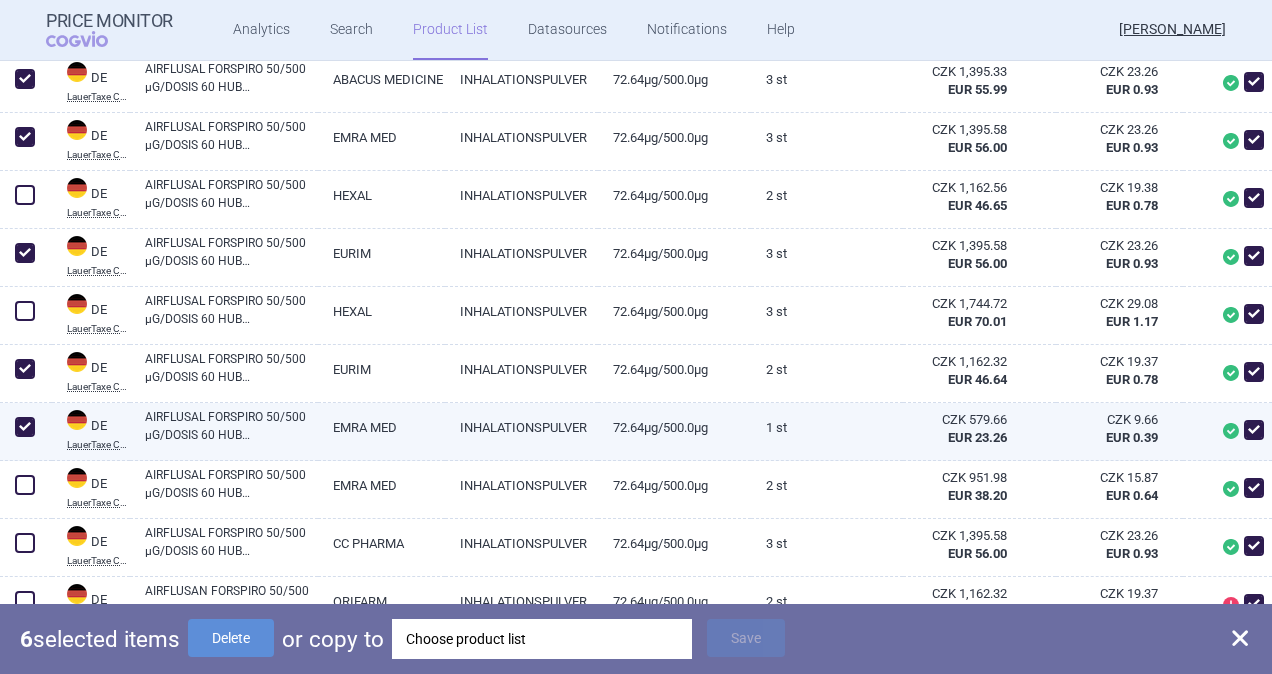 checkbox on "true" 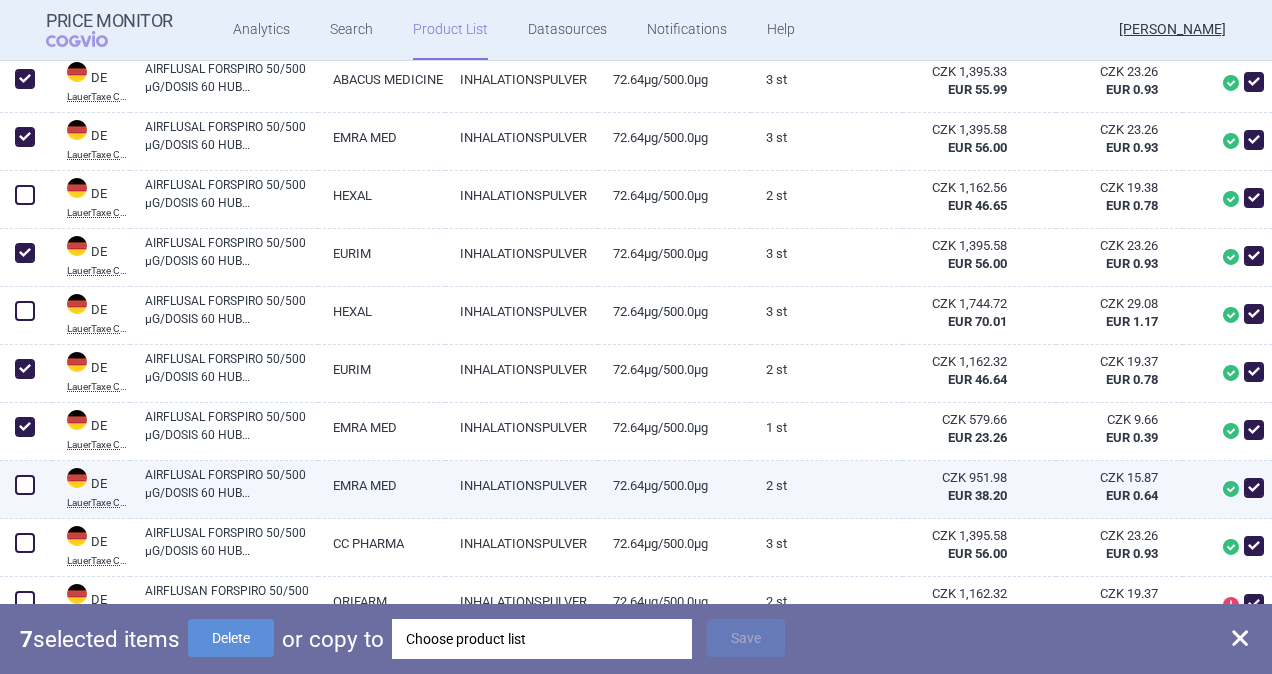 click at bounding box center (25, 485) 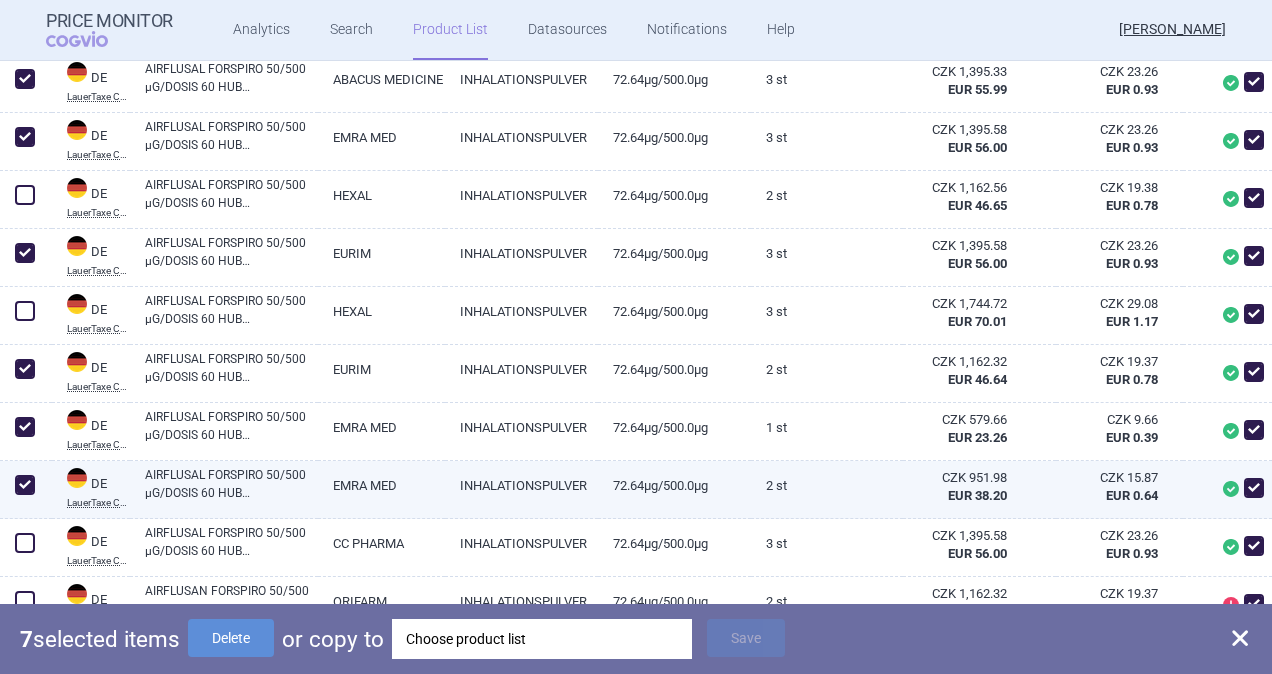checkbox on "true" 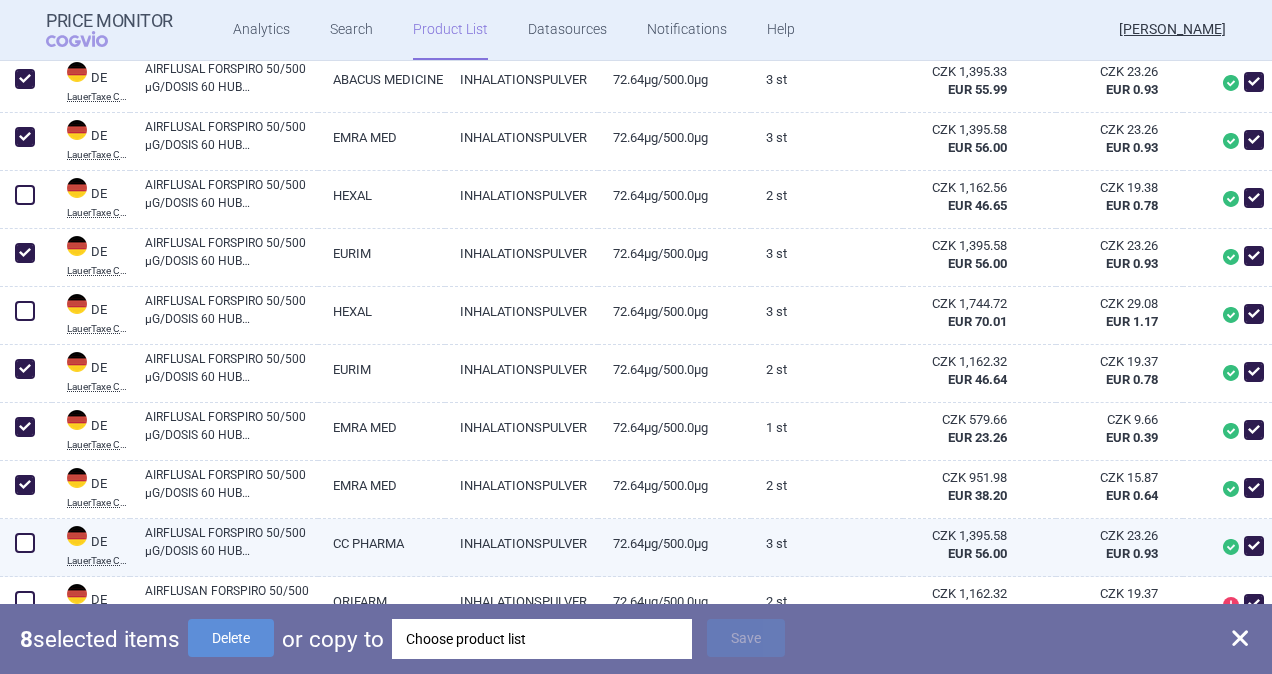 click at bounding box center (25, 543) 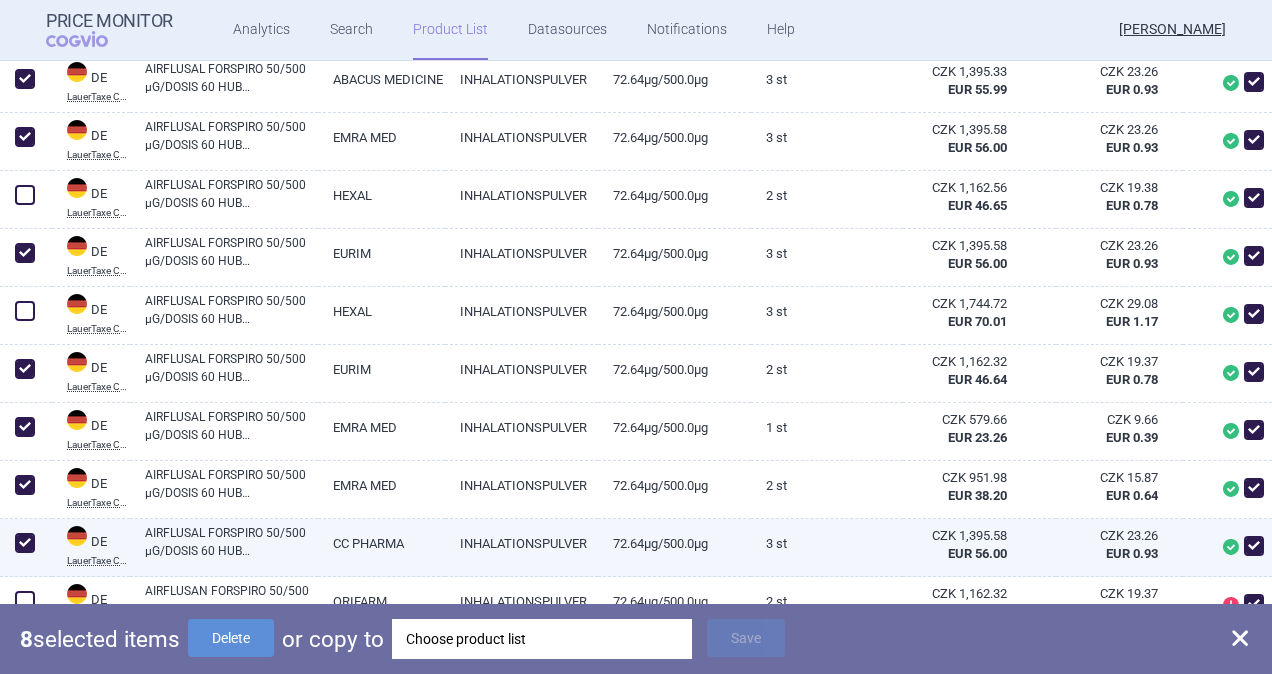 checkbox on "true" 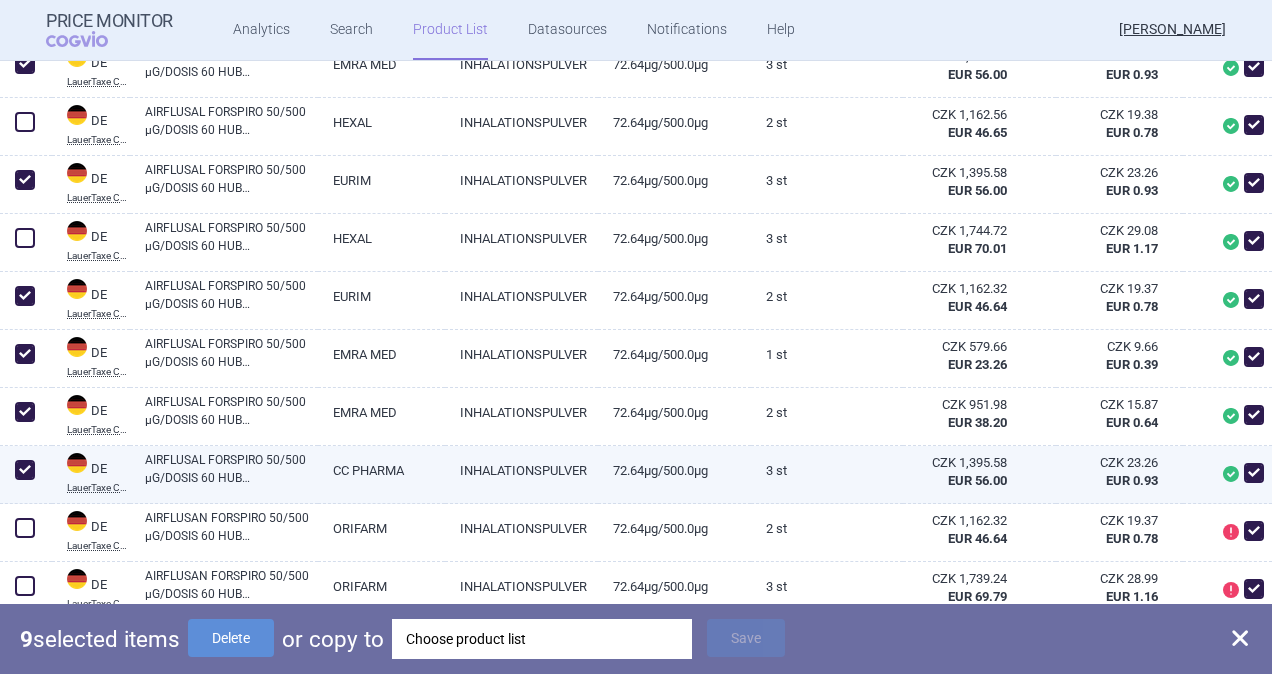 scroll, scrollTop: 1500, scrollLeft: 0, axis: vertical 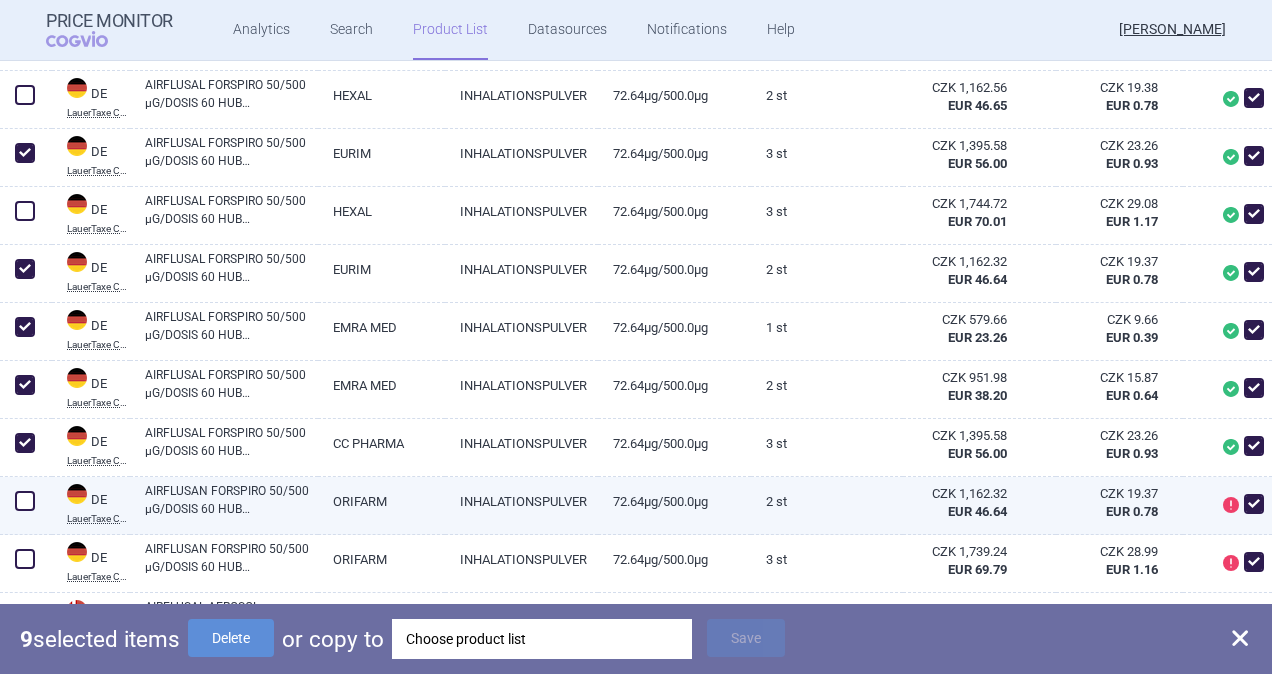 click at bounding box center (25, 501) 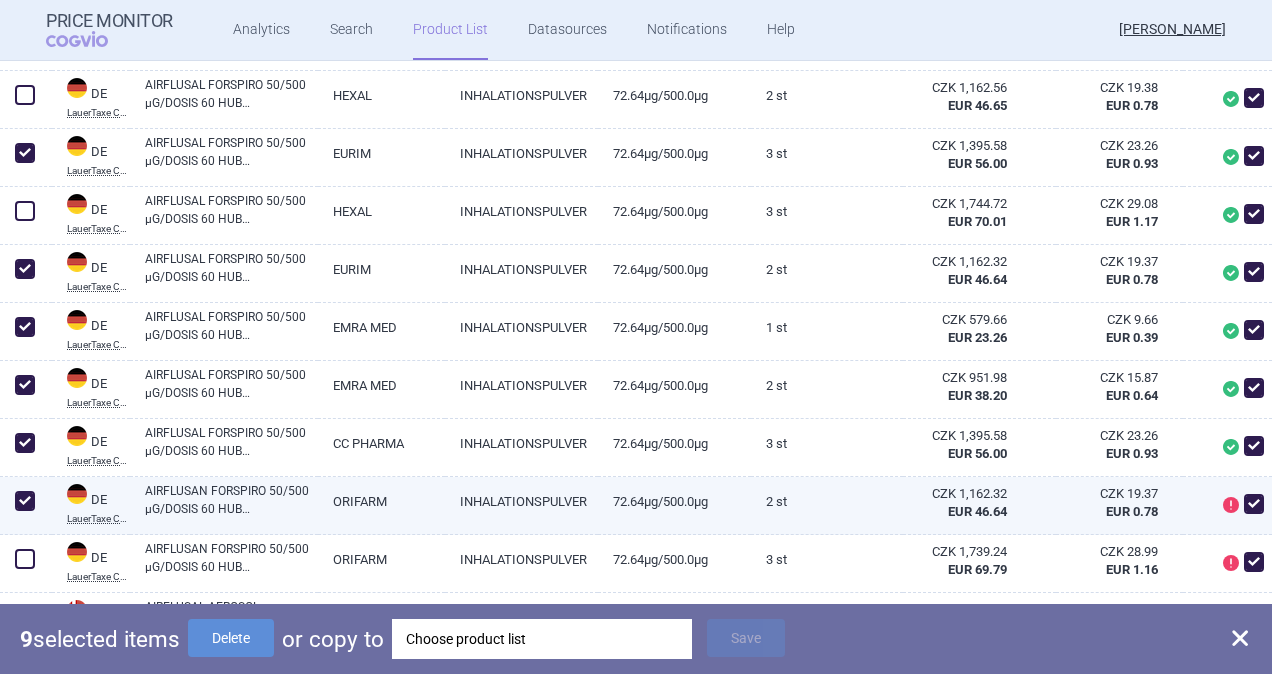 checkbox on "true" 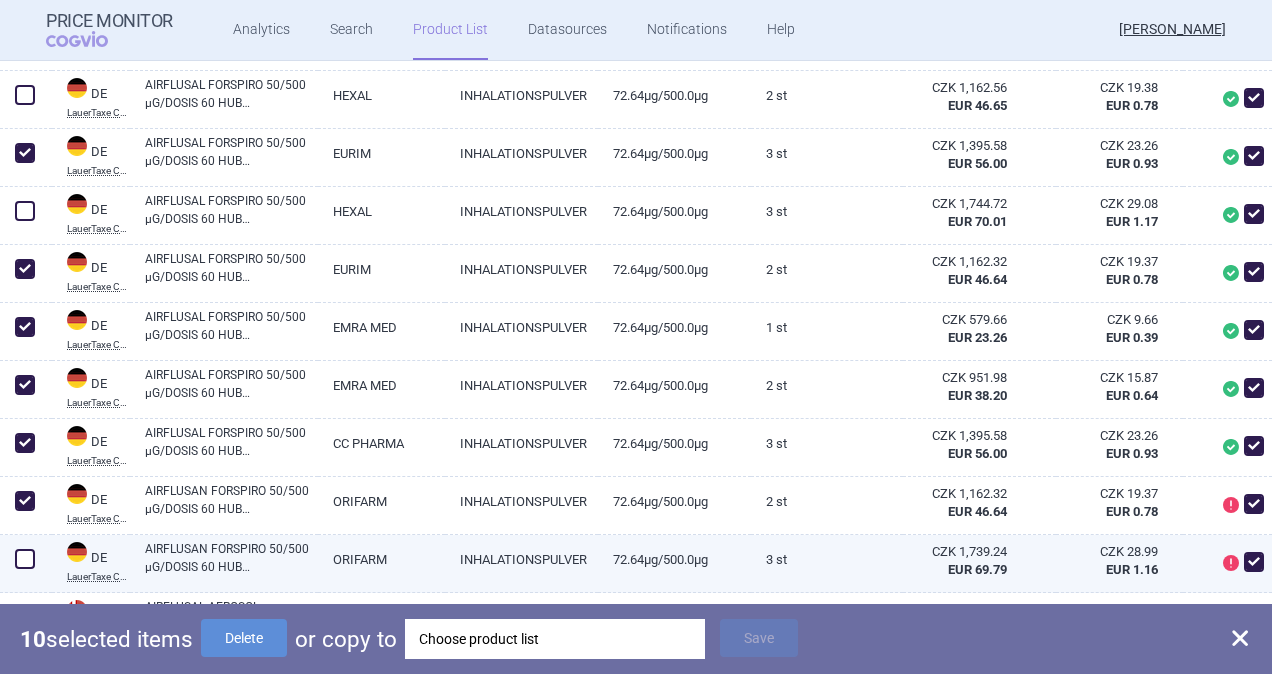 click at bounding box center [25, 559] 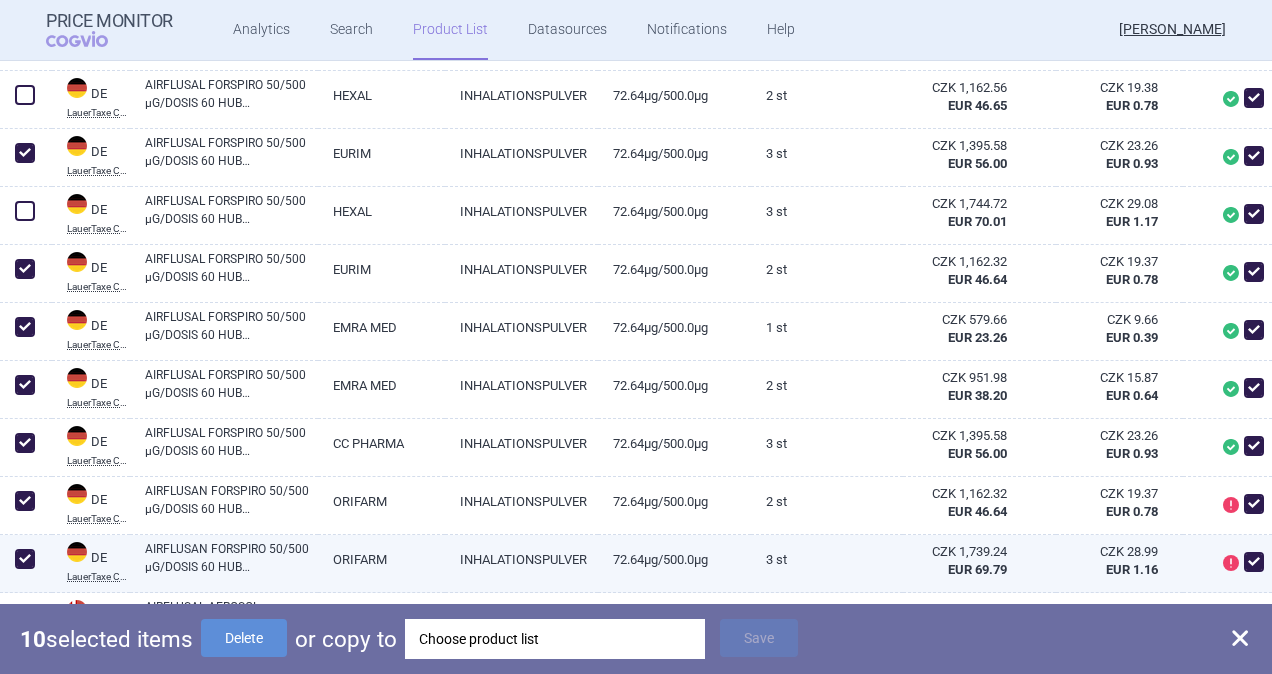 checkbox on "true" 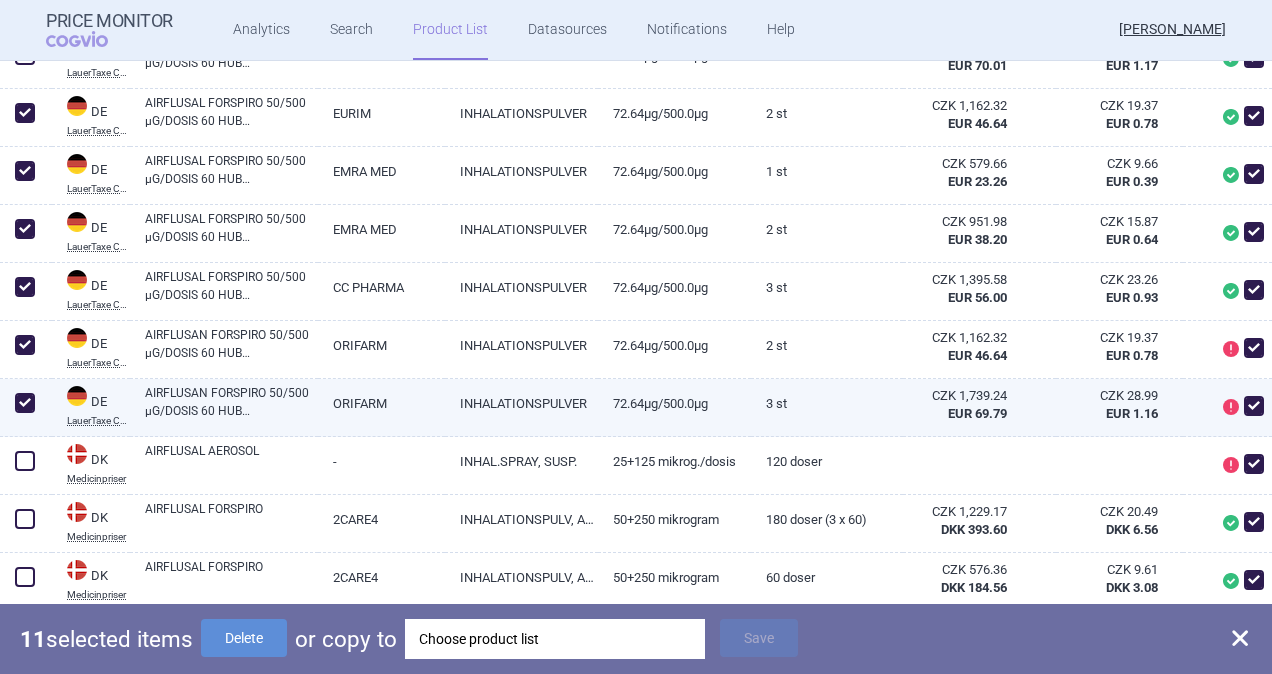 scroll, scrollTop: 1700, scrollLeft: 0, axis: vertical 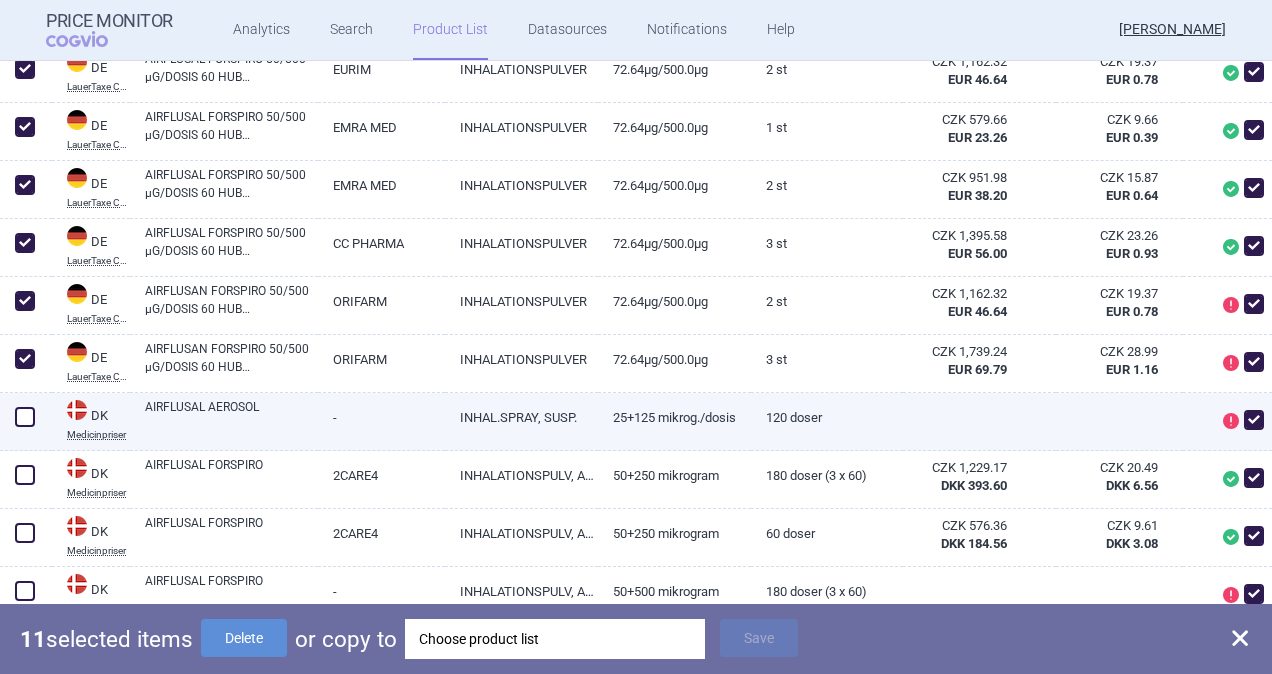drag, startPoint x: 34, startPoint y: 415, endPoint x: 38, endPoint y: 431, distance: 16.492422 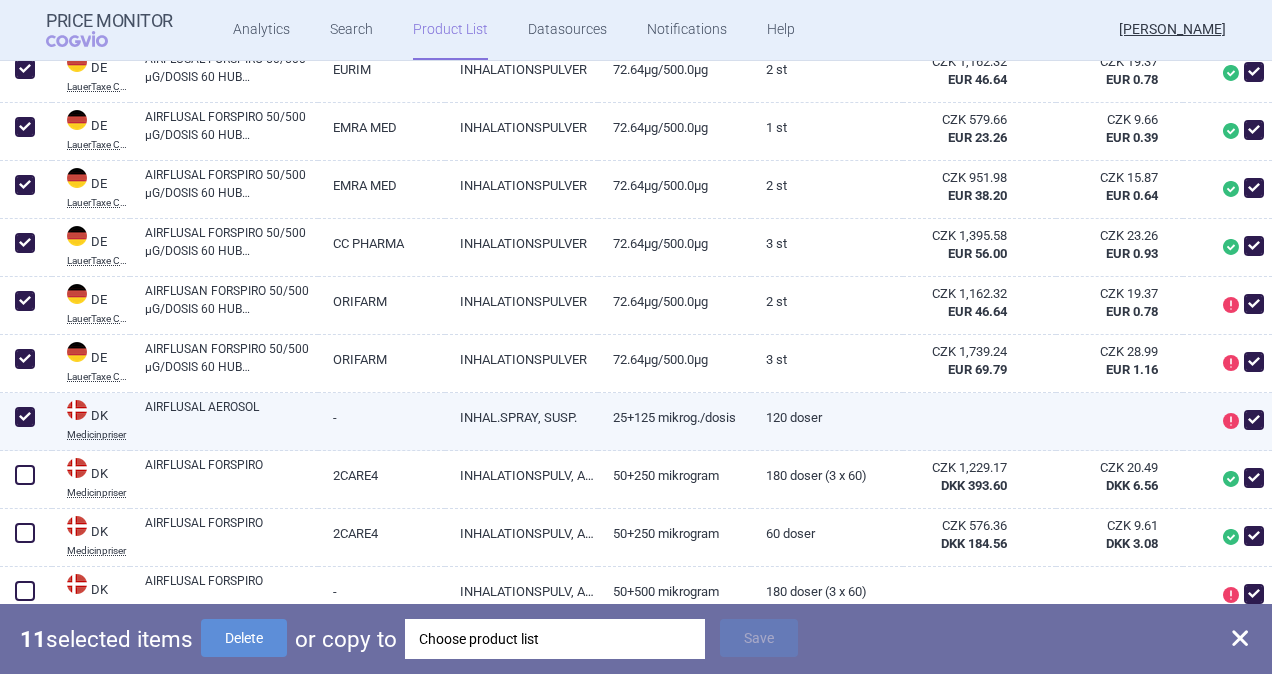 checkbox on "true" 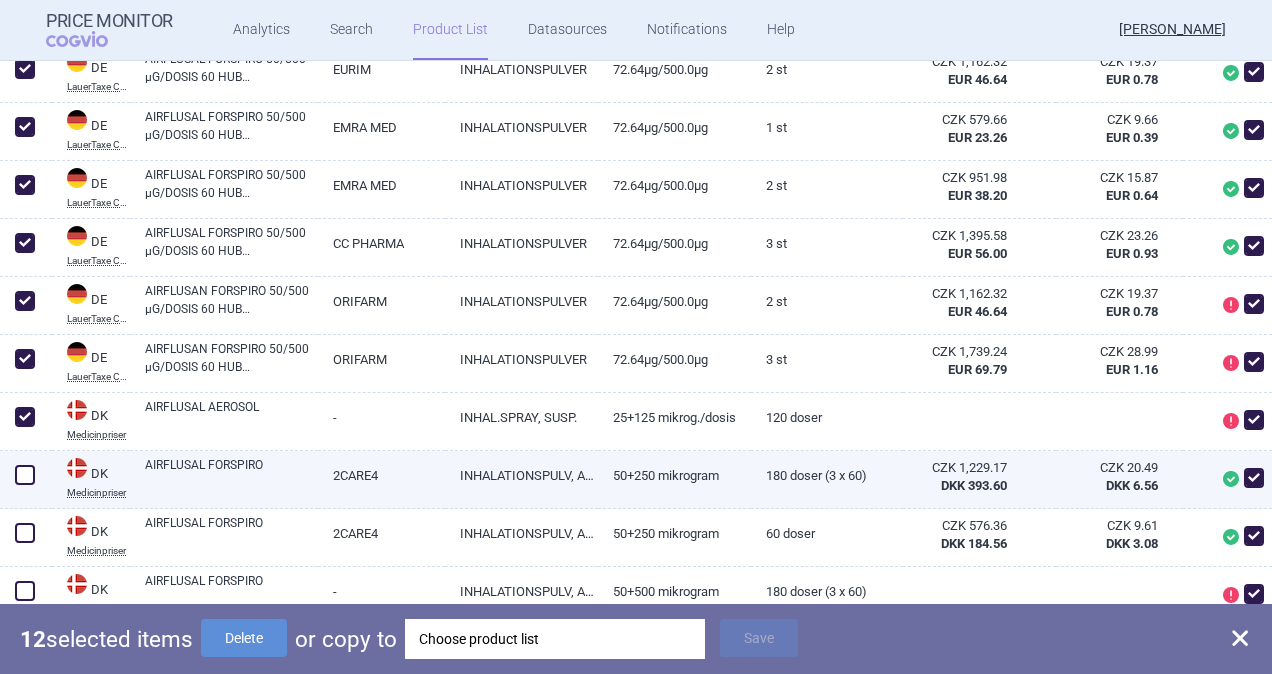 click at bounding box center (25, 475) 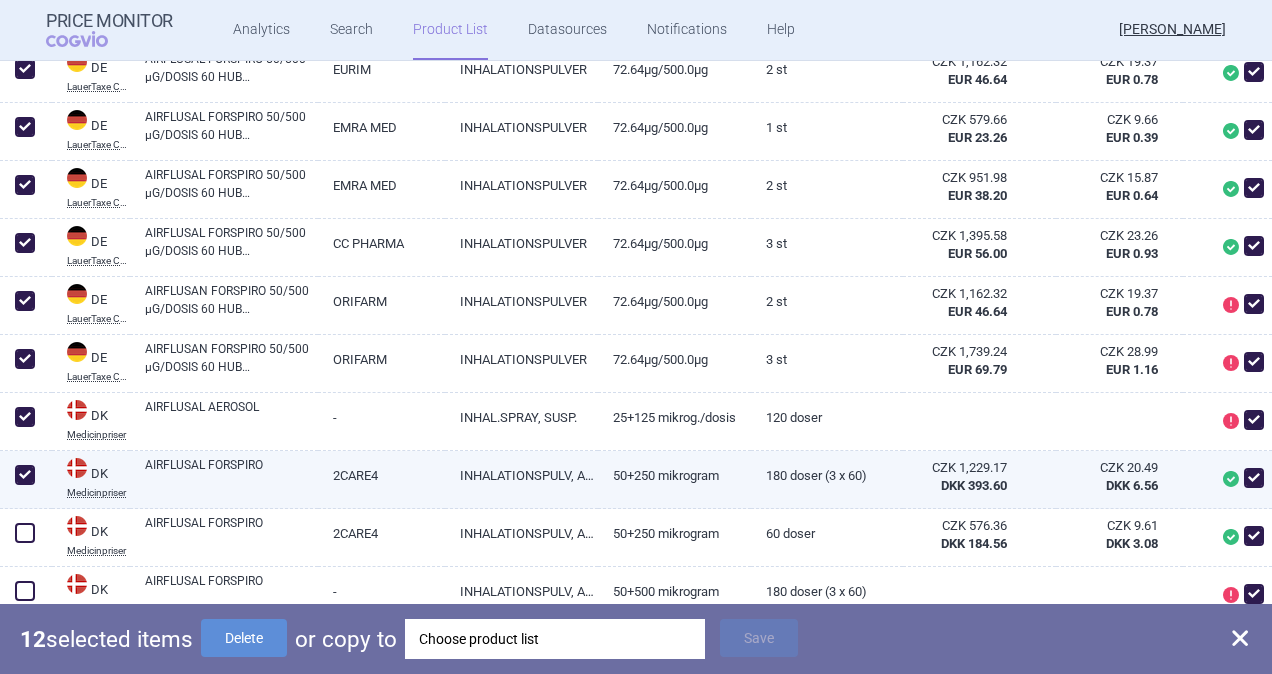 checkbox on "true" 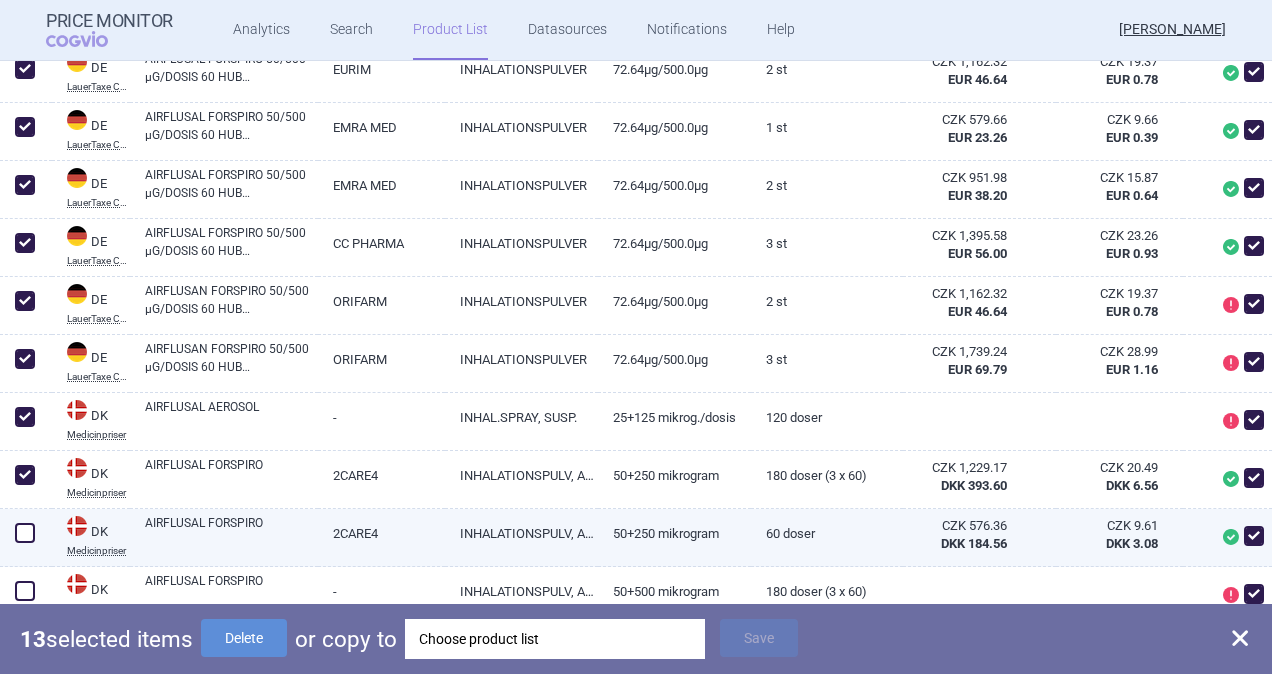 click at bounding box center (25, 533) 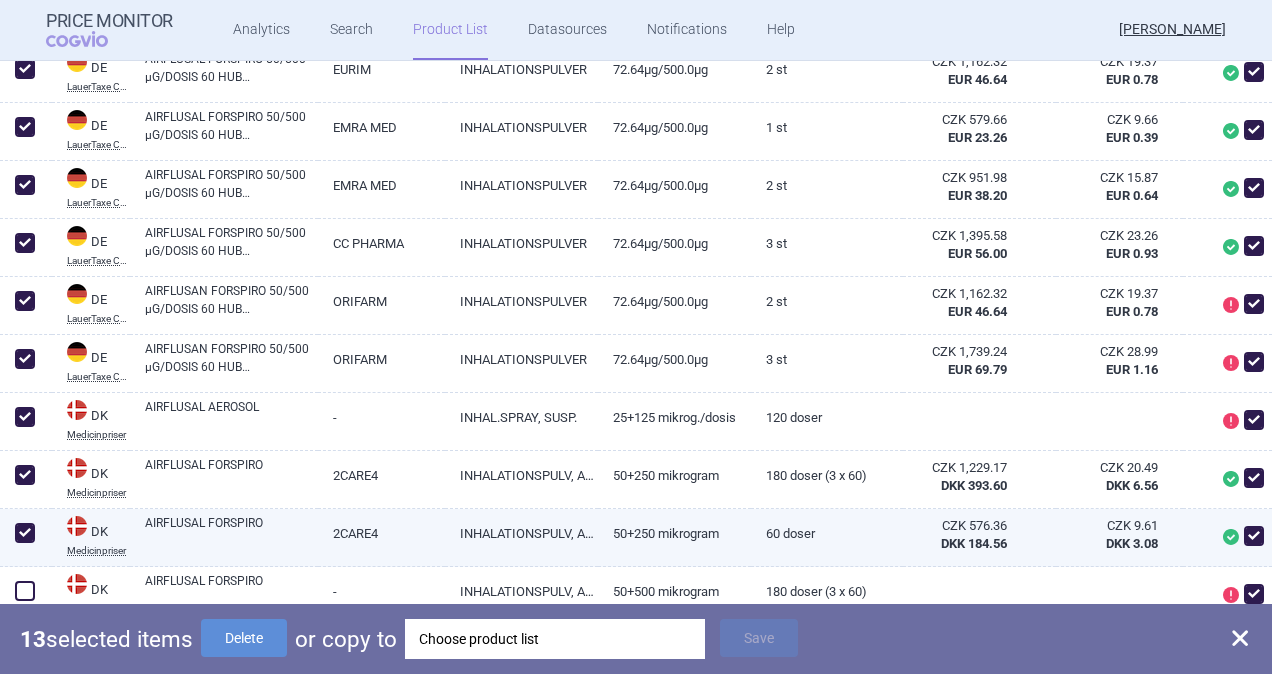 checkbox on "true" 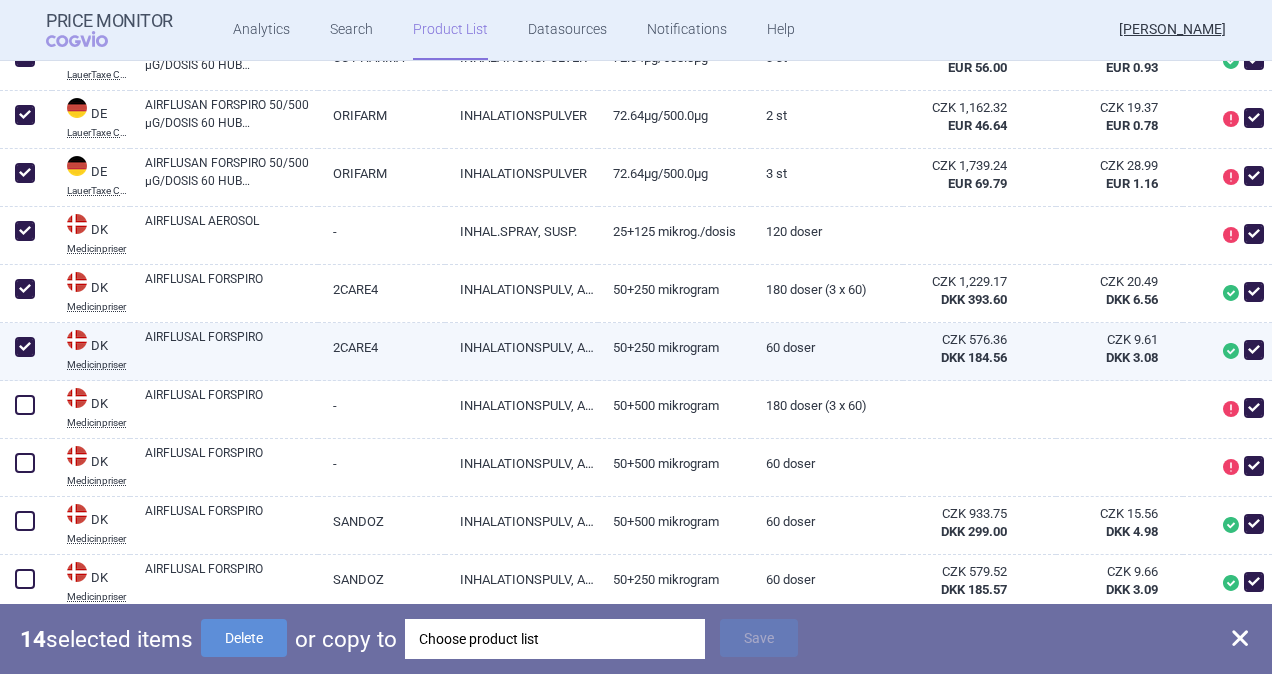 scroll, scrollTop: 1900, scrollLeft: 0, axis: vertical 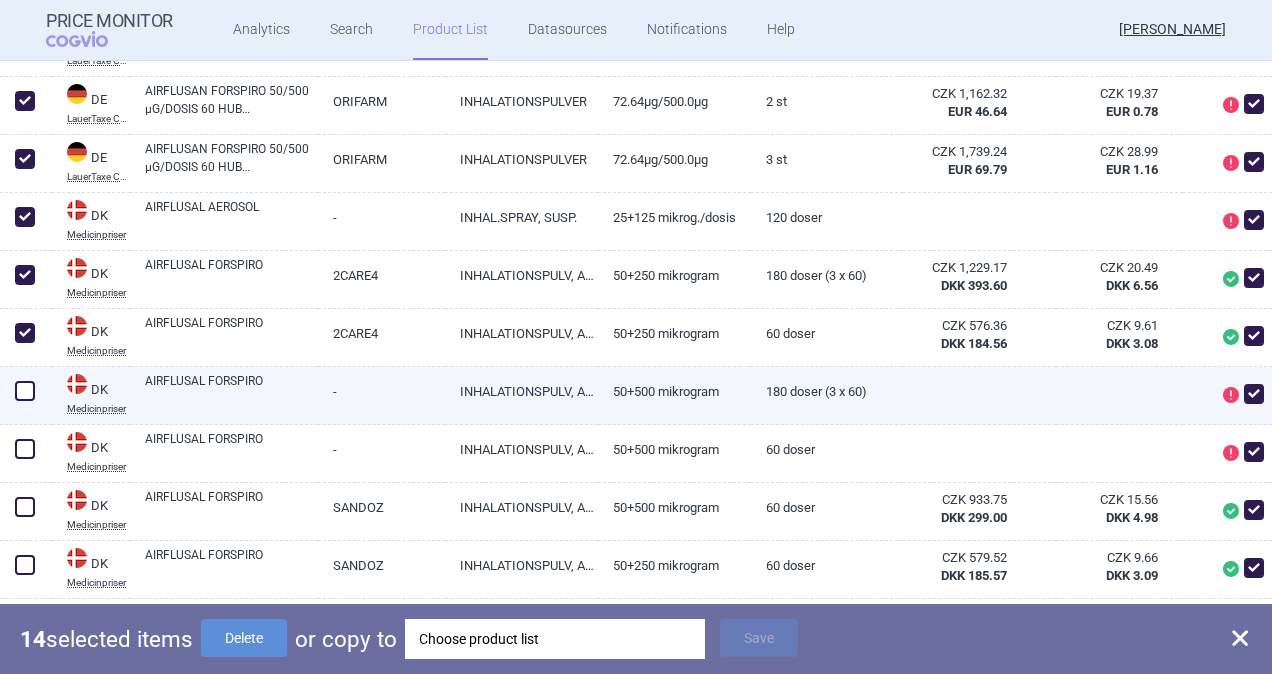 click at bounding box center [25, 391] 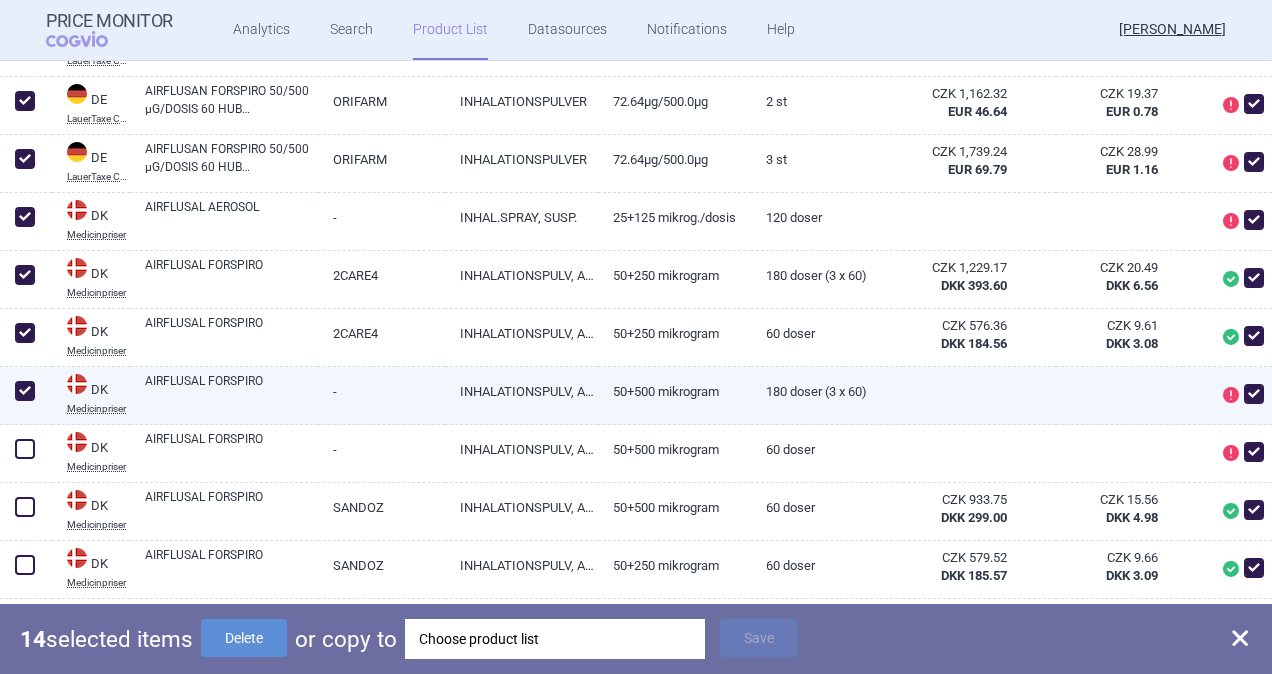 checkbox on "true" 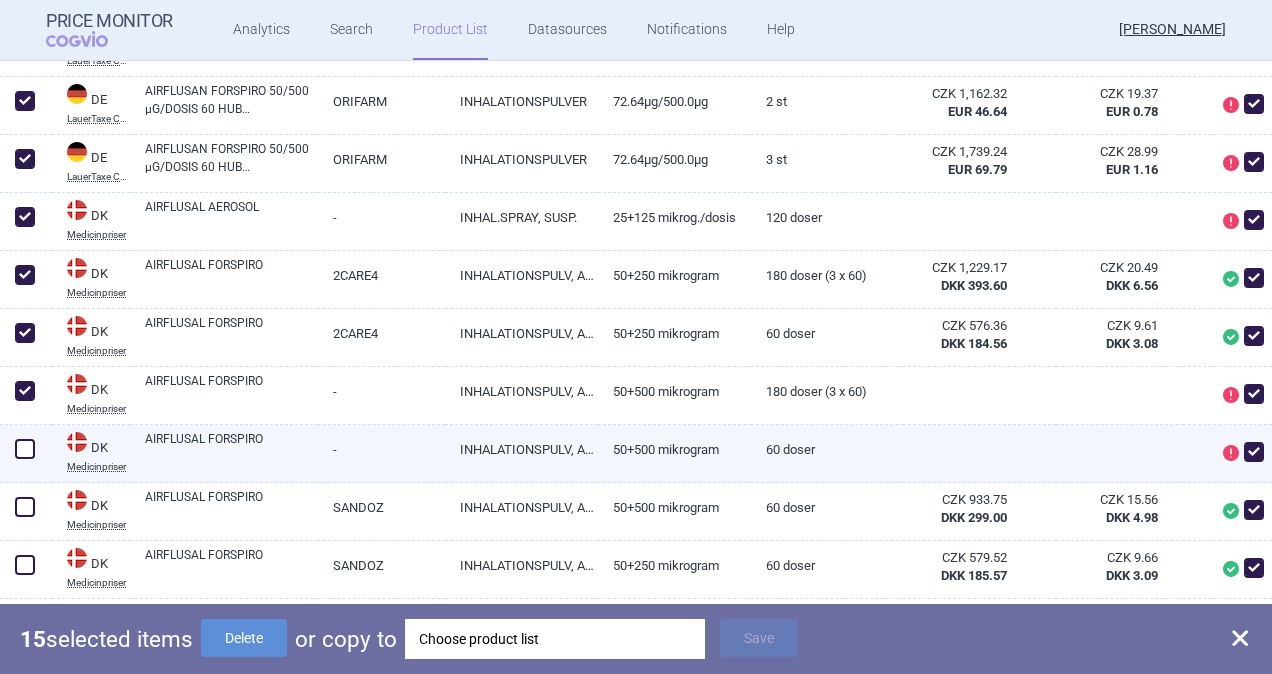 click at bounding box center [25, 449] 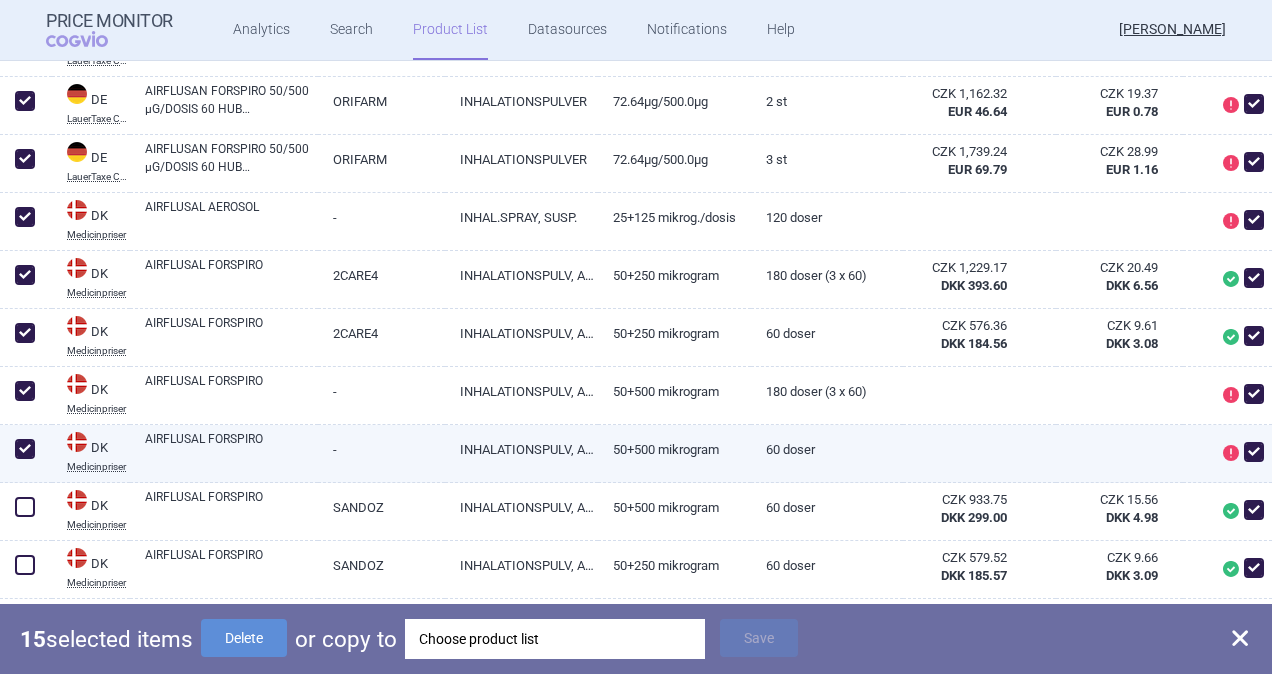 checkbox on "true" 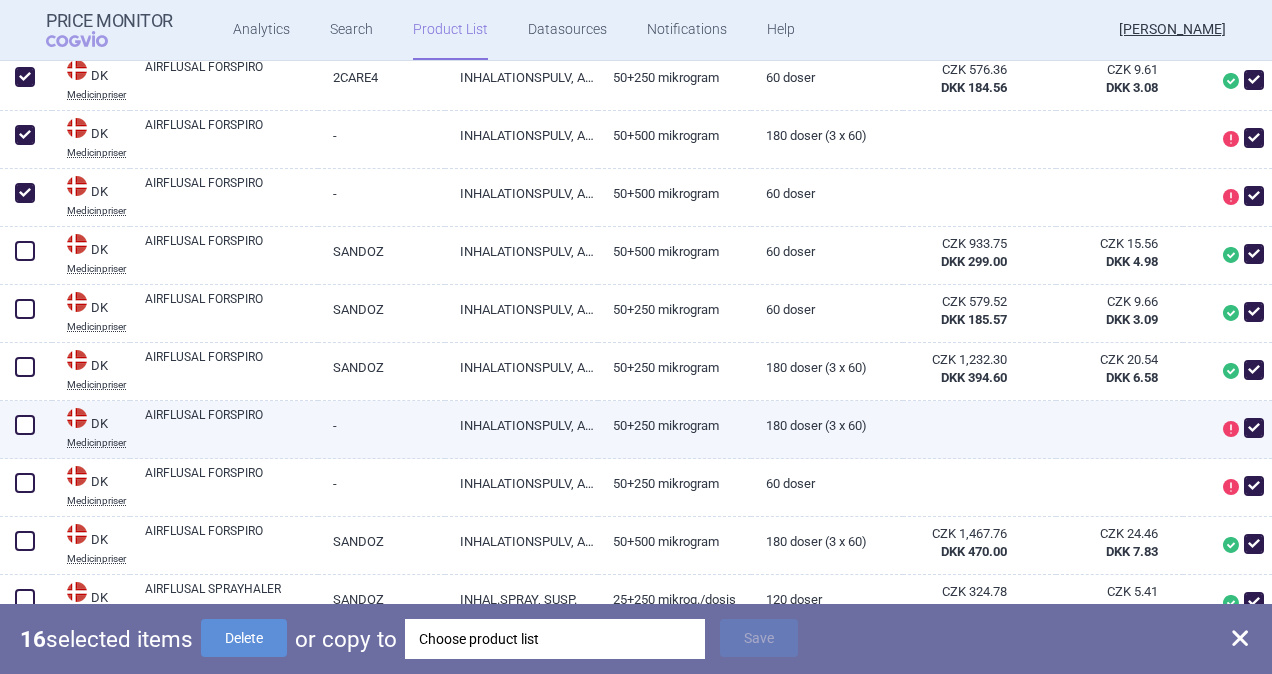 scroll, scrollTop: 2200, scrollLeft: 0, axis: vertical 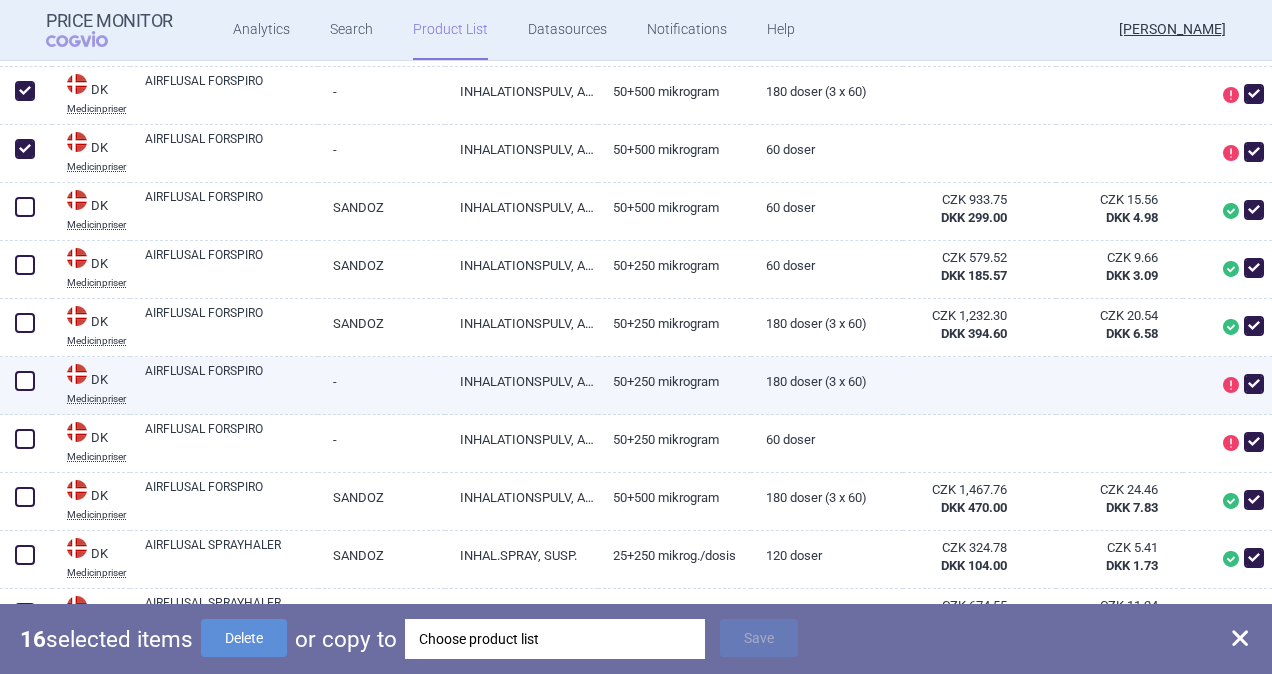 drag, startPoint x: 21, startPoint y: 373, endPoint x: 28, endPoint y: 405, distance: 32.75668 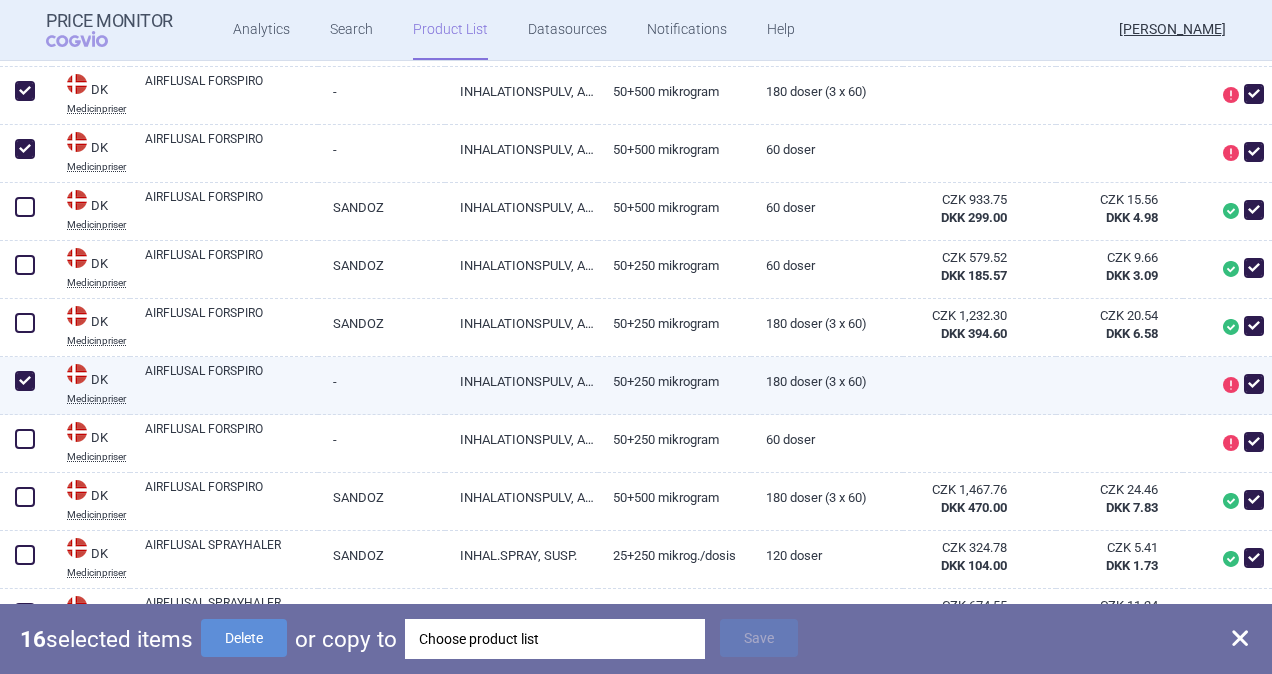 checkbox on "true" 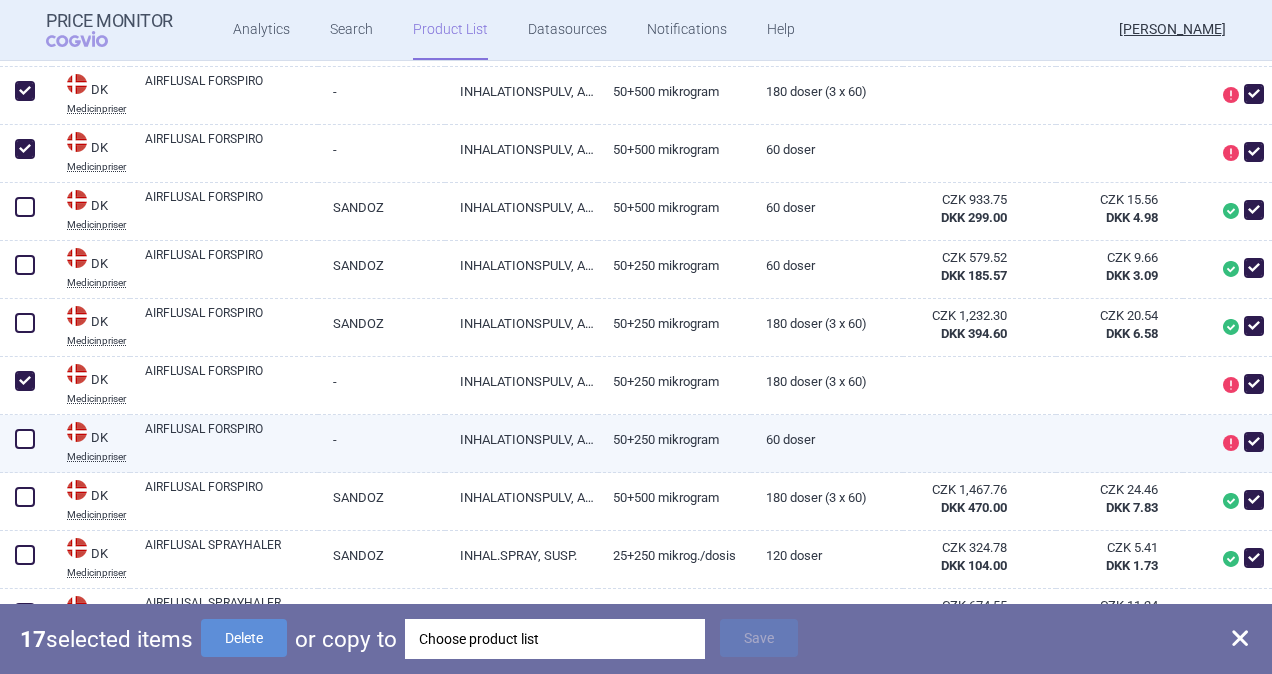 click at bounding box center [26, 444] 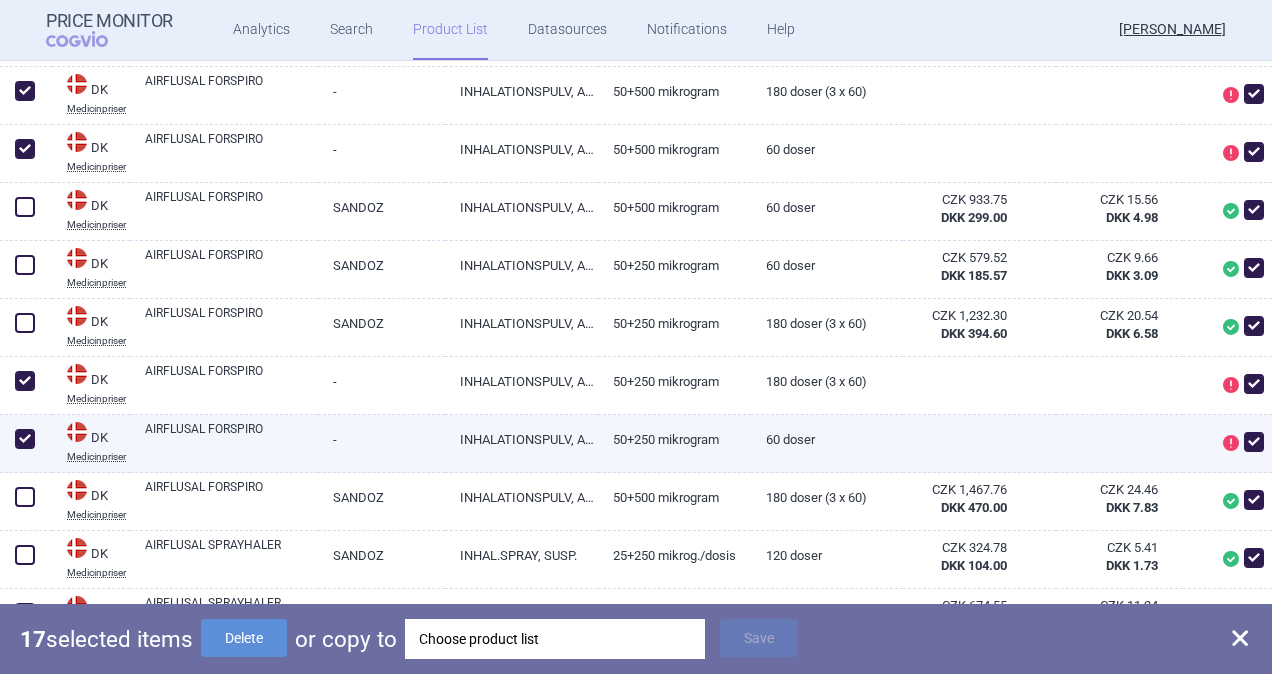 checkbox on "true" 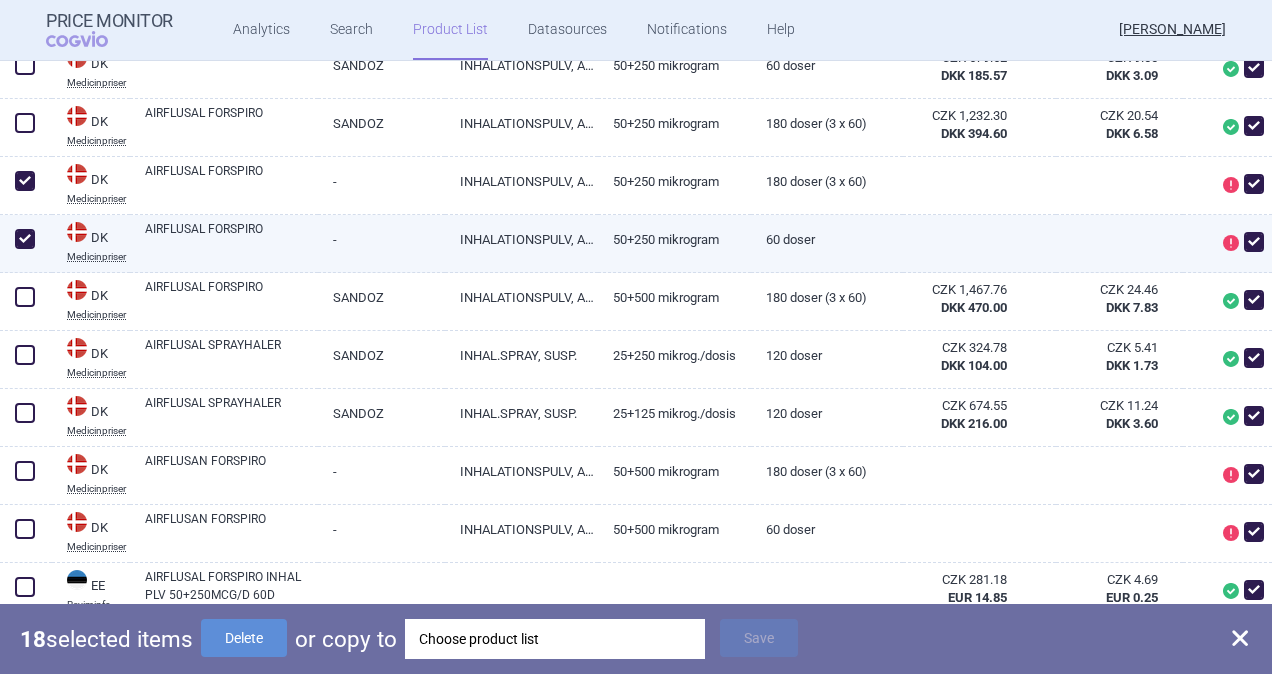 scroll, scrollTop: 2500, scrollLeft: 0, axis: vertical 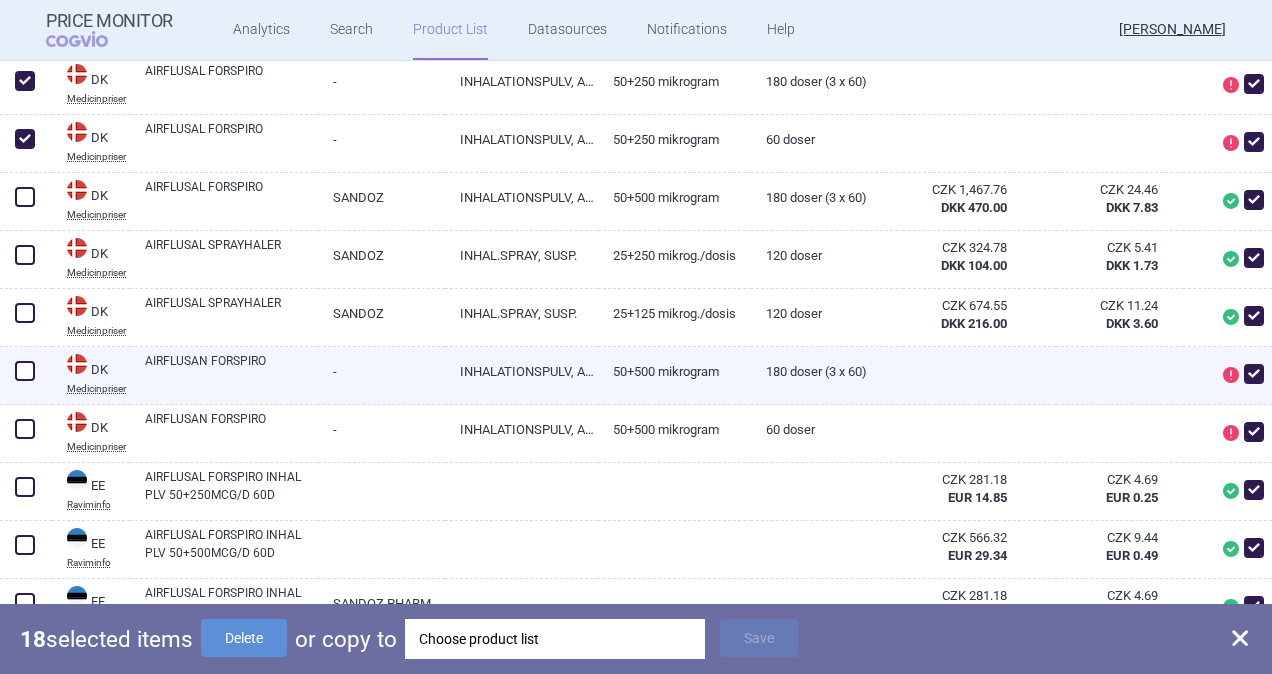 click at bounding box center (25, 371) 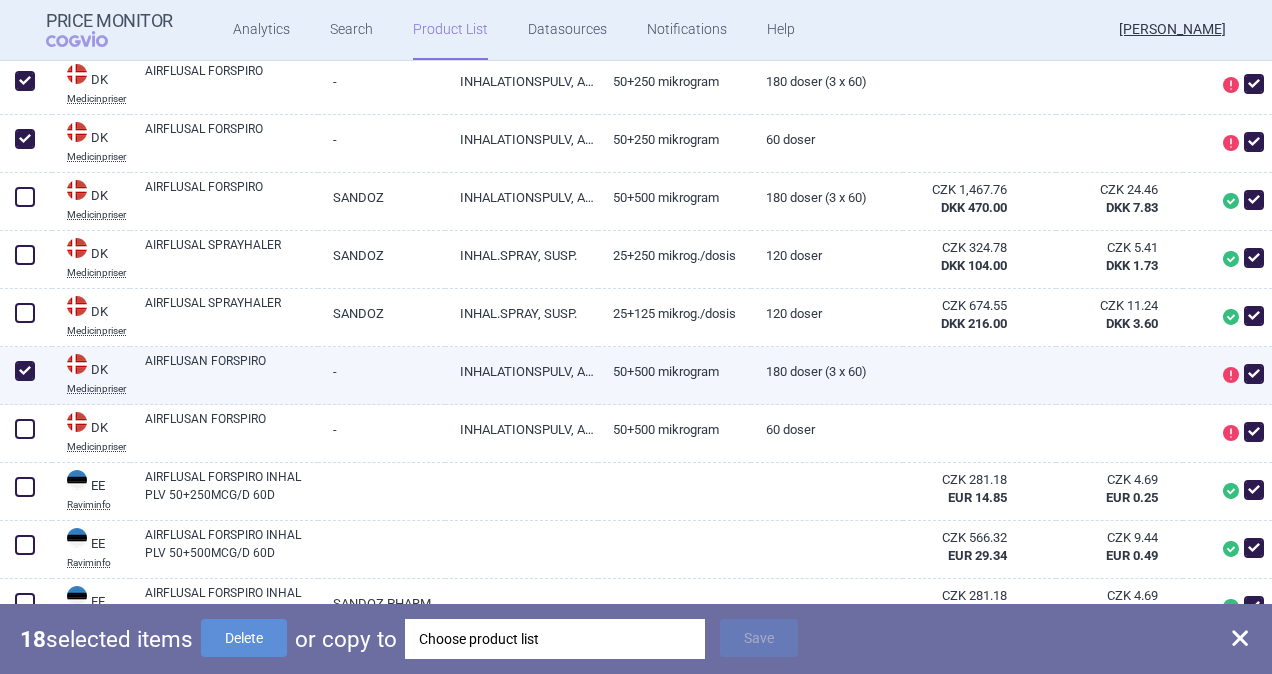 checkbox on "true" 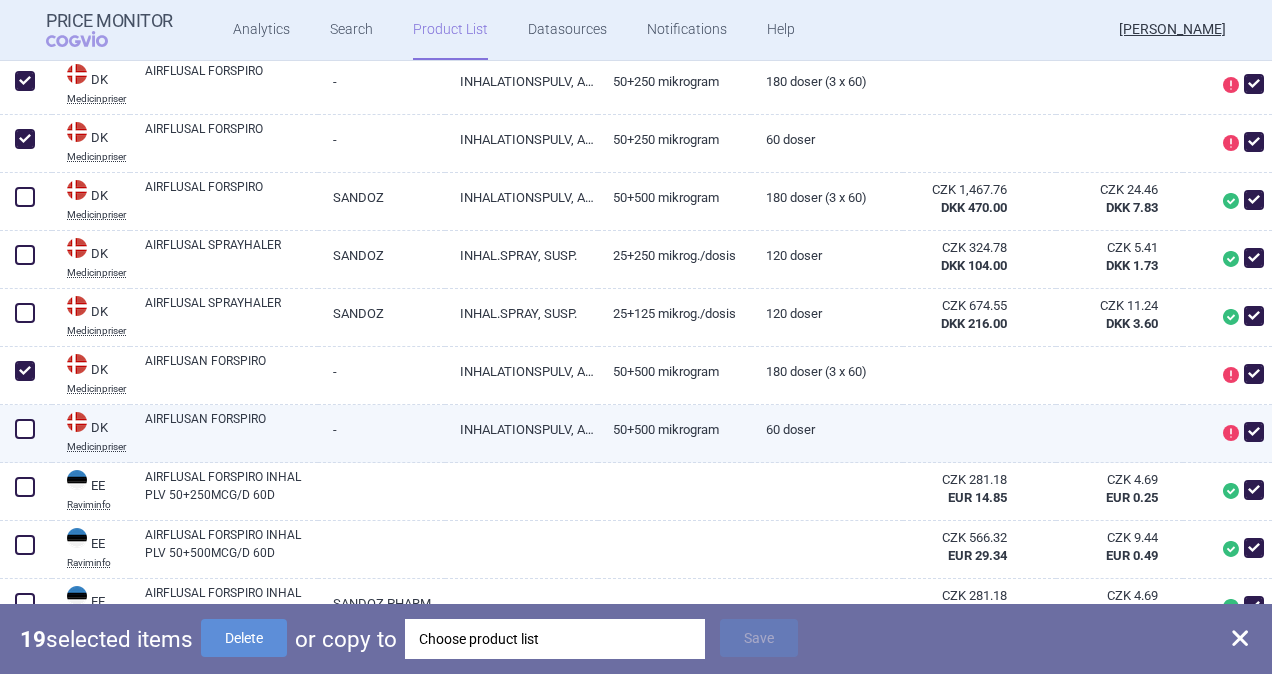click at bounding box center [25, 429] 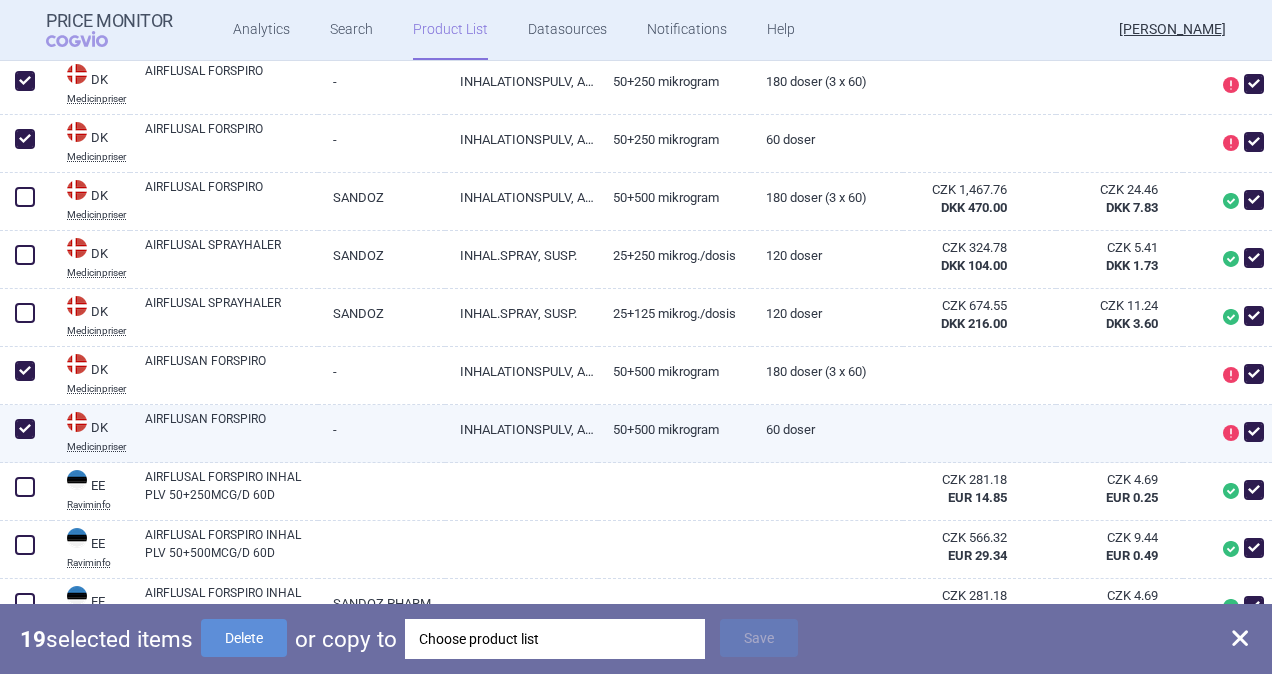 checkbox on "true" 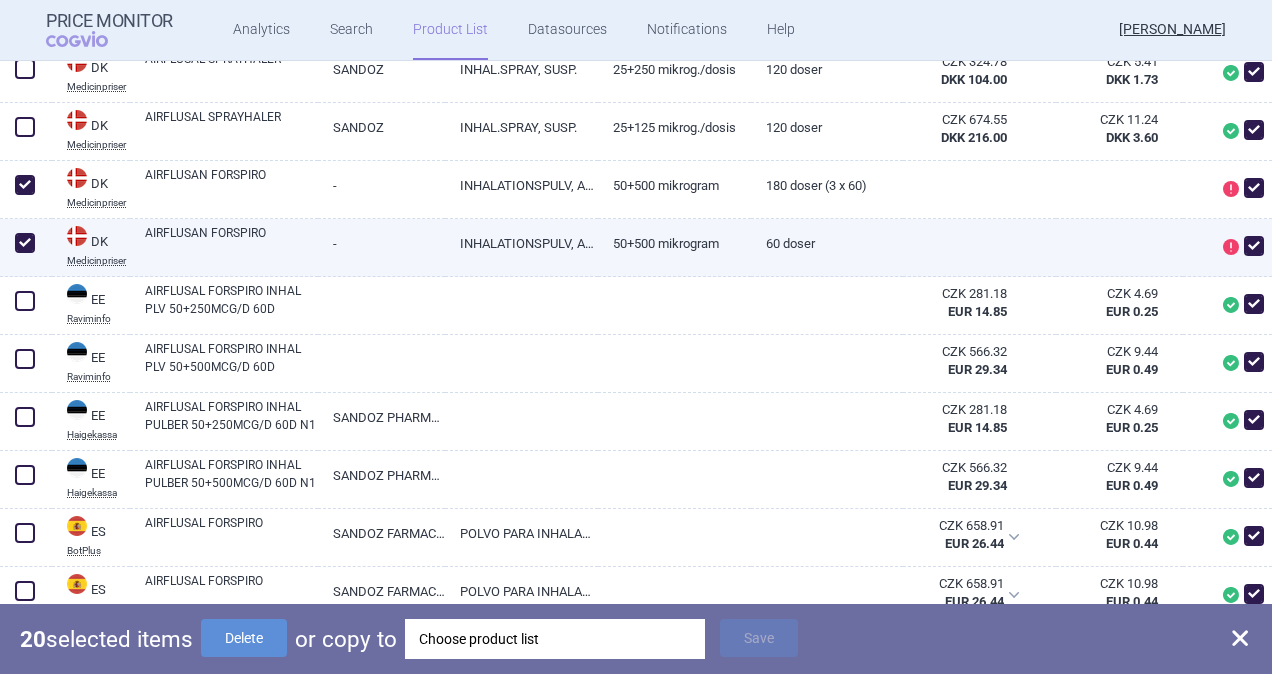 scroll, scrollTop: 2700, scrollLeft: 0, axis: vertical 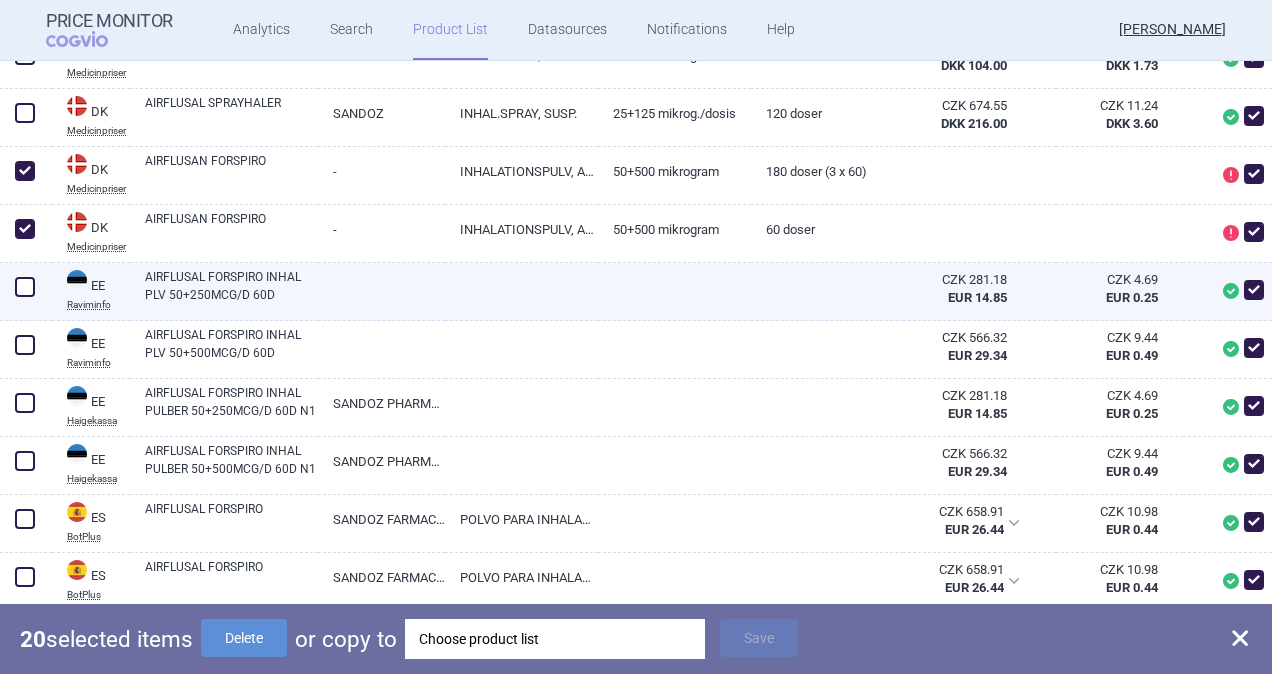 click at bounding box center (25, 287) 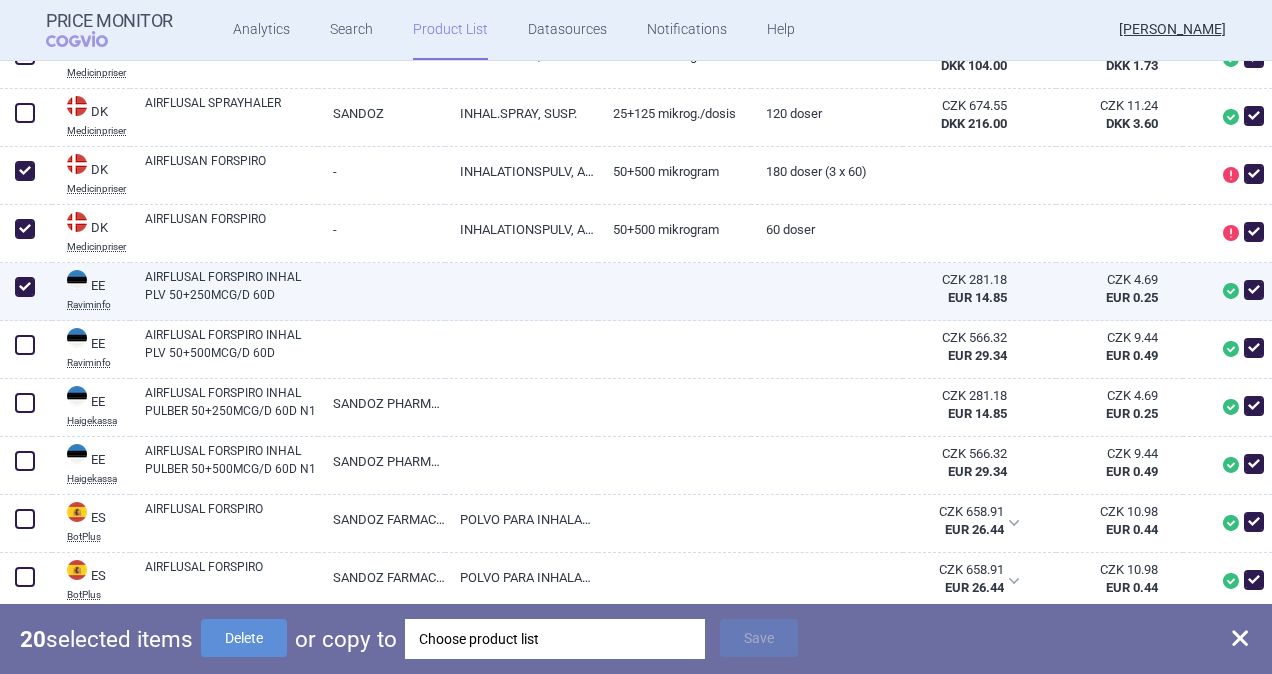 checkbox on "true" 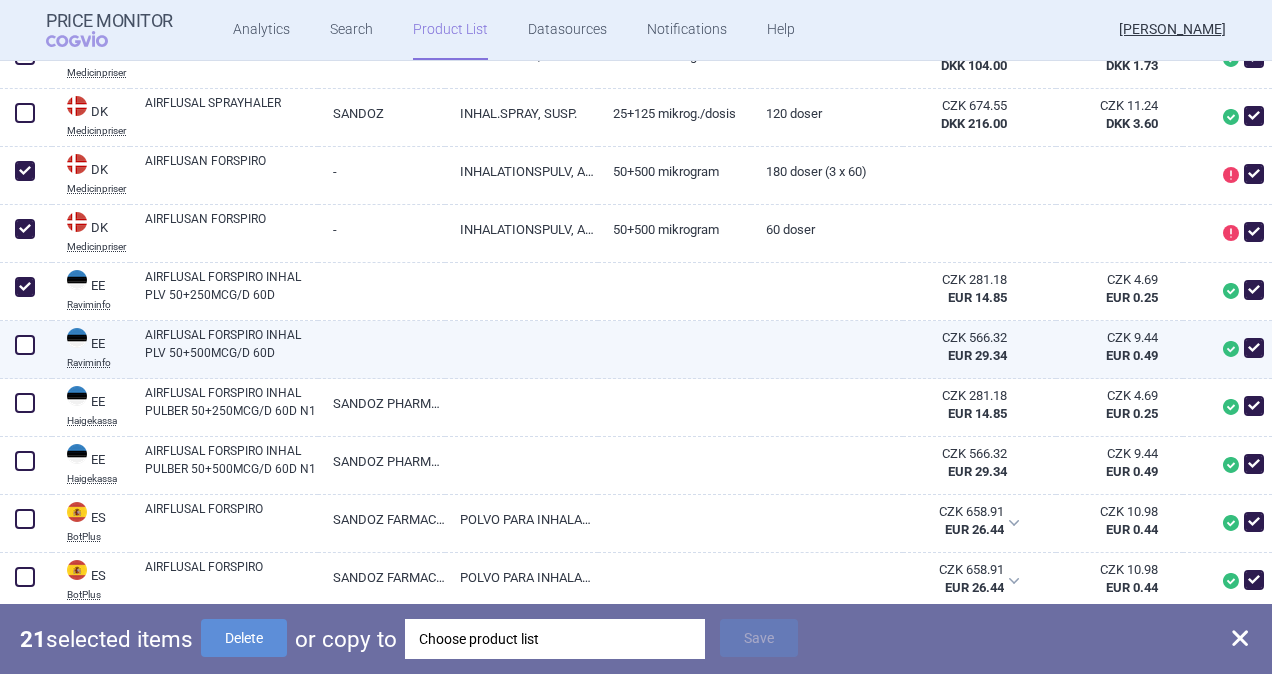 click at bounding box center [25, 345] 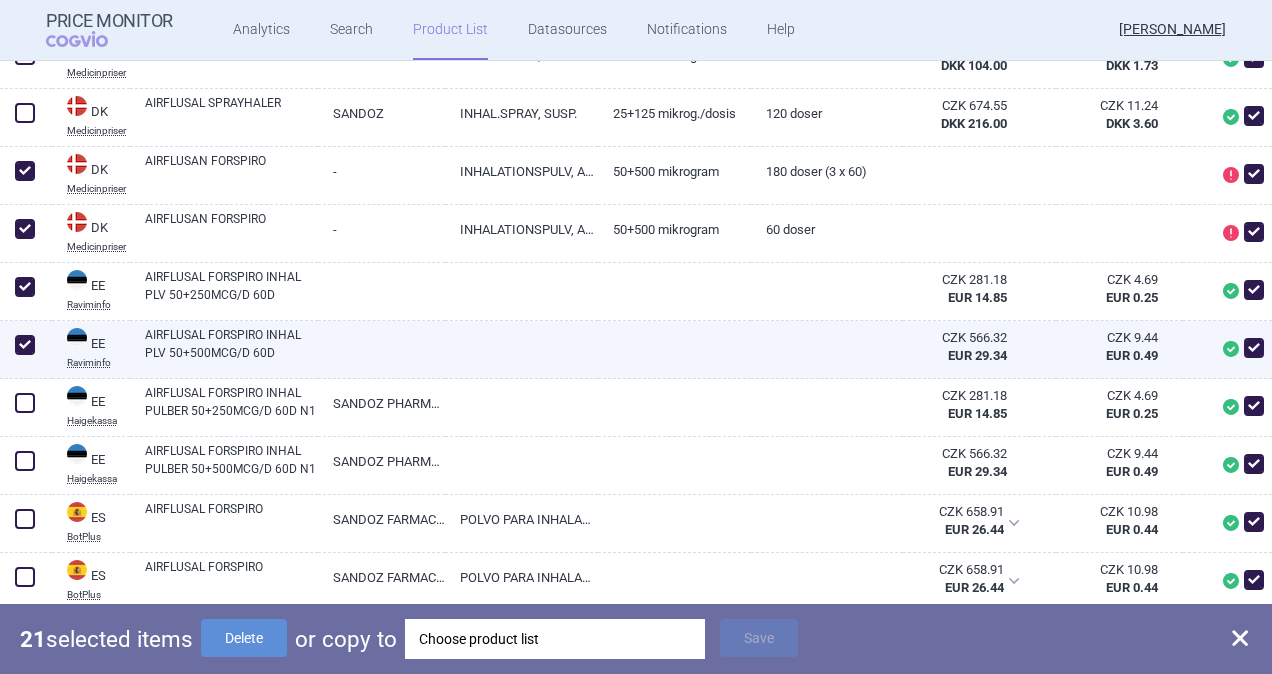 checkbox on "true" 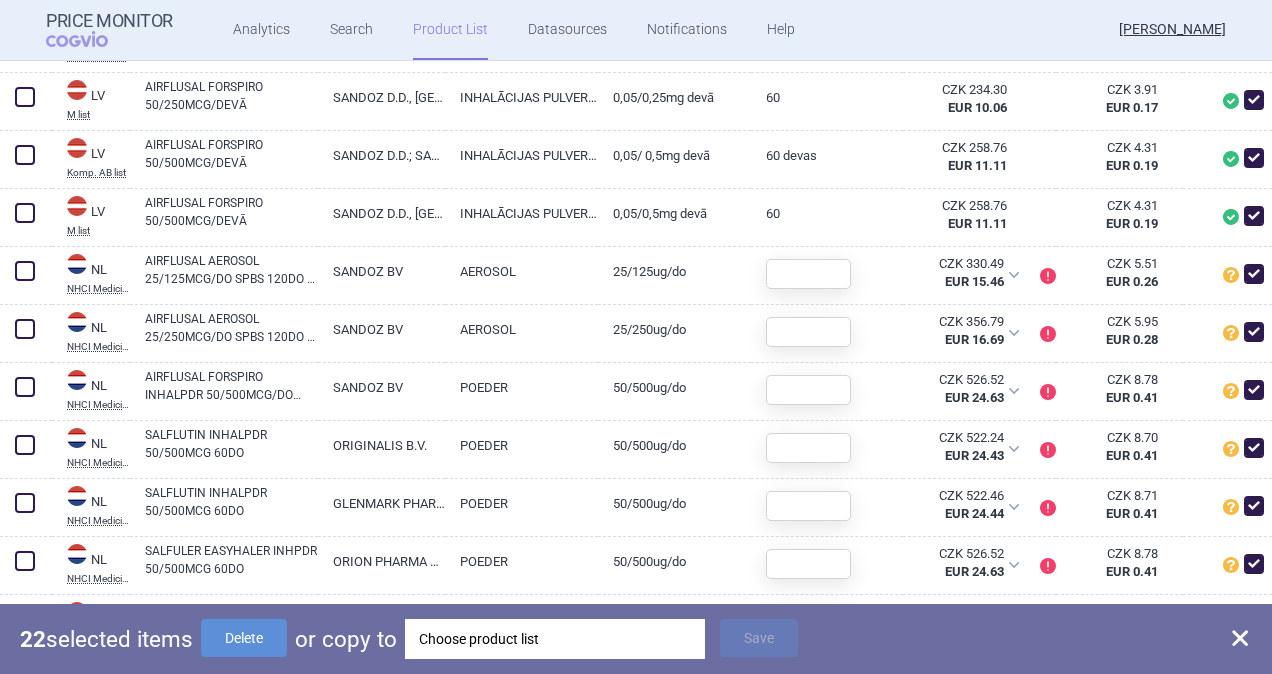 scroll, scrollTop: 3800, scrollLeft: 0, axis: vertical 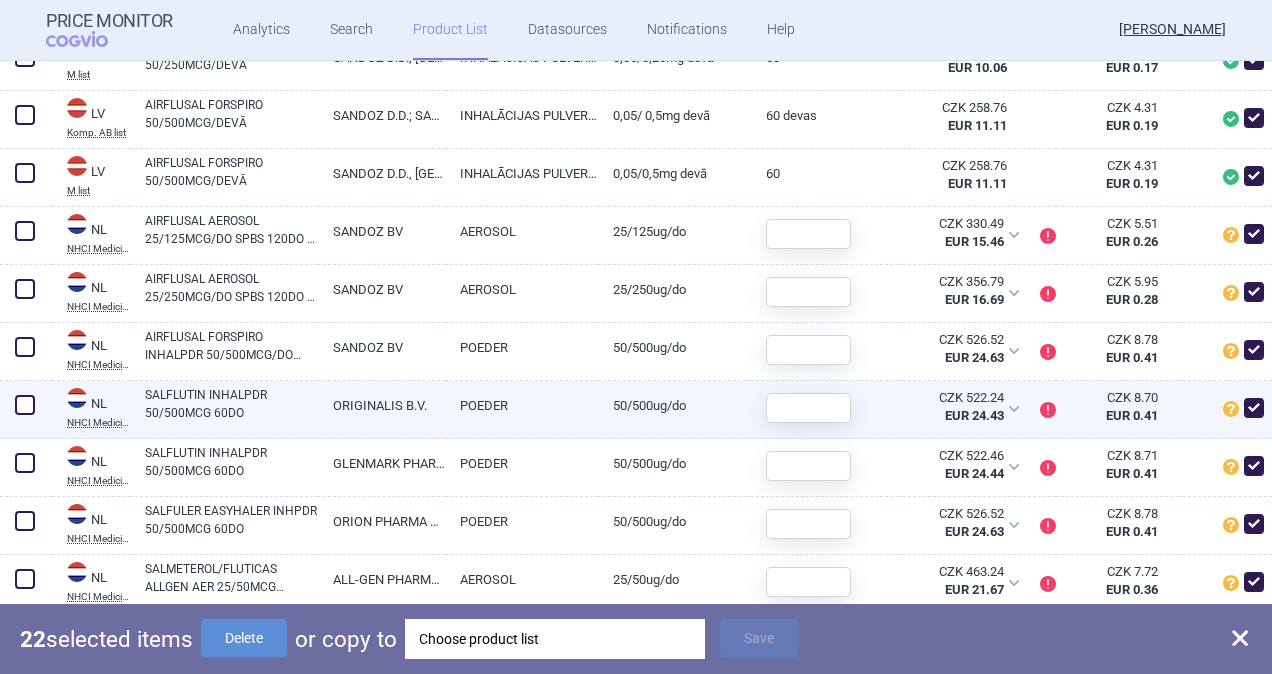 click at bounding box center (25, 405) 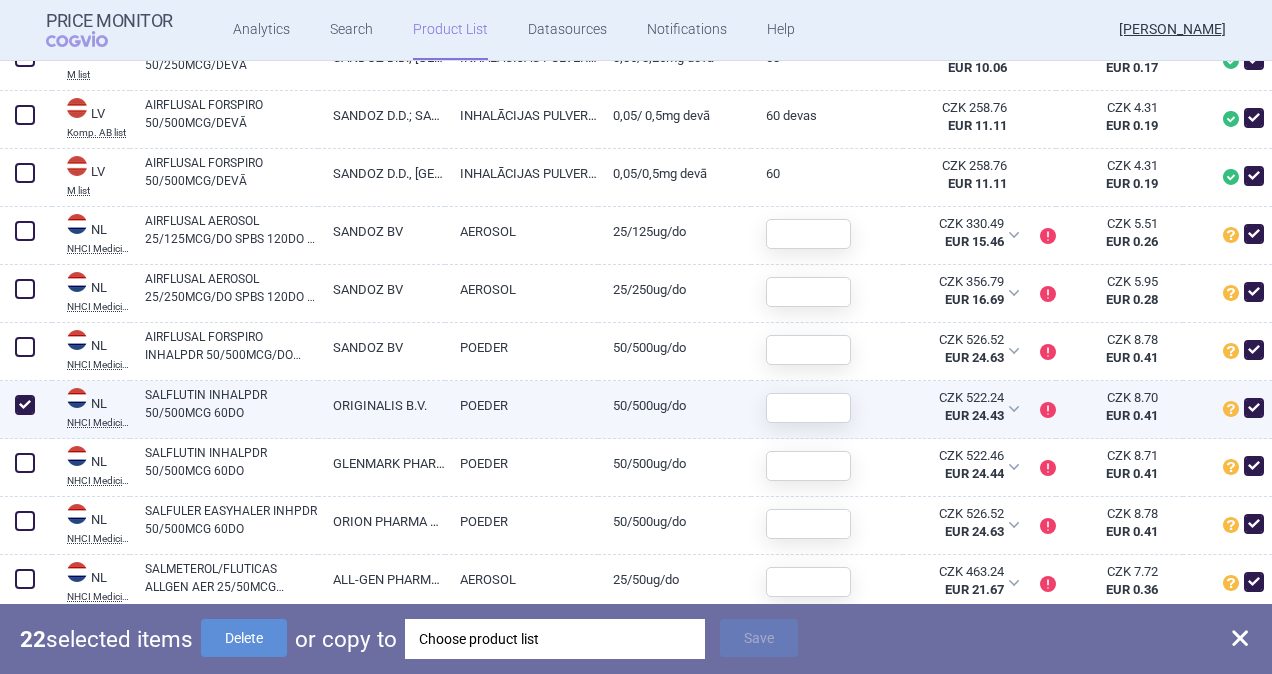 checkbox on "true" 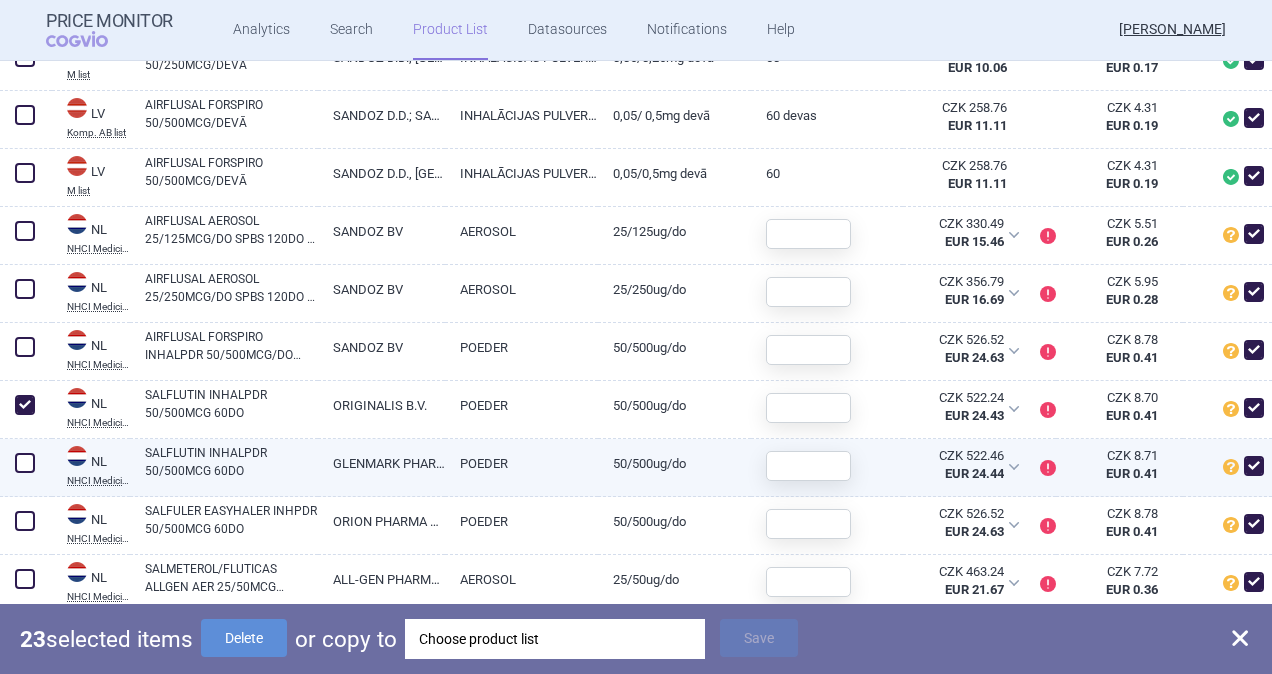 click at bounding box center [25, 463] 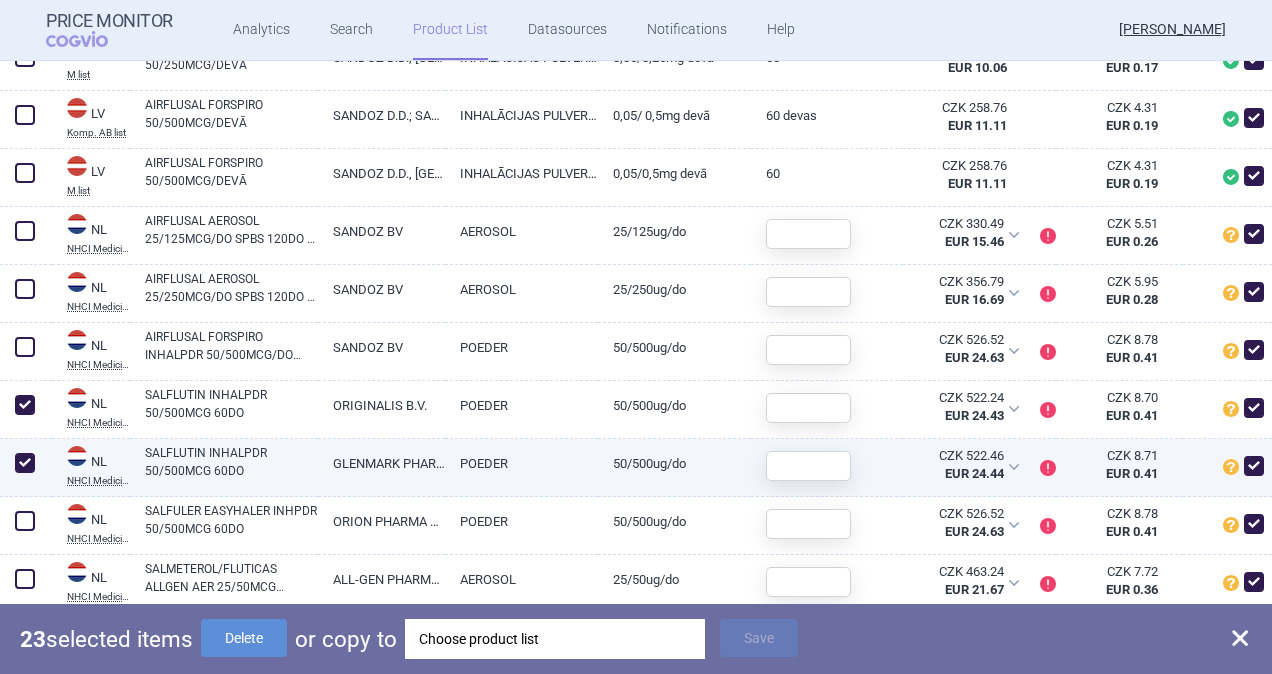 checkbox on "true" 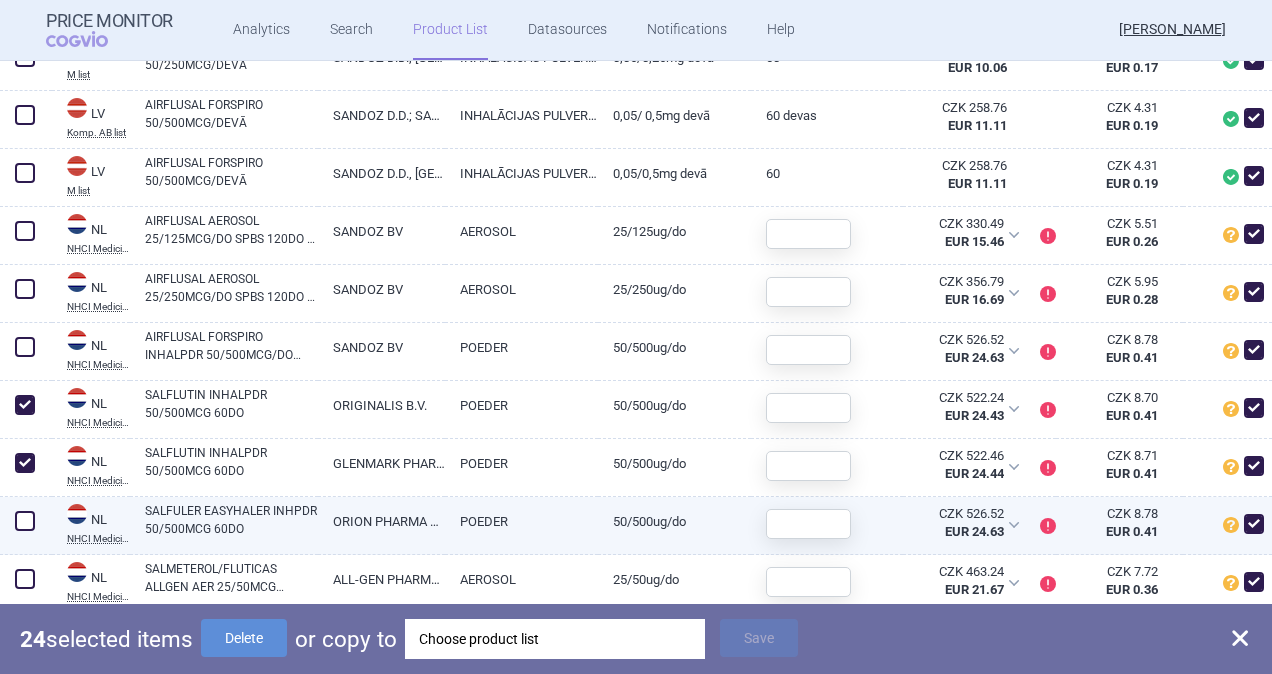 click at bounding box center [25, 521] 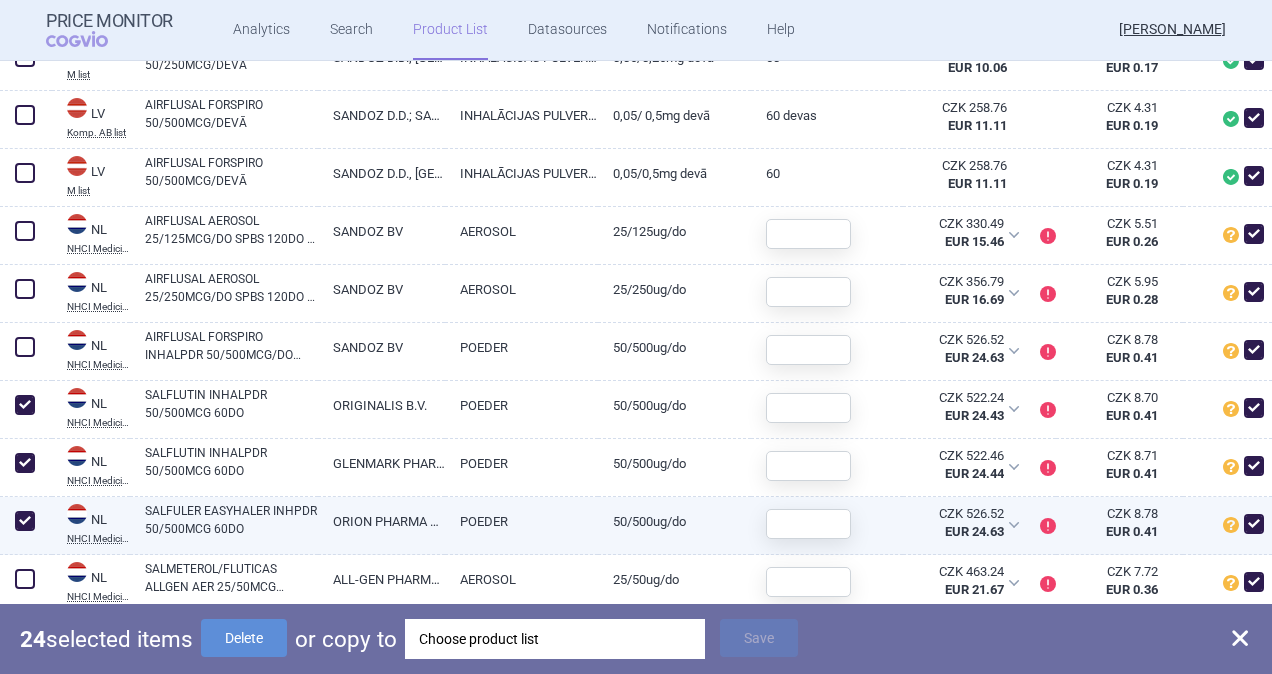 checkbox on "true" 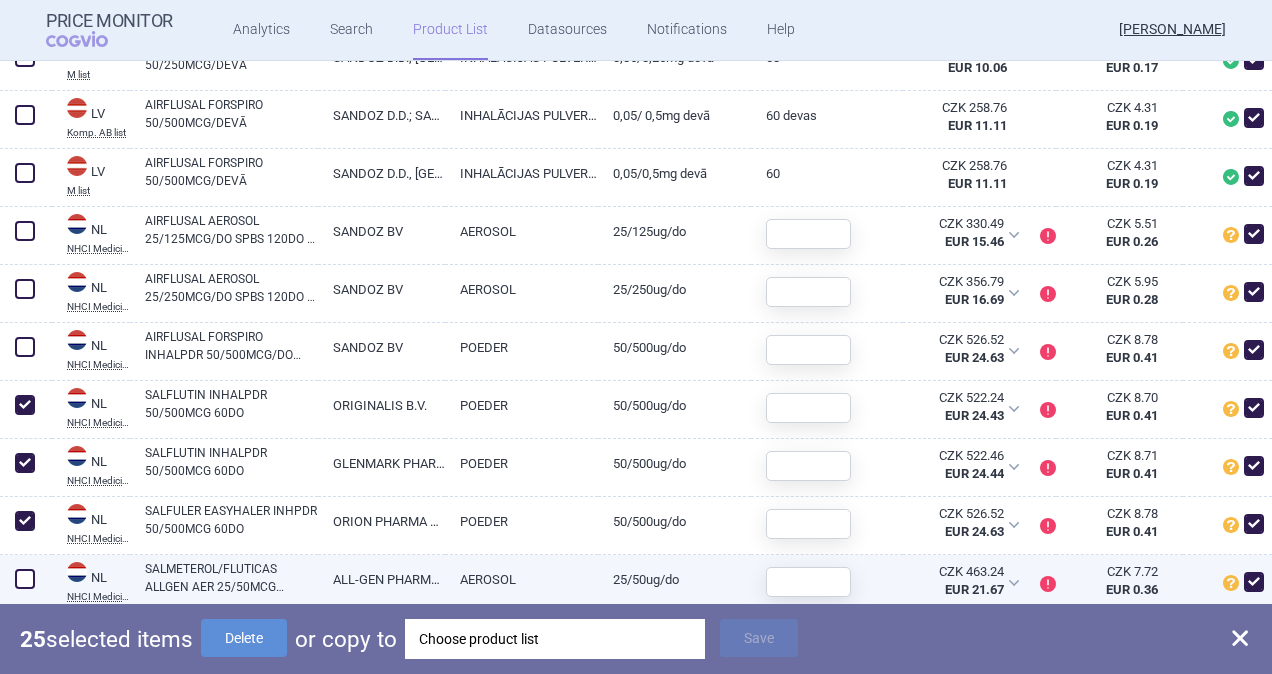 click at bounding box center [25, 579] 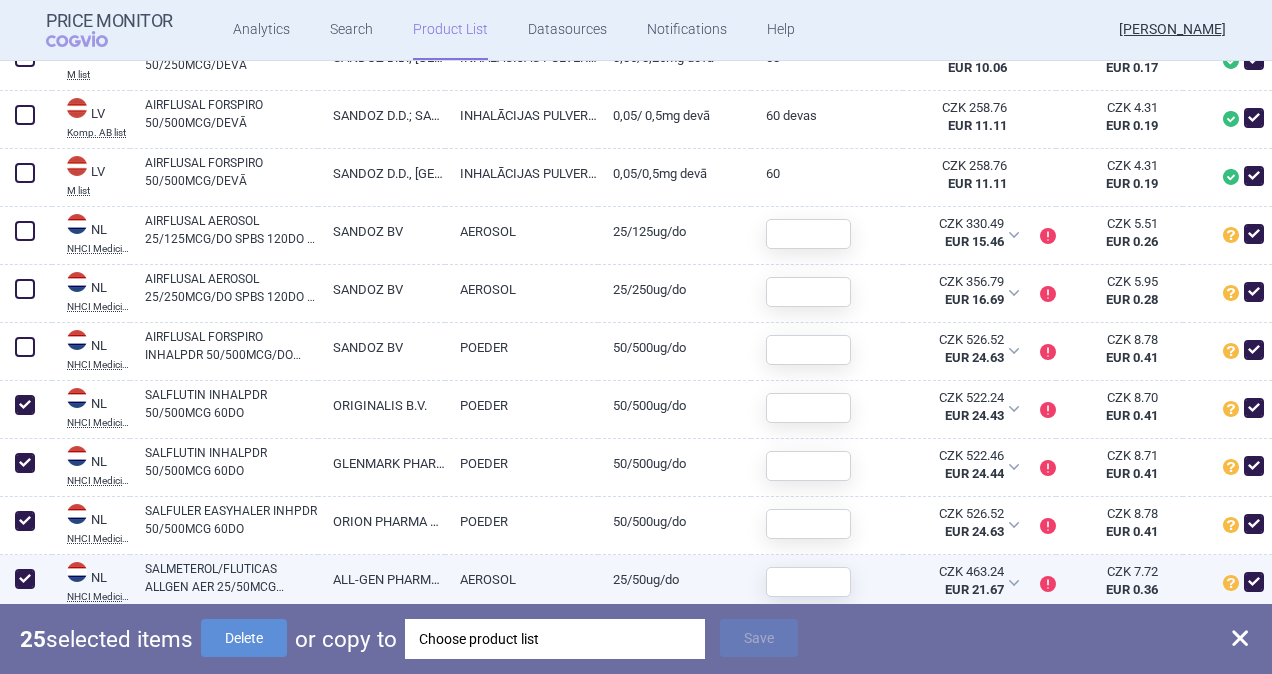 checkbox on "true" 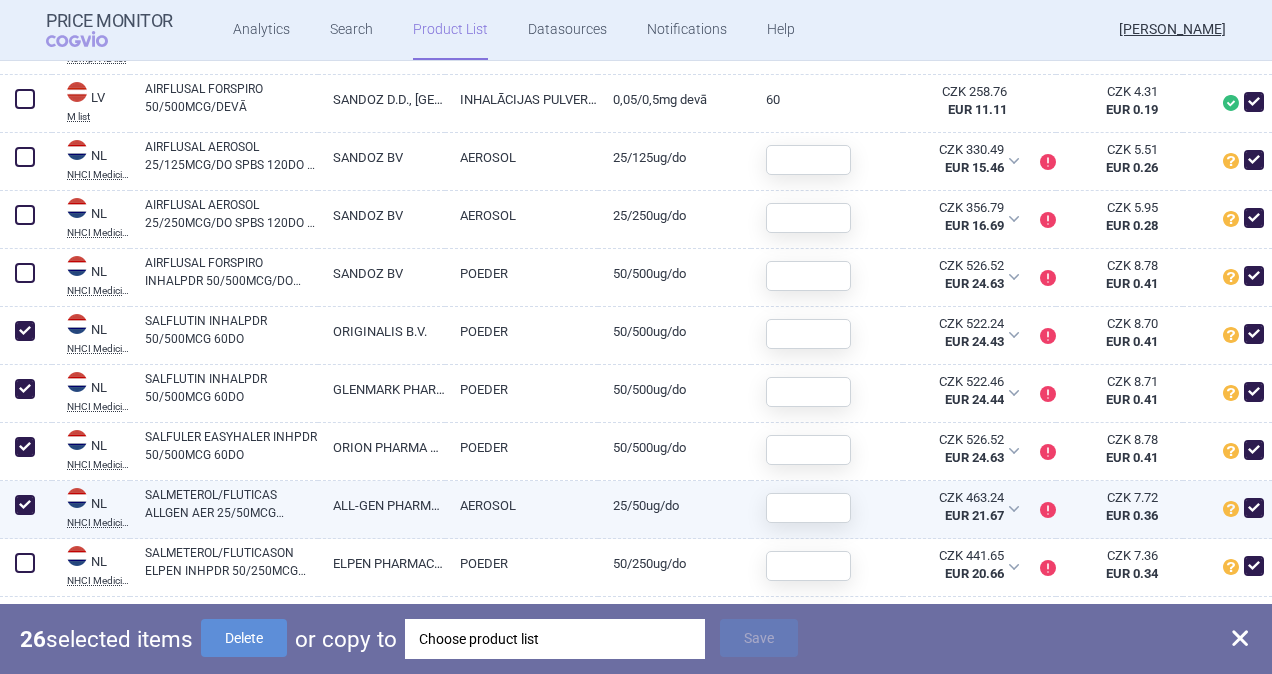 scroll, scrollTop: 4000, scrollLeft: 0, axis: vertical 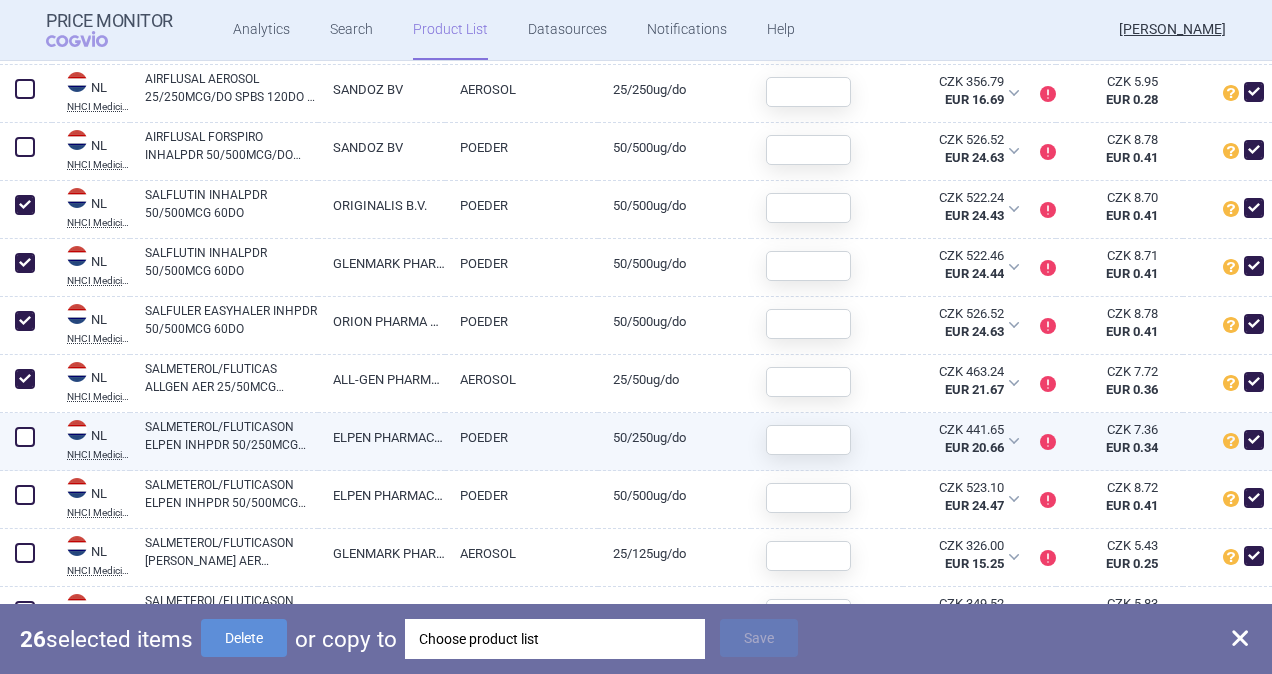 click at bounding box center (25, 437) 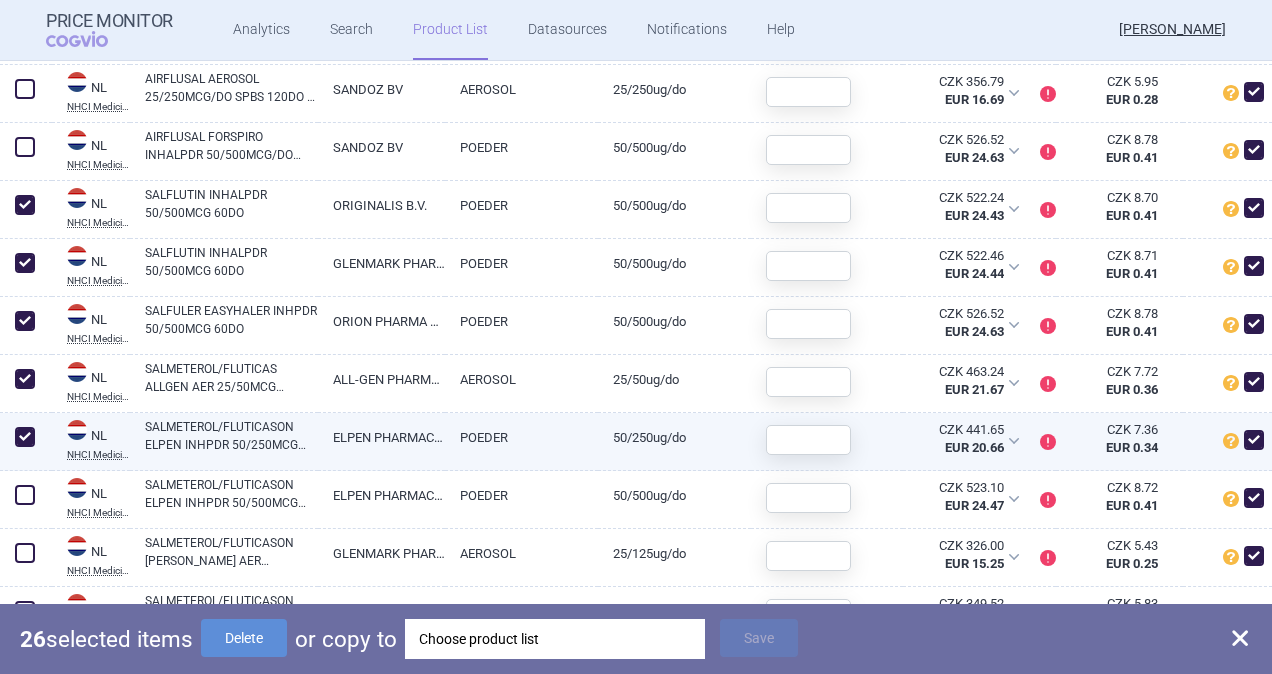 checkbox on "true" 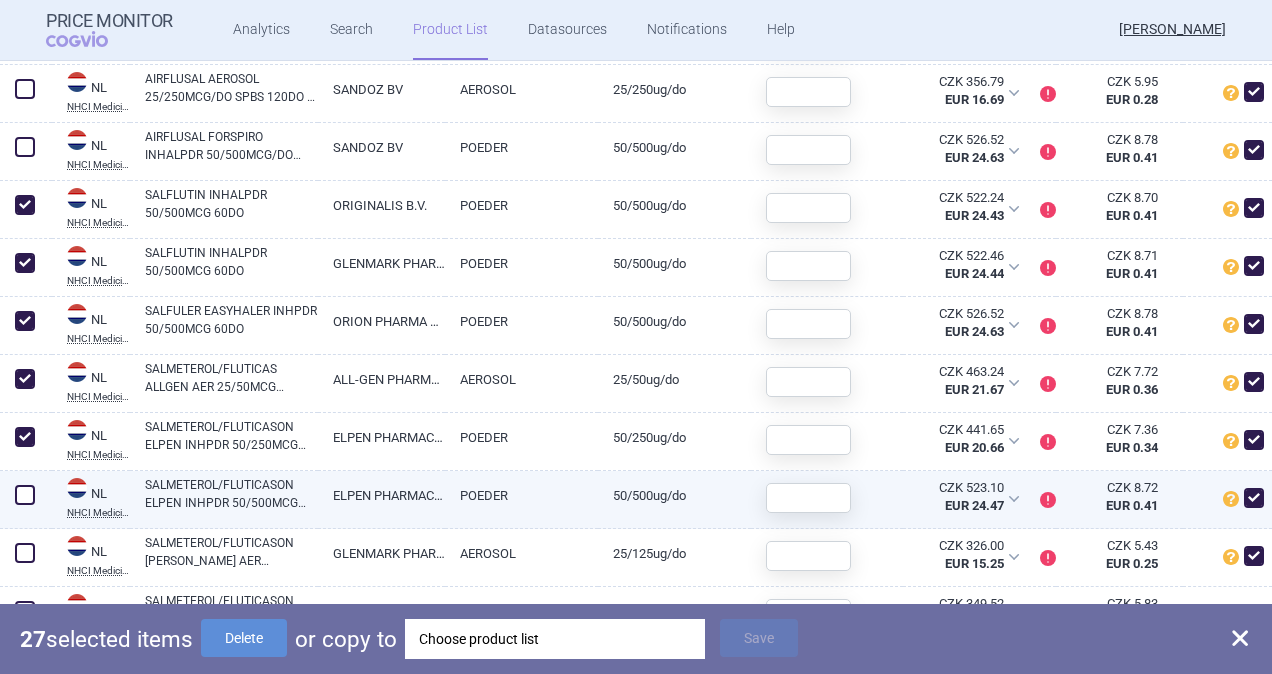 click at bounding box center [25, 495] 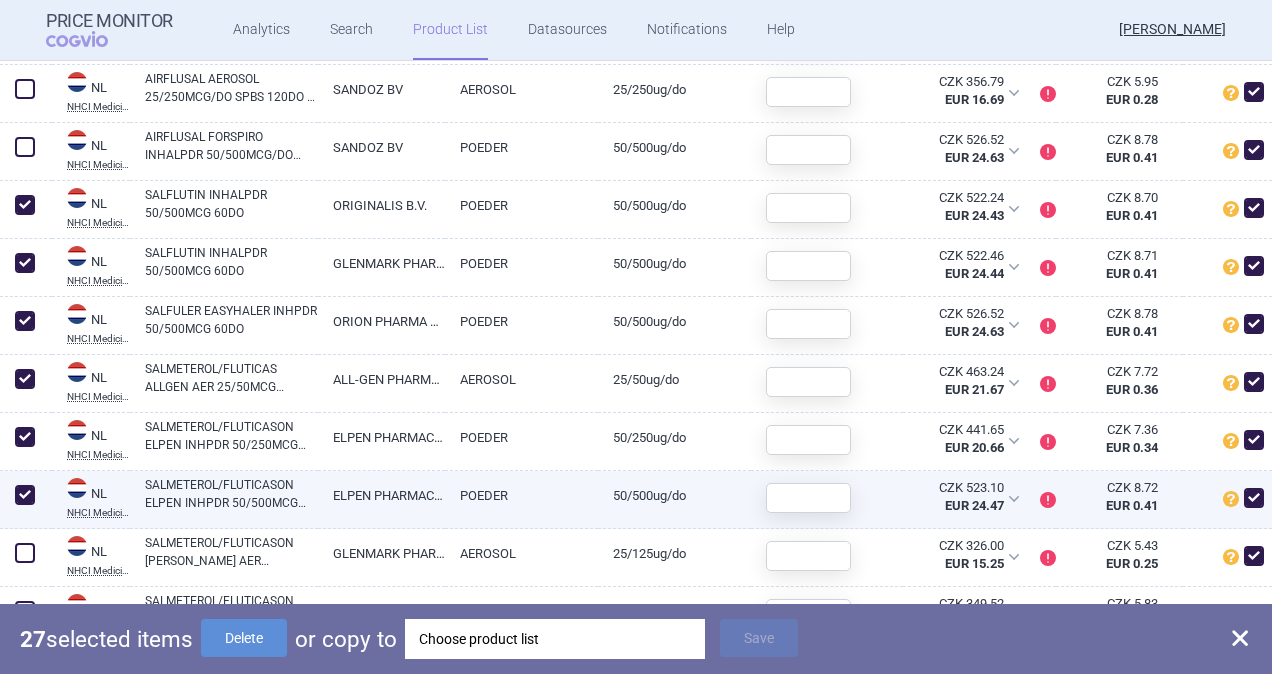 checkbox on "true" 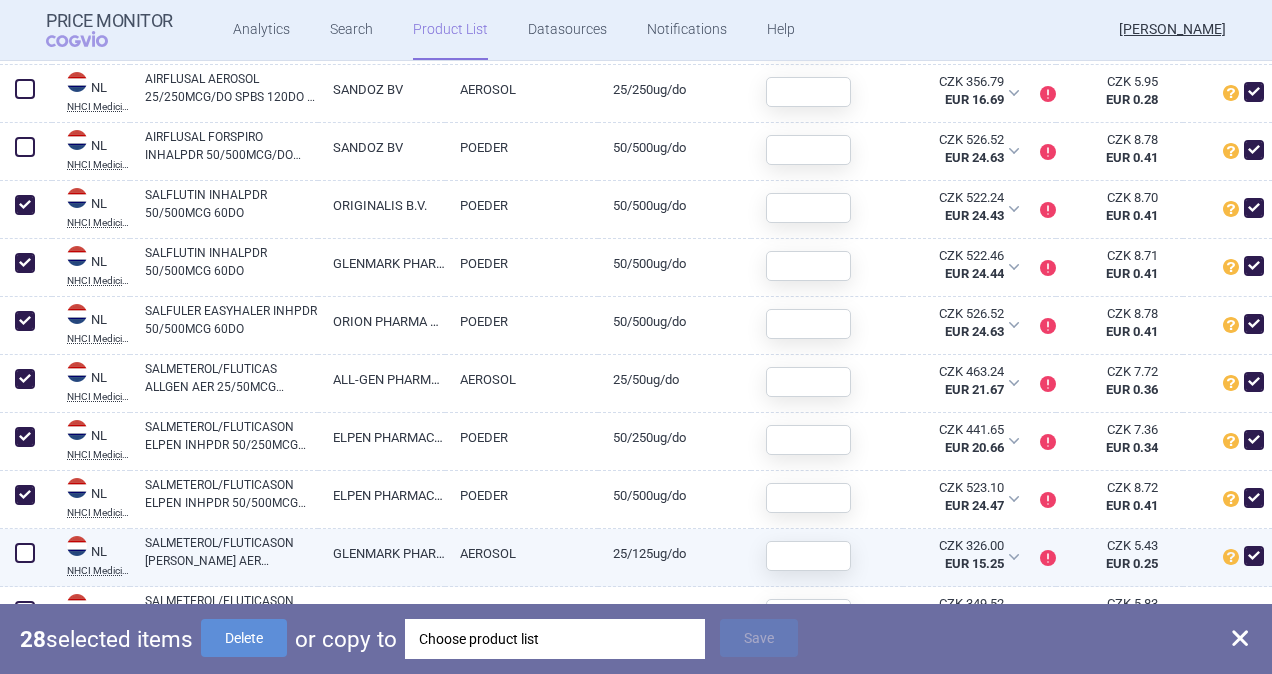 click at bounding box center [25, 553] 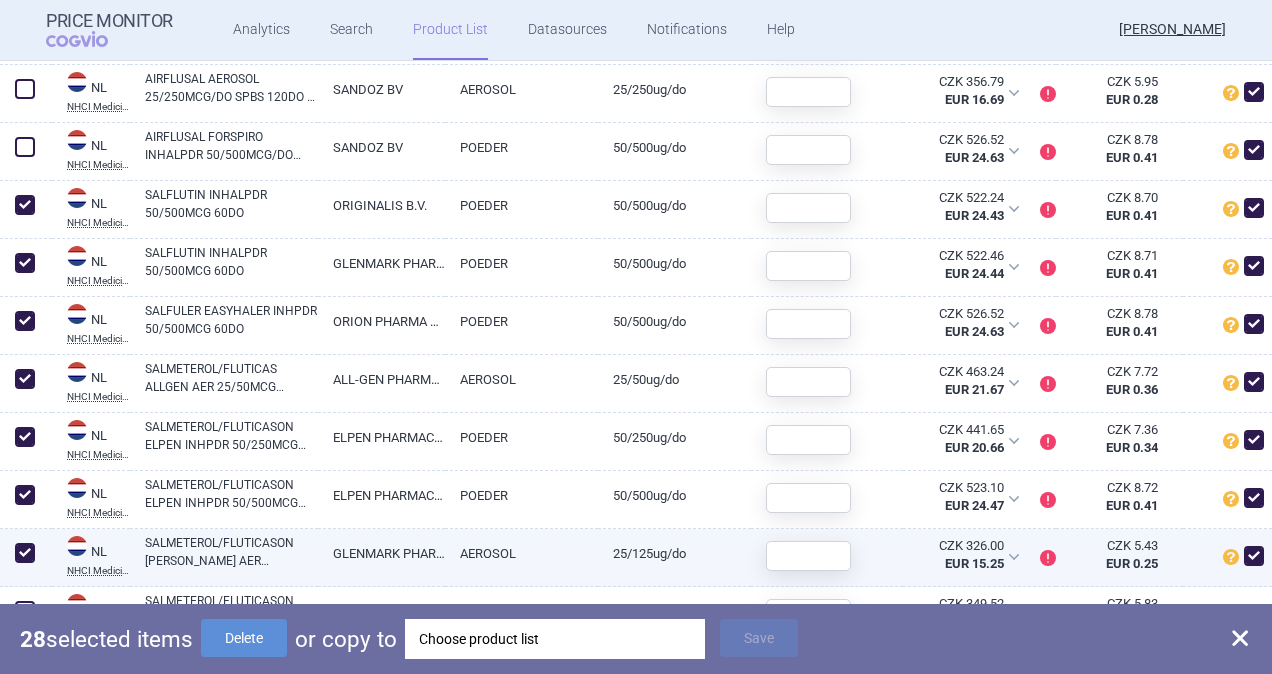 checkbox on "true" 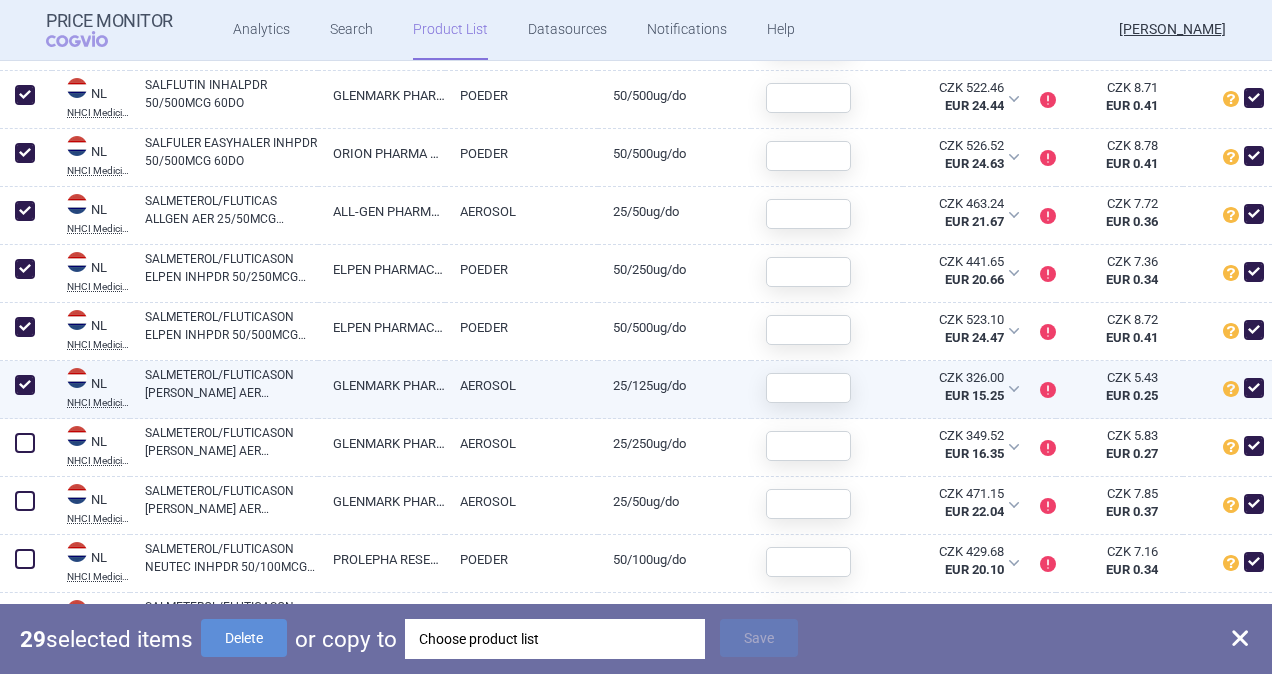 scroll, scrollTop: 4200, scrollLeft: 0, axis: vertical 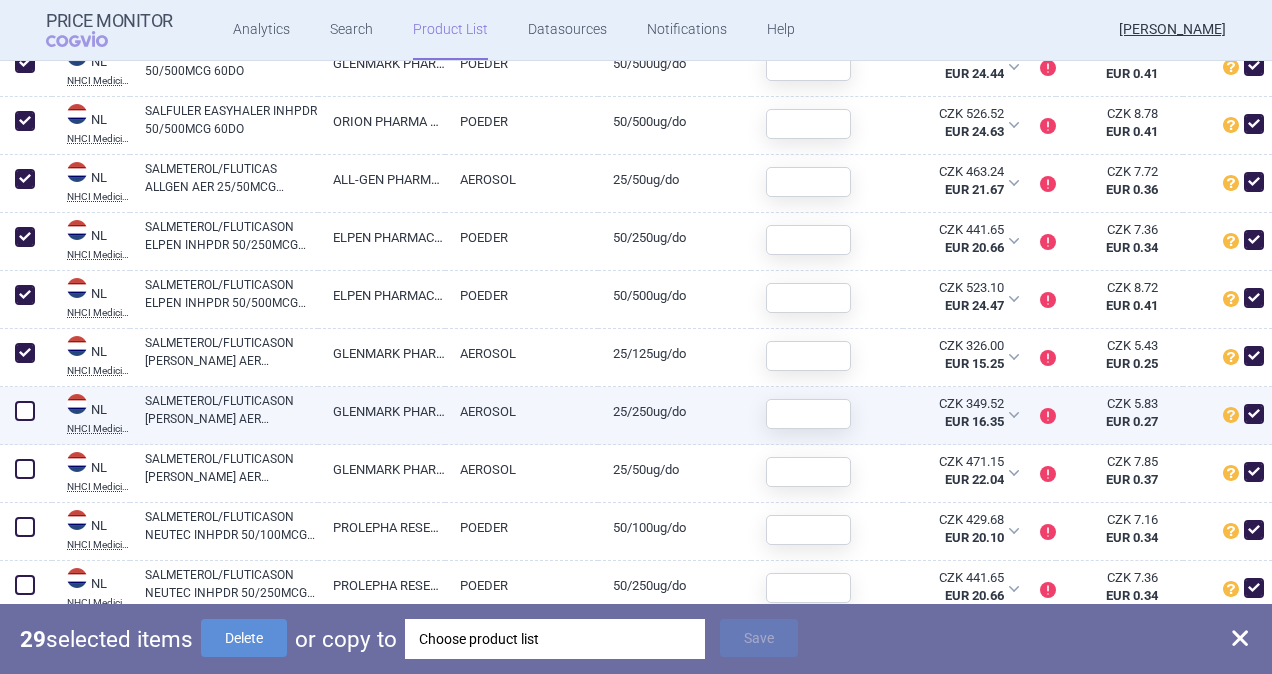 click at bounding box center (25, 411) 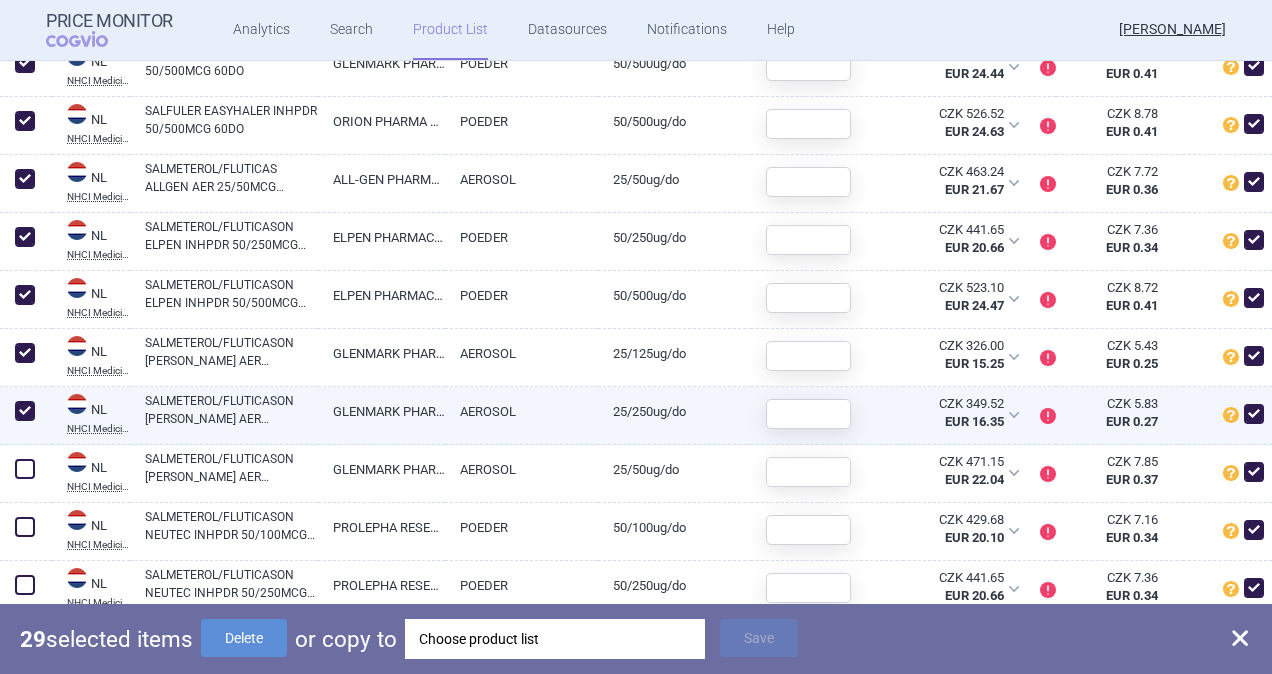 checkbox on "true" 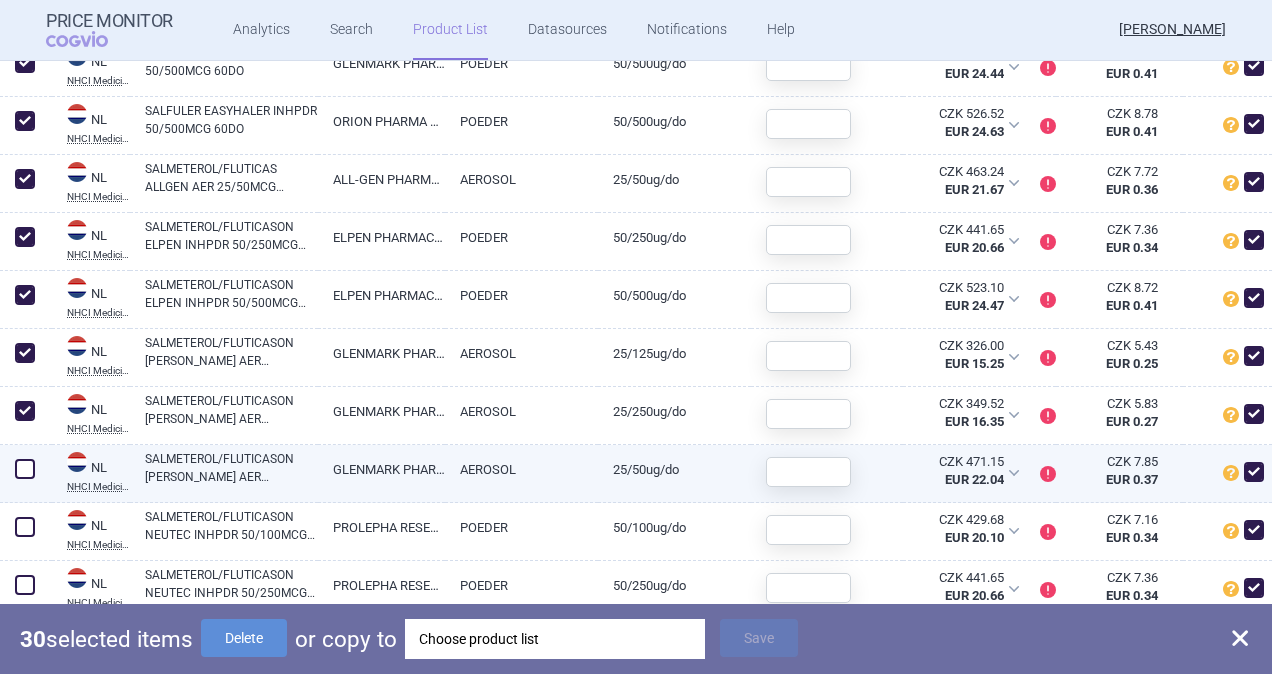 click at bounding box center [25, 469] 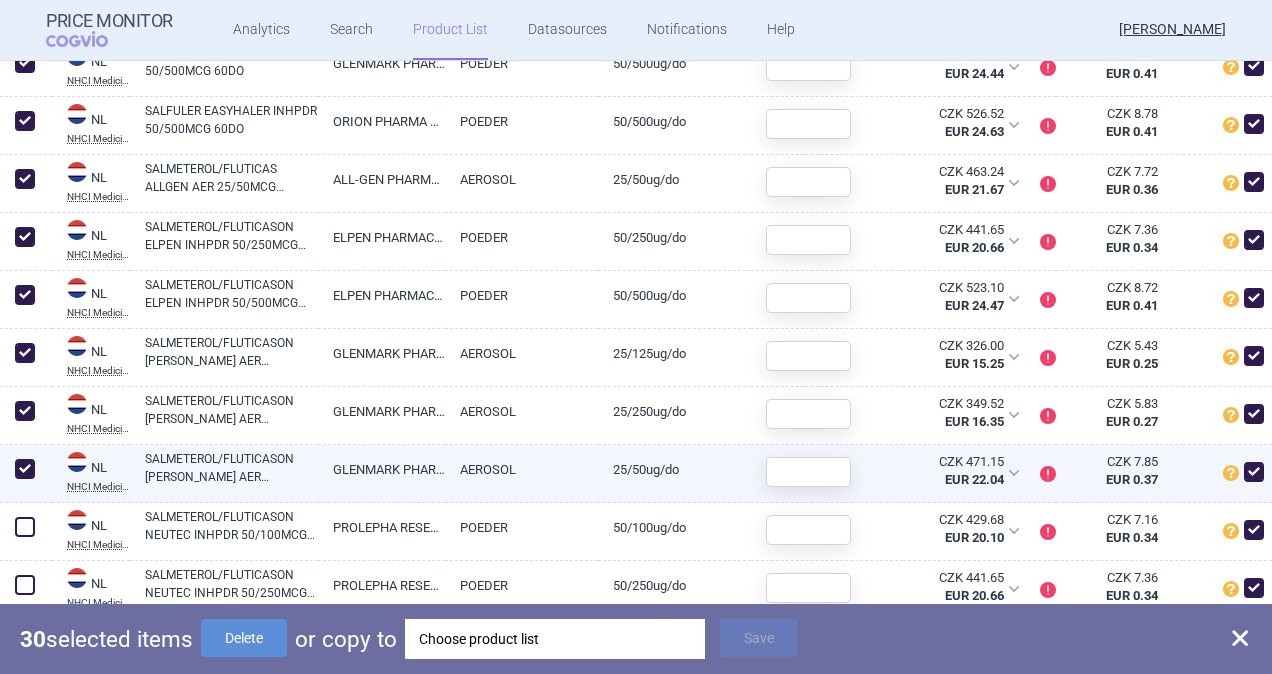 checkbox on "true" 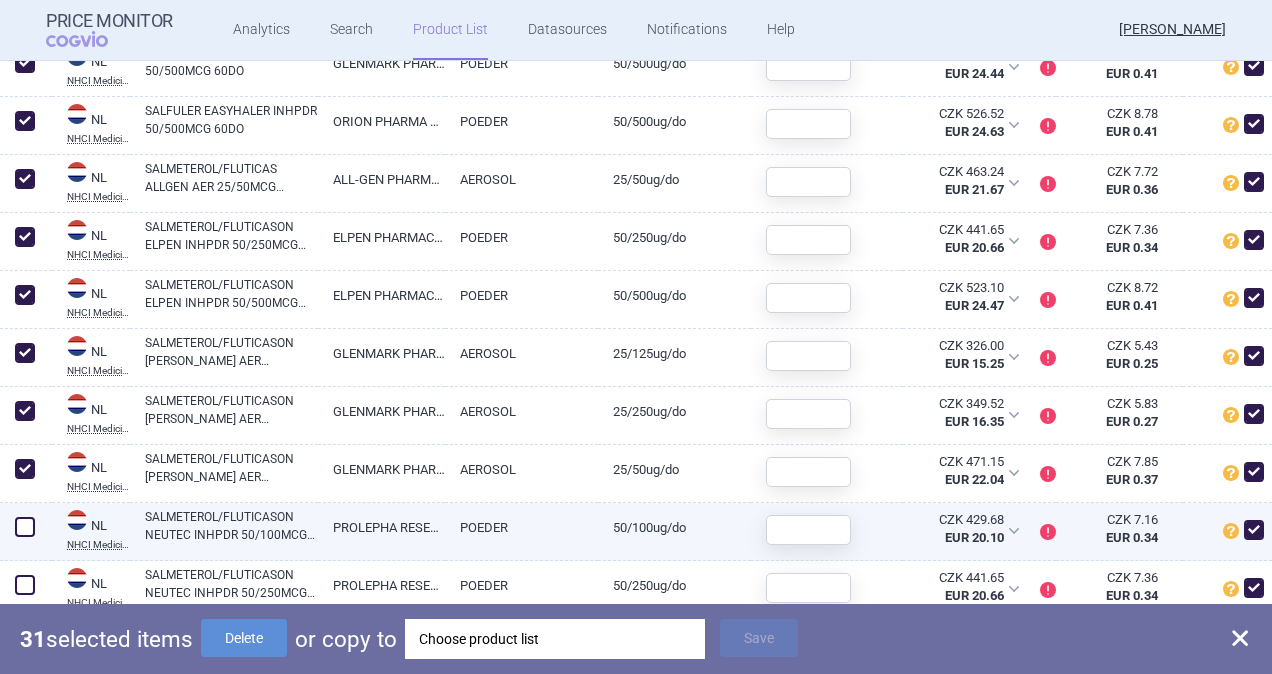 click at bounding box center [25, 527] 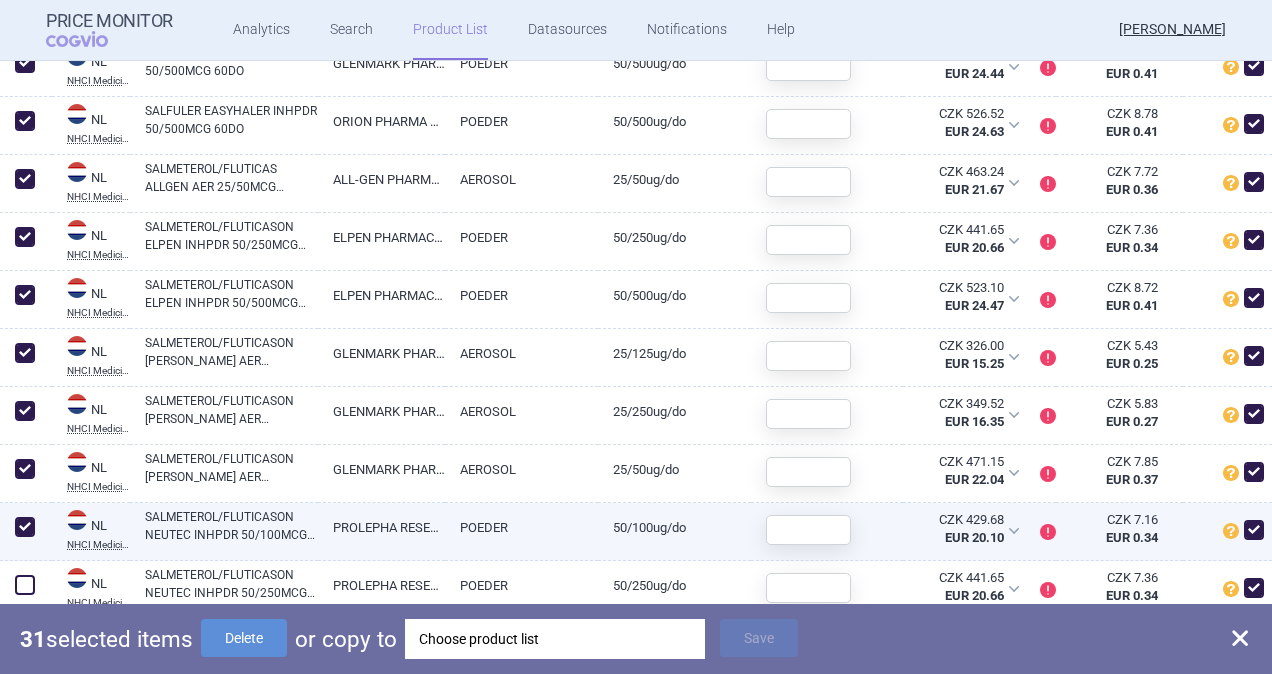checkbox on "true" 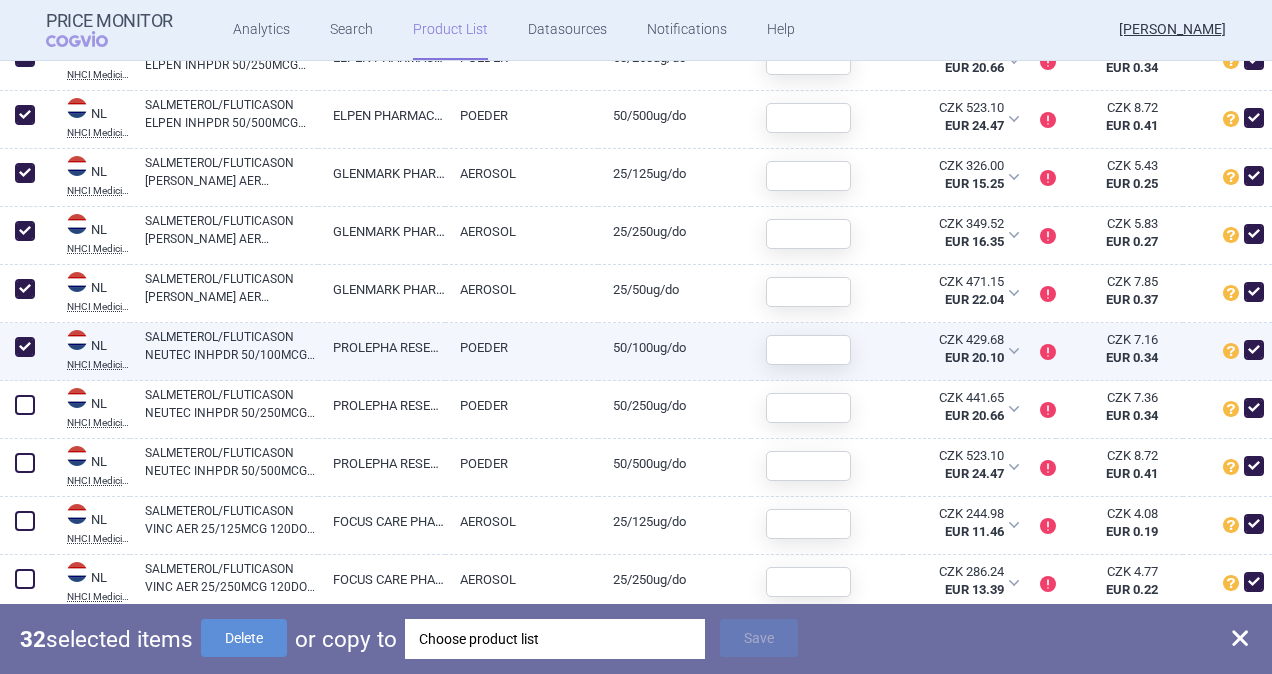 scroll, scrollTop: 4400, scrollLeft: 0, axis: vertical 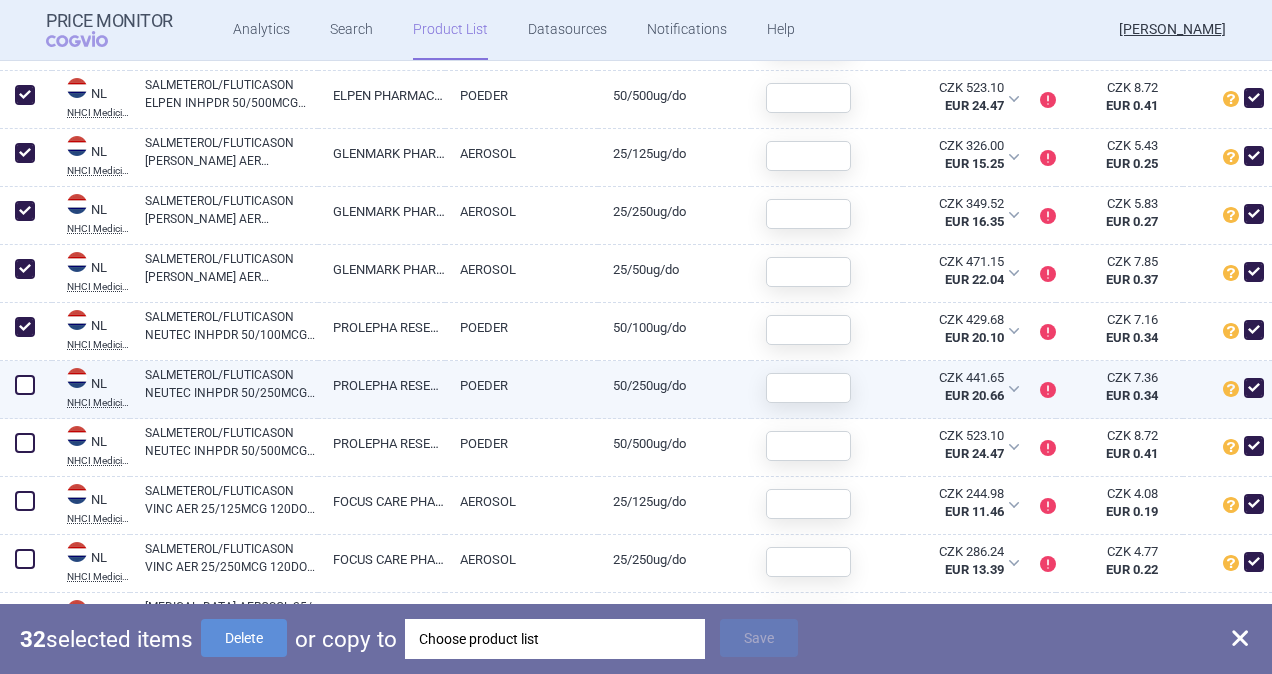 click at bounding box center [25, 385] 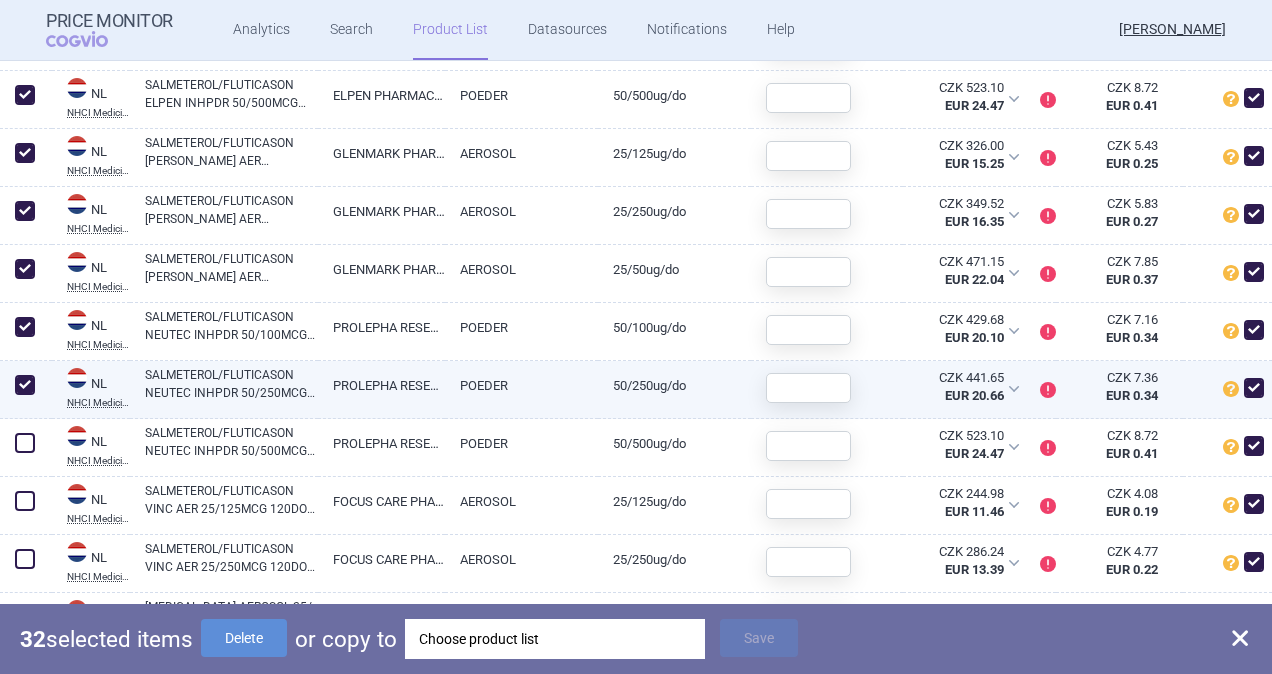 checkbox on "true" 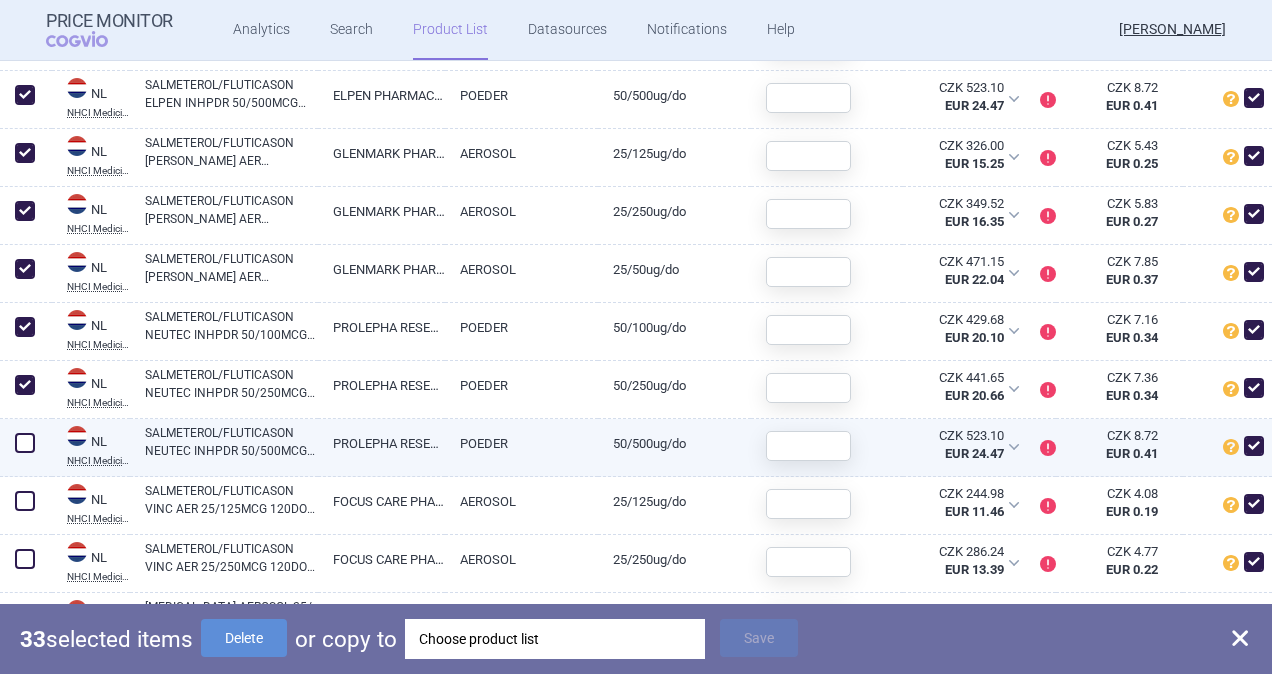 click at bounding box center (25, 443) 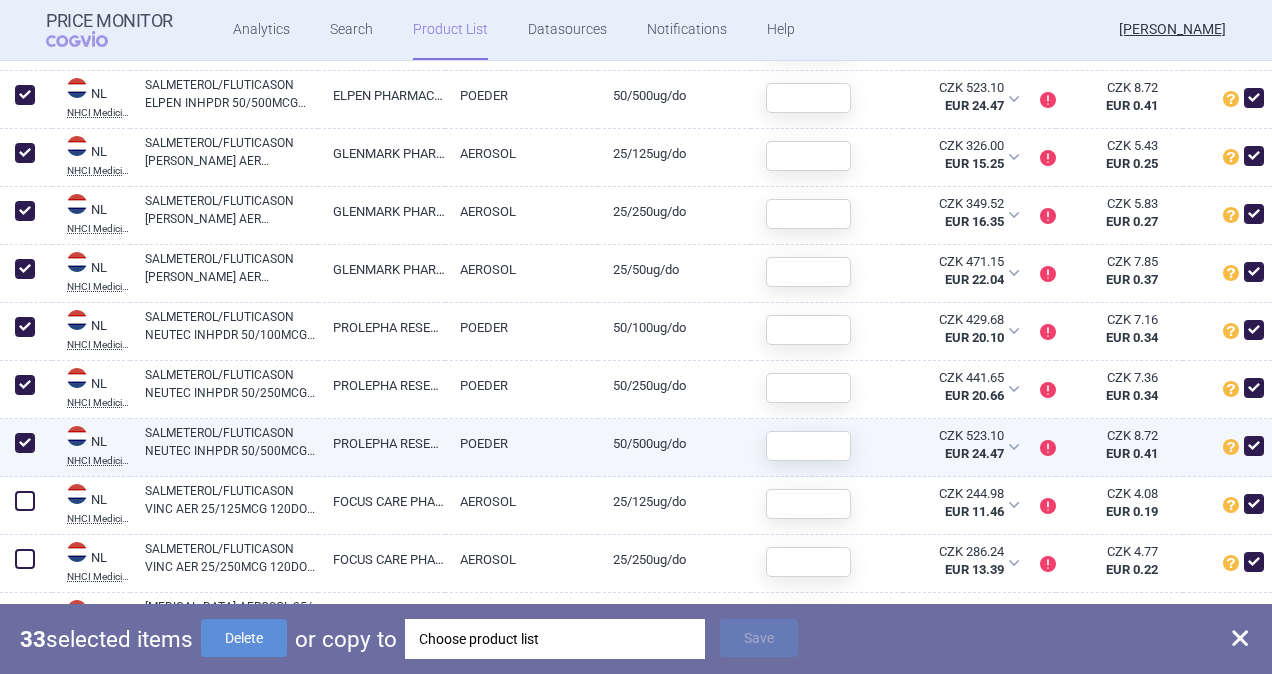 checkbox on "true" 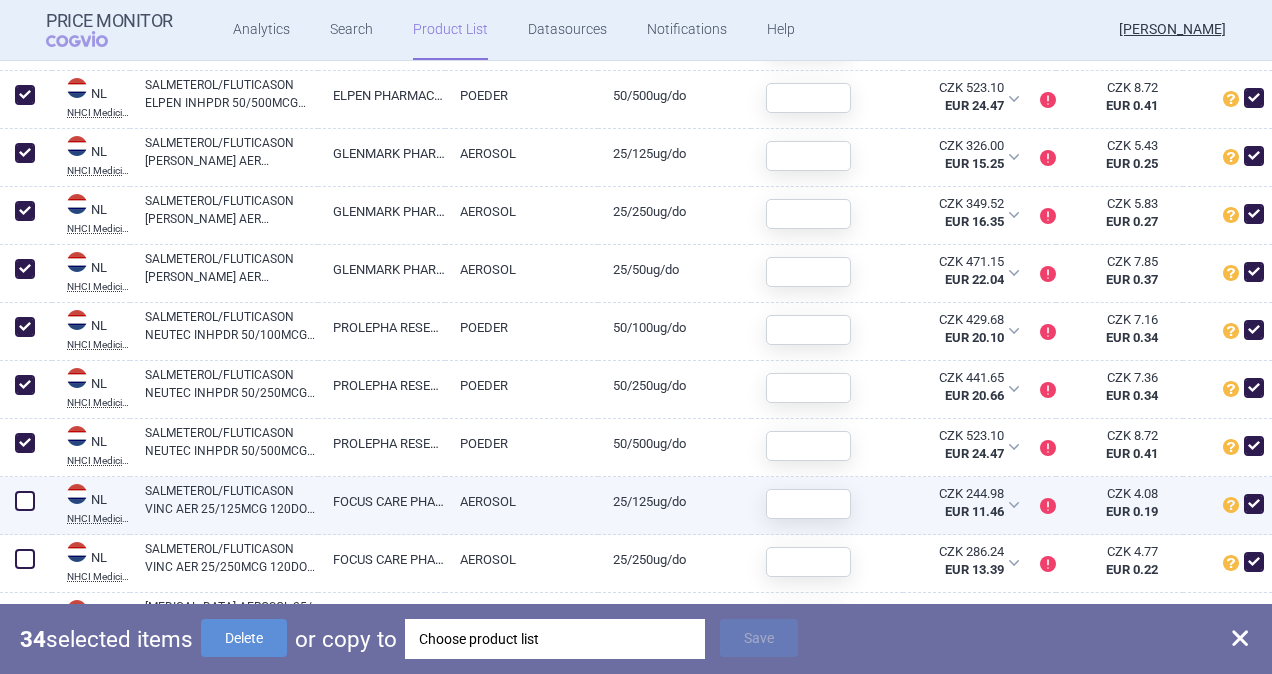 click at bounding box center [26, 506] 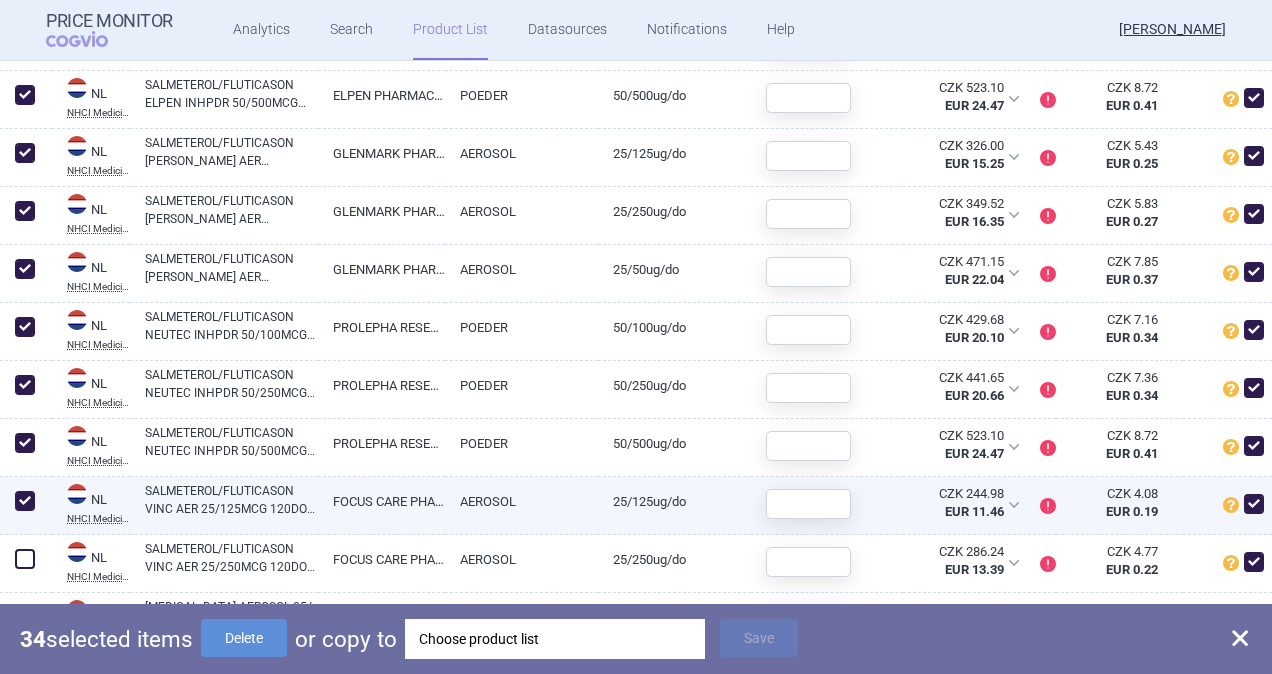 checkbox on "true" 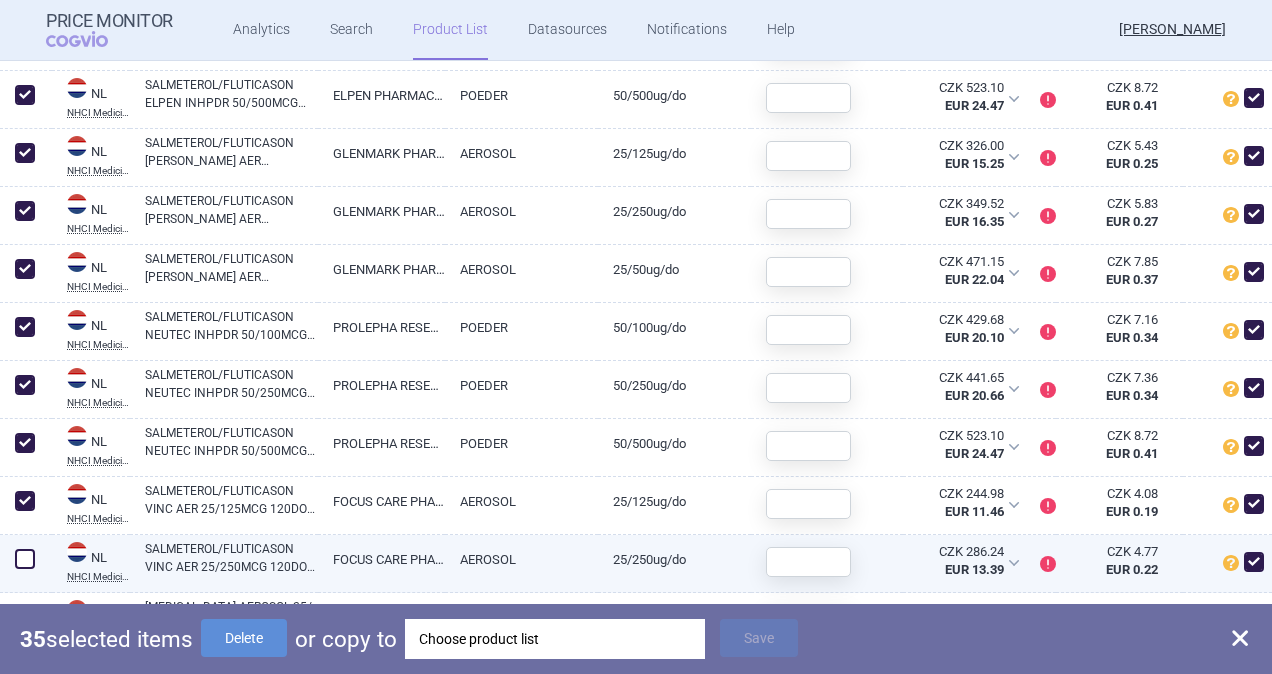 click at bounding box center [25, 559] 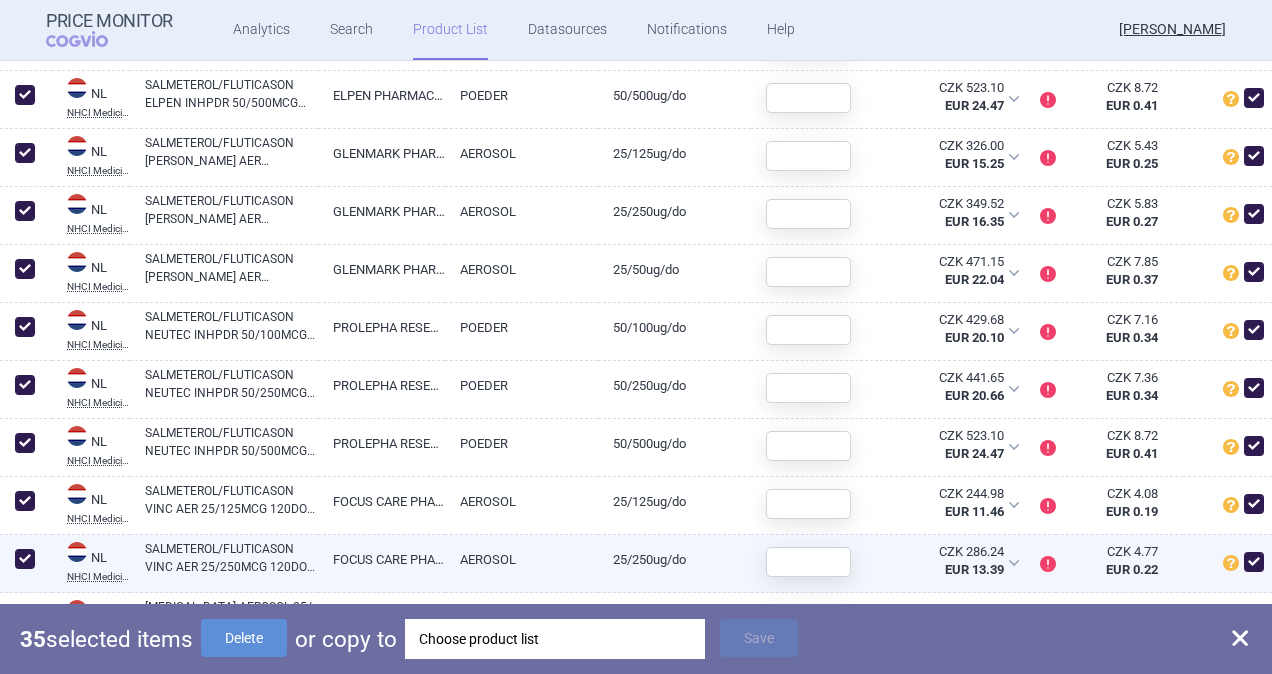 checkbox on "true" 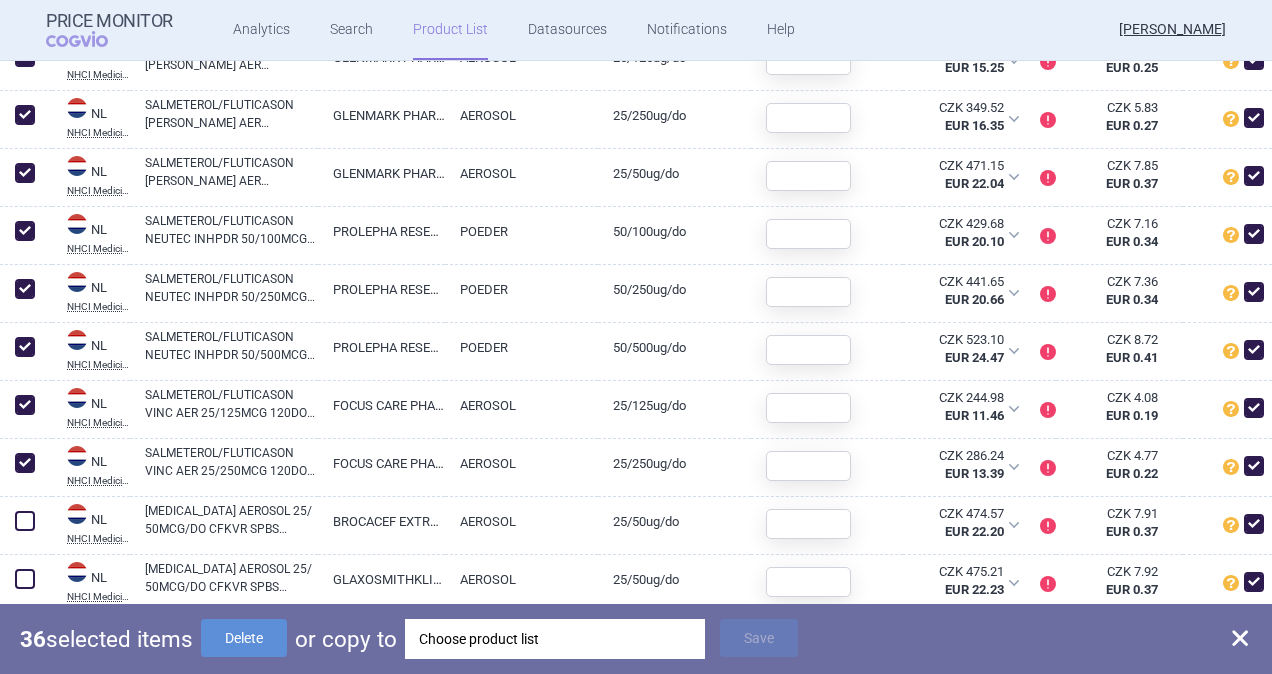 scroll, scrollTop: 4600, scrollLeft: 0, axis: vertical 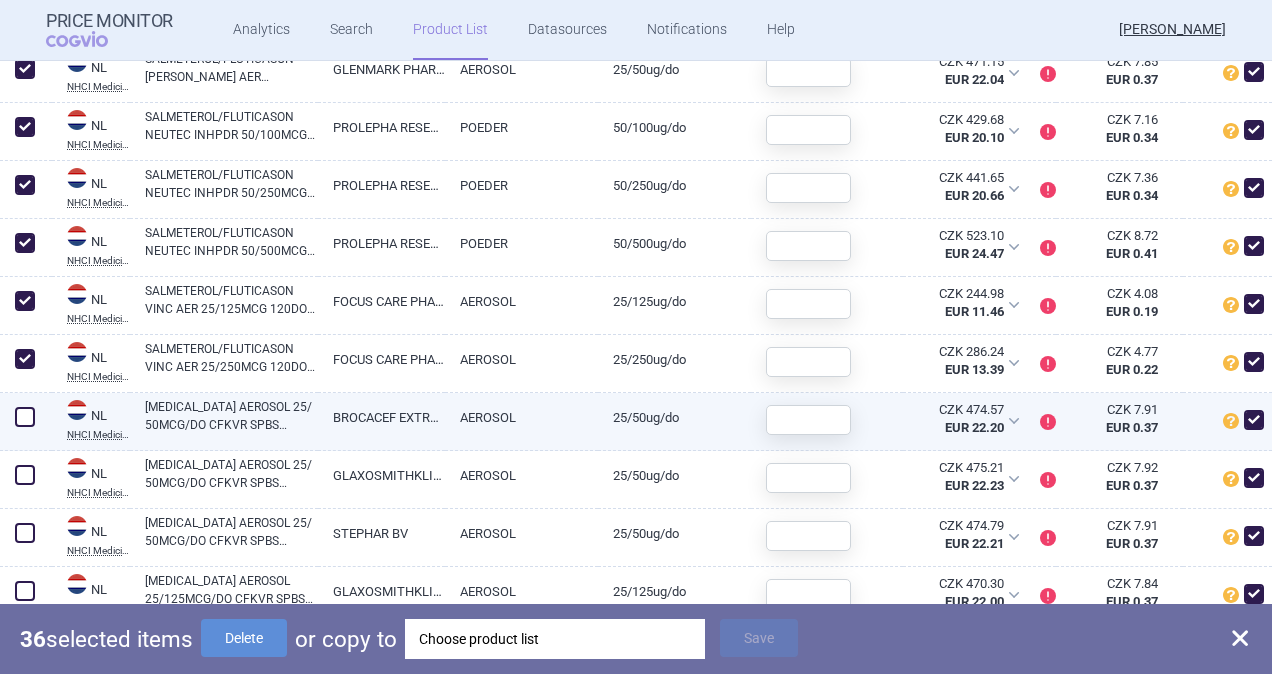 click at bounding box center [25, 417] 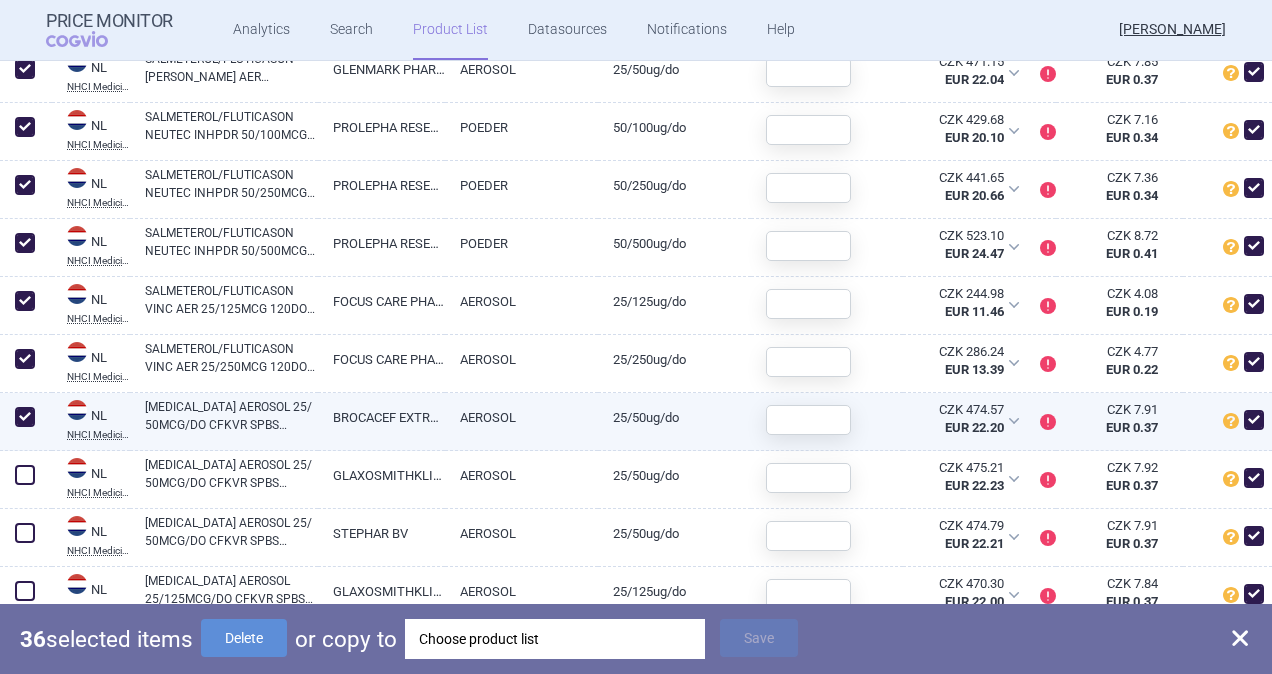 checkbox on "true" 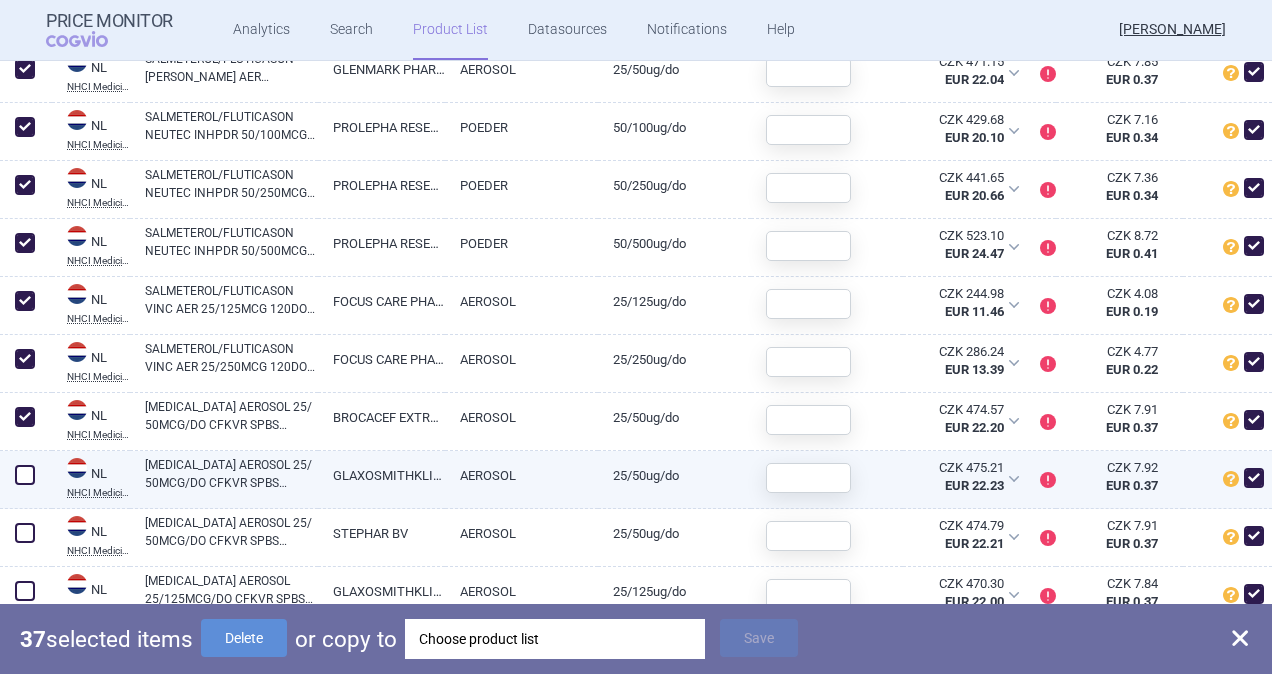 drag, startPoint x: 30, startPoint y: 480, endPoint x: 29, endPoint y: 495, distance: 15.033297 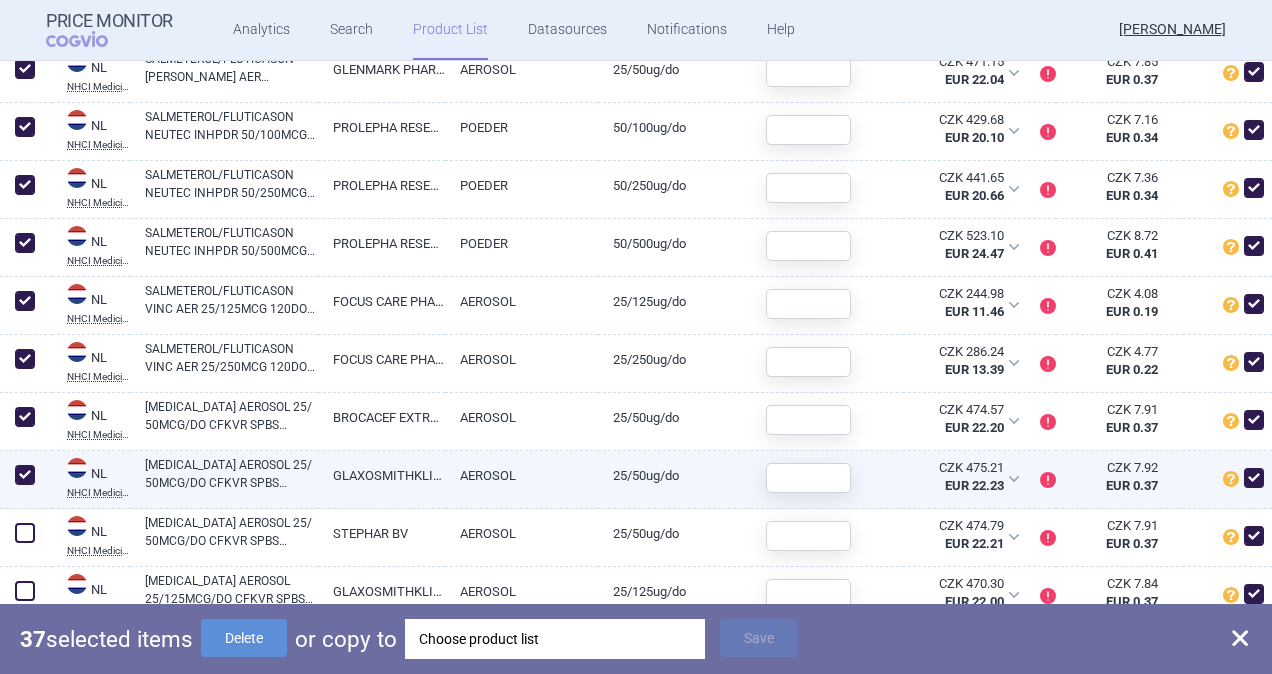 checkbox on "true" 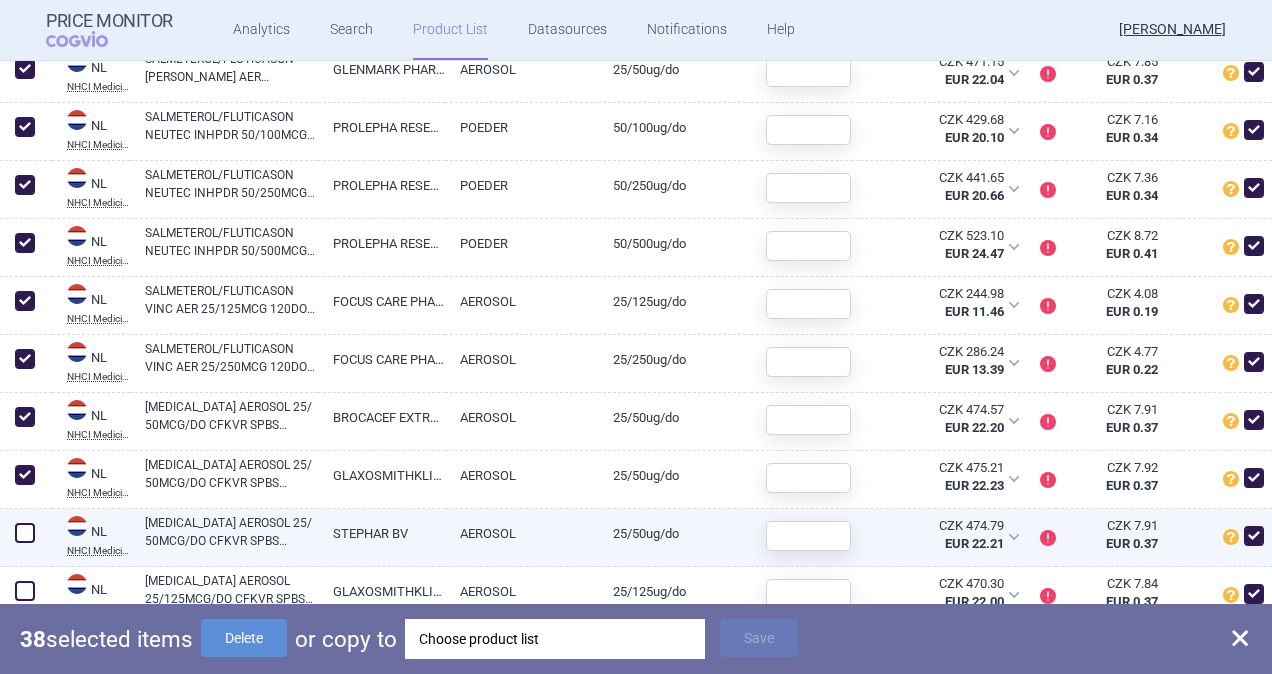 click at bounding box center (25, 533) 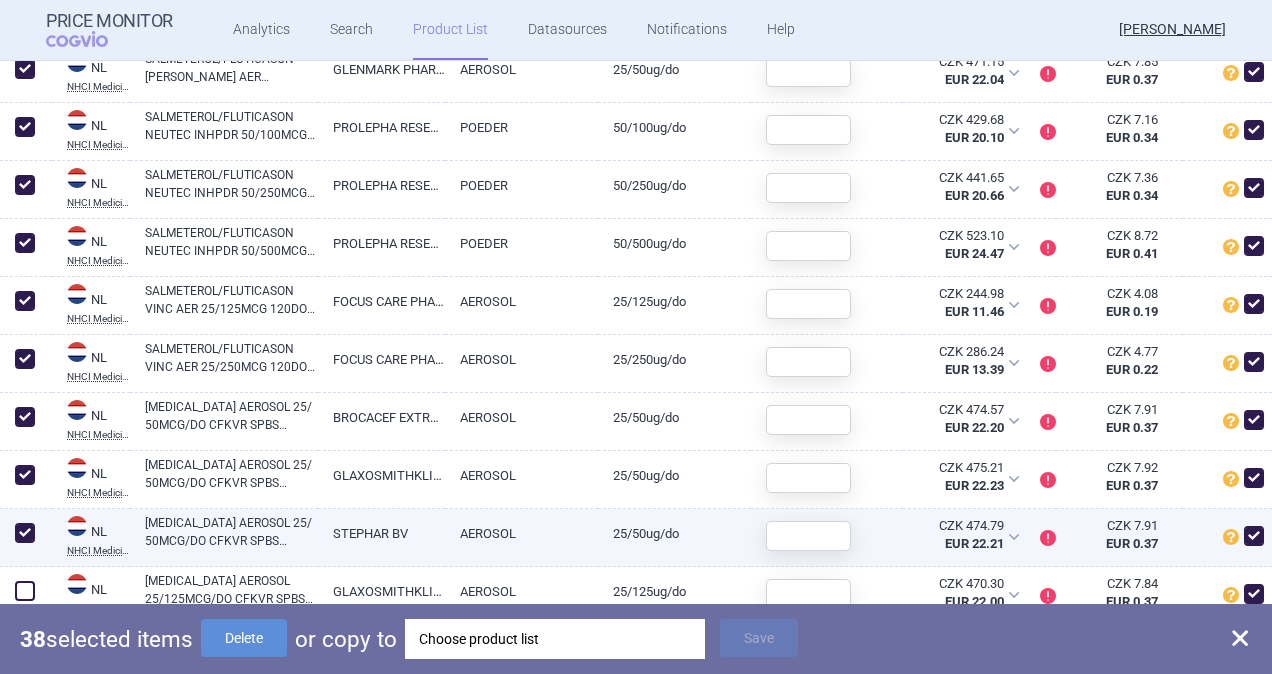 checkbox on "true" 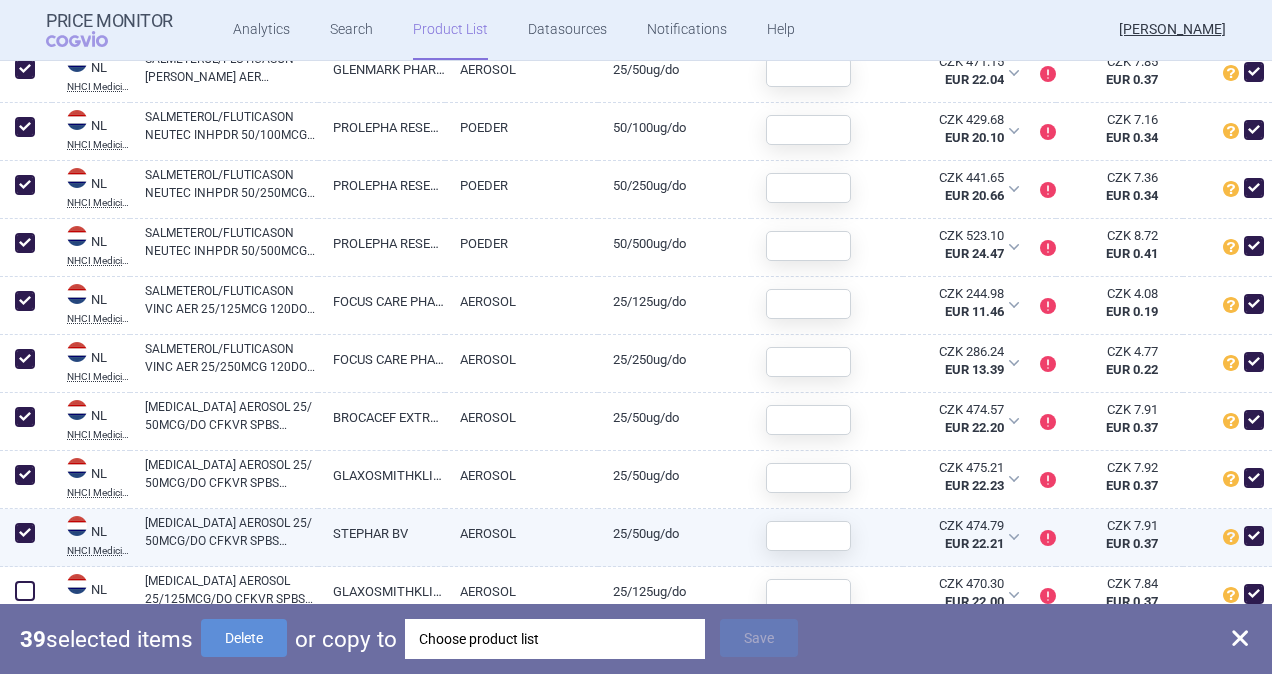 scroll, scrollTop: 4800, scrollLeft: 0, axis: vertical 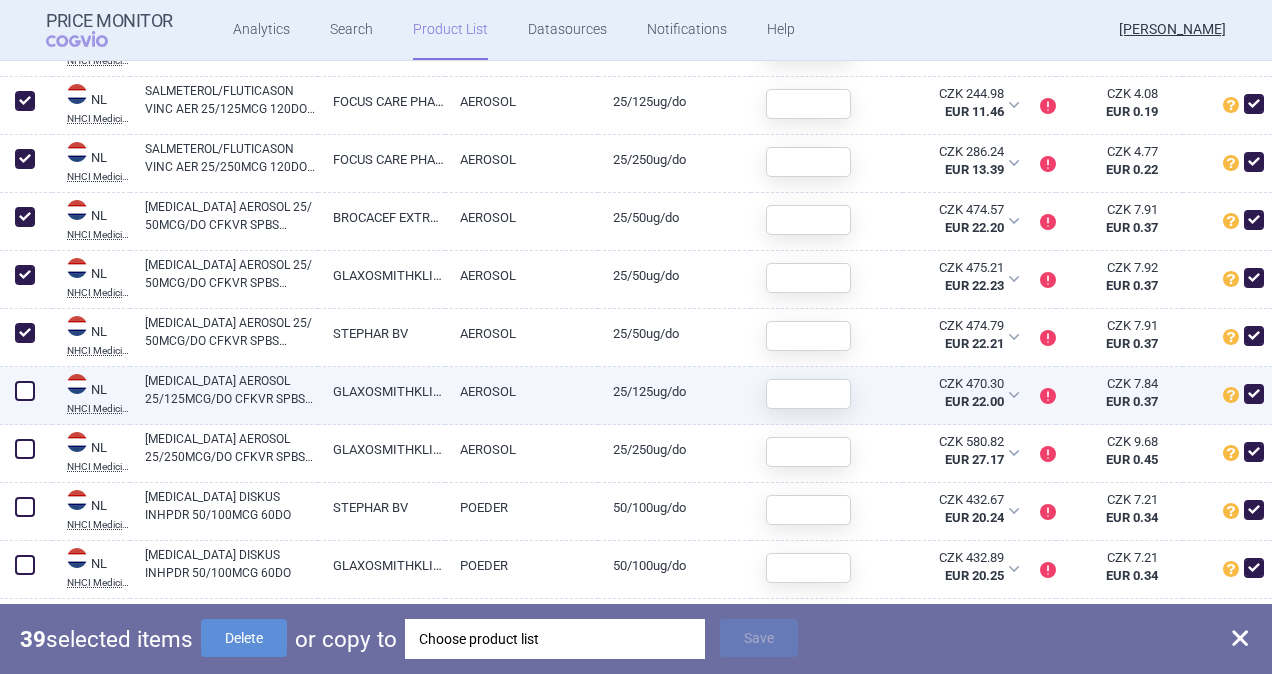 click at bounding box center (25, 391) 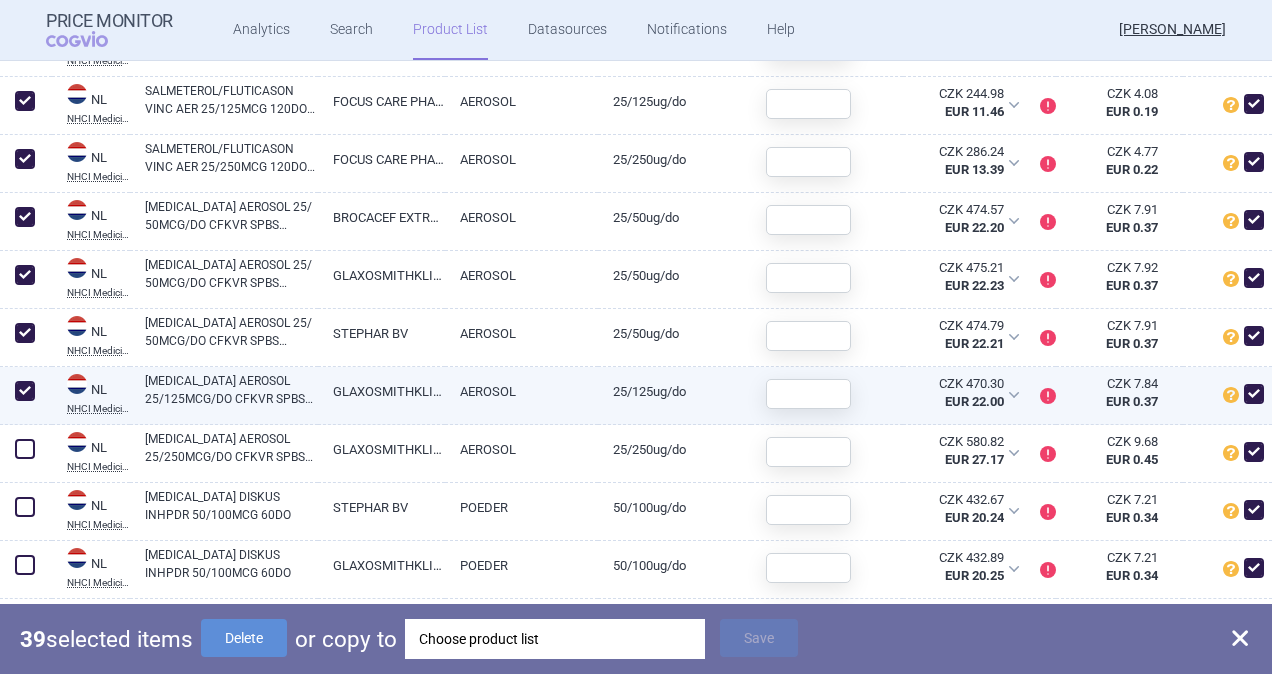 checkbox on "true" 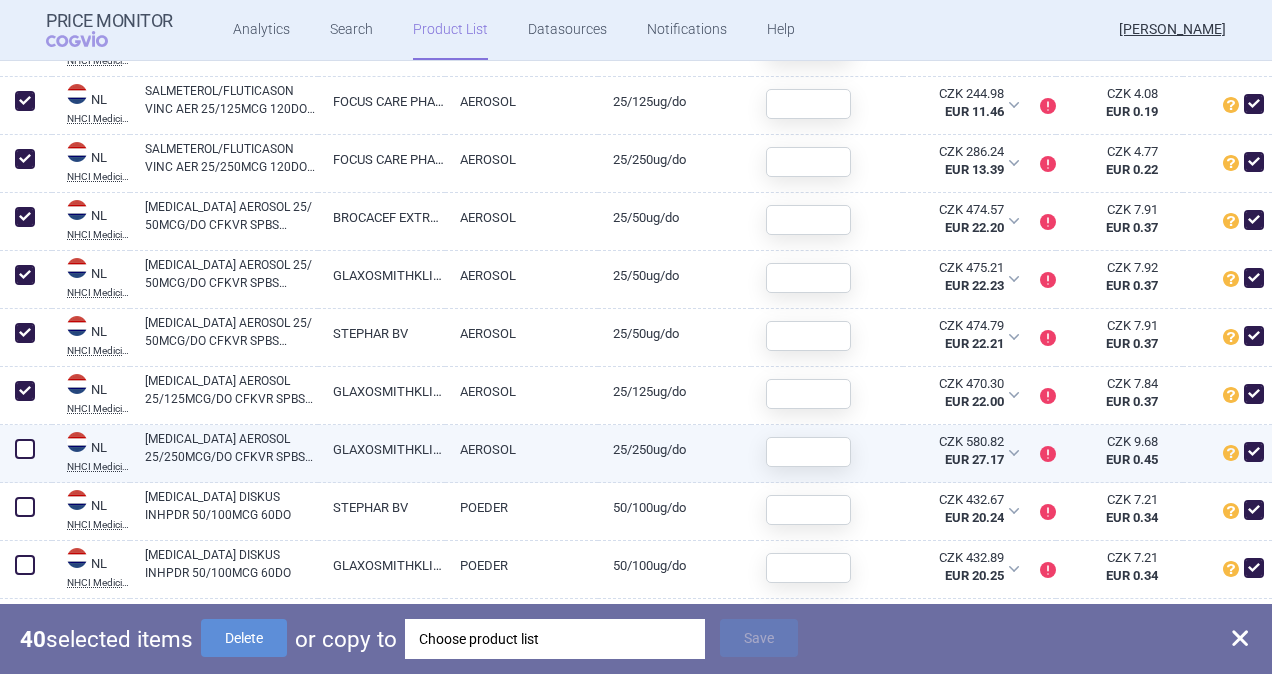 click at bounding box center (25, 449) 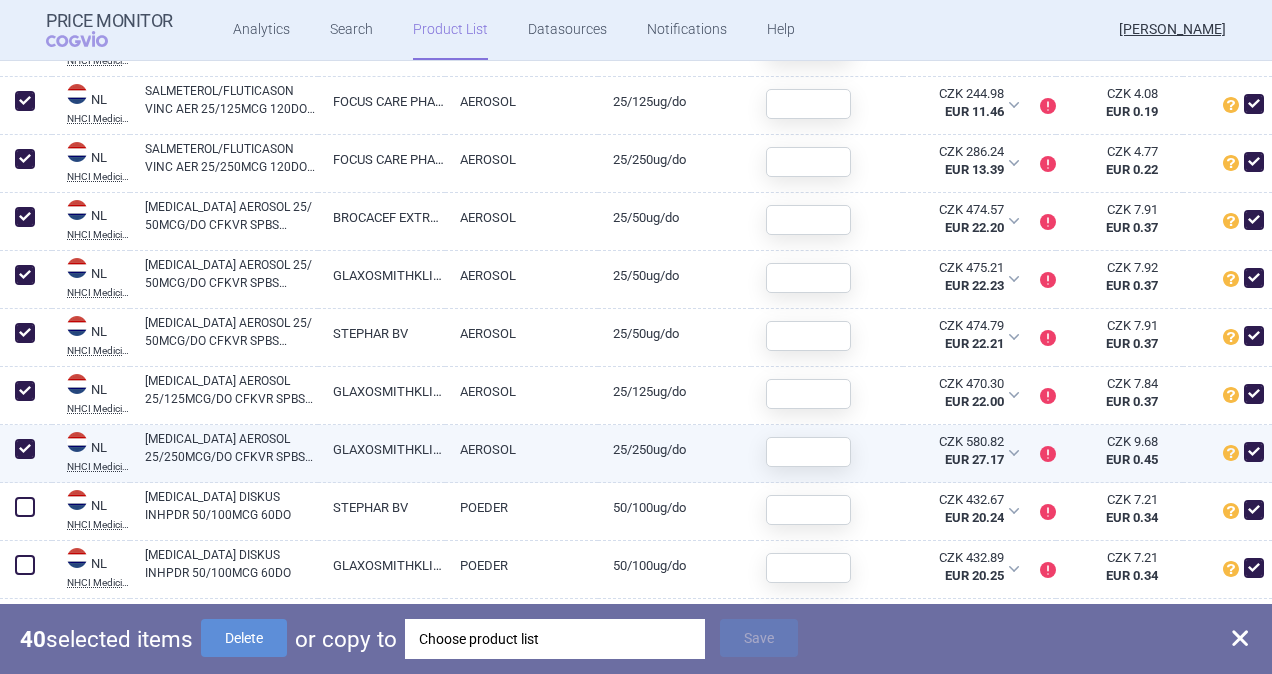 checkbox on "true" 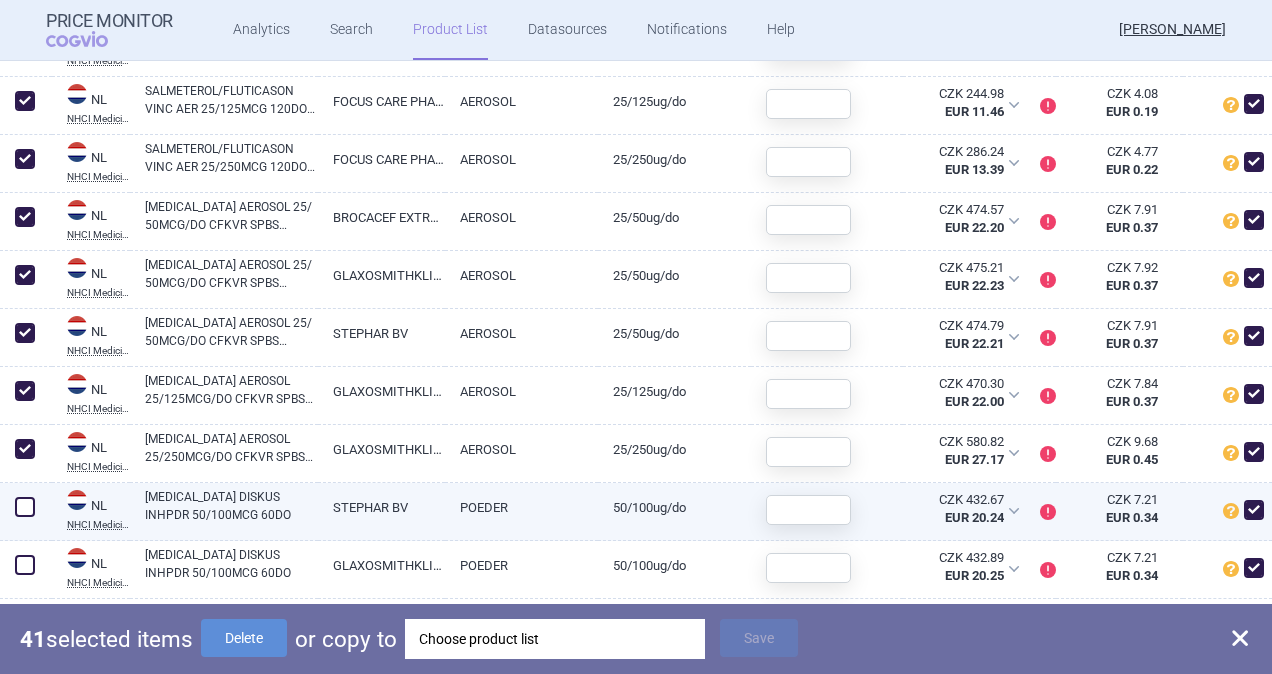 click at bounding box center (25, 507) 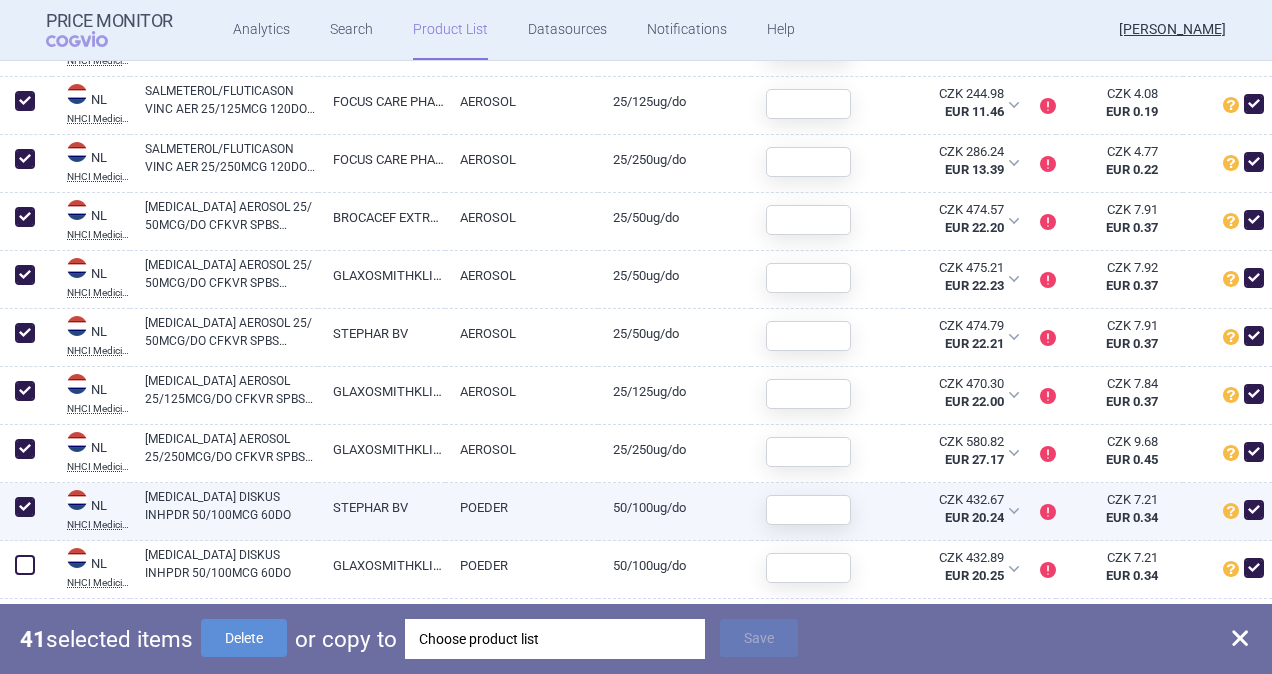 checkbox on "true" 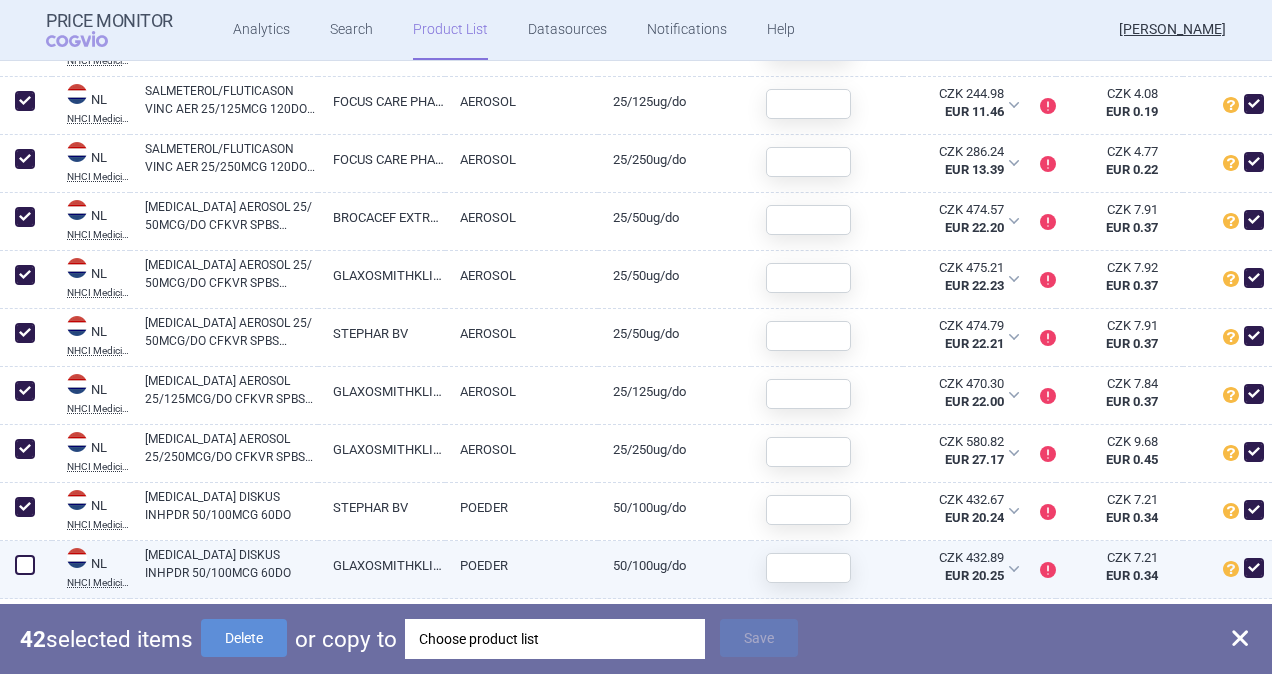 click at bounding box center (25, 565) 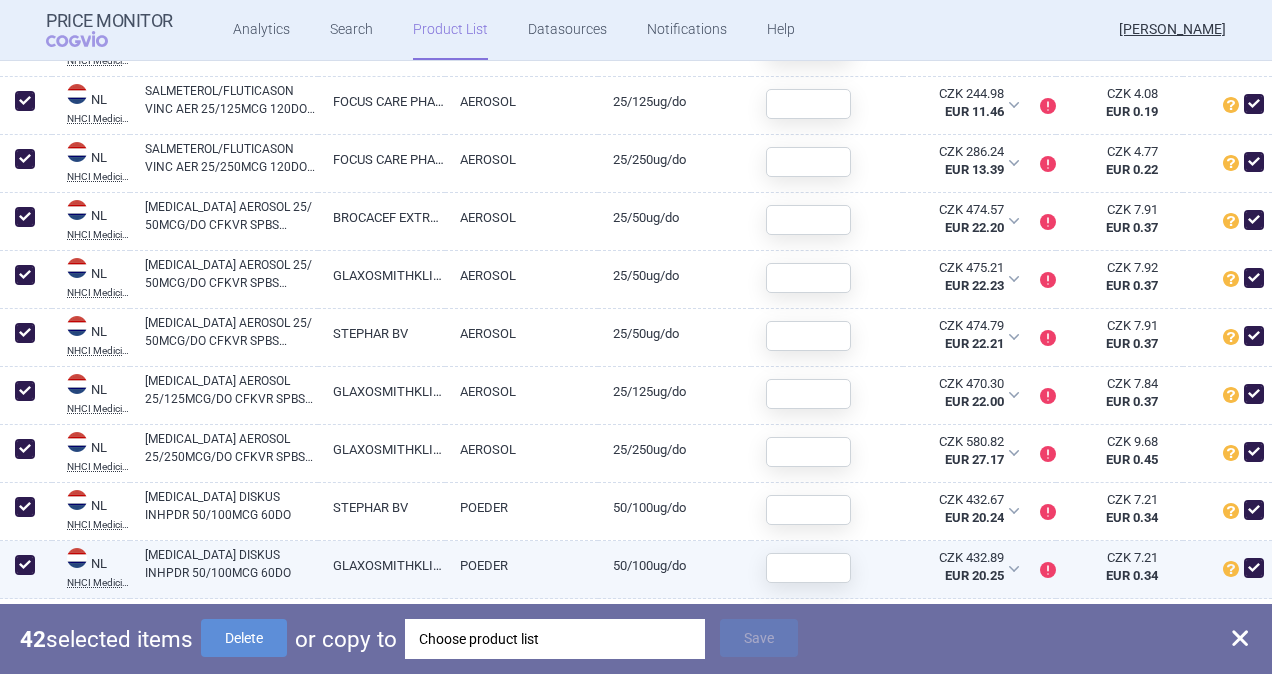 checkbox on "true" 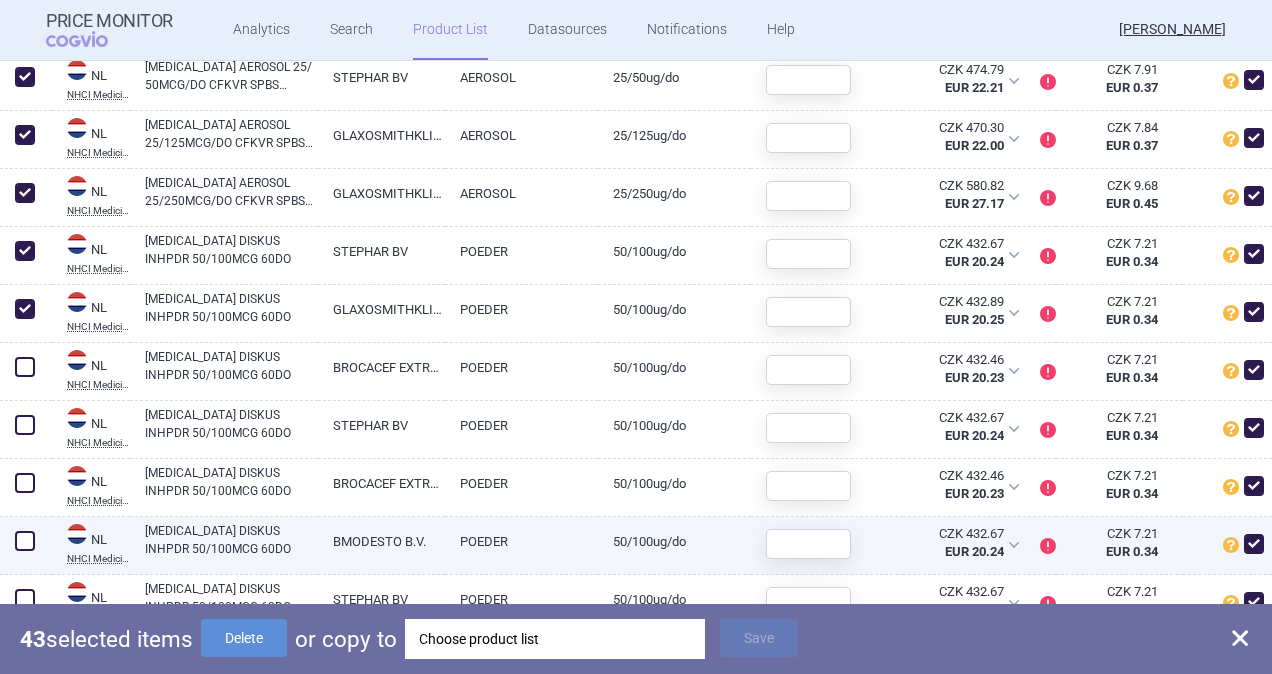 scroll, scrollTop: 5100, scrollLeft: 0, axis: vertical 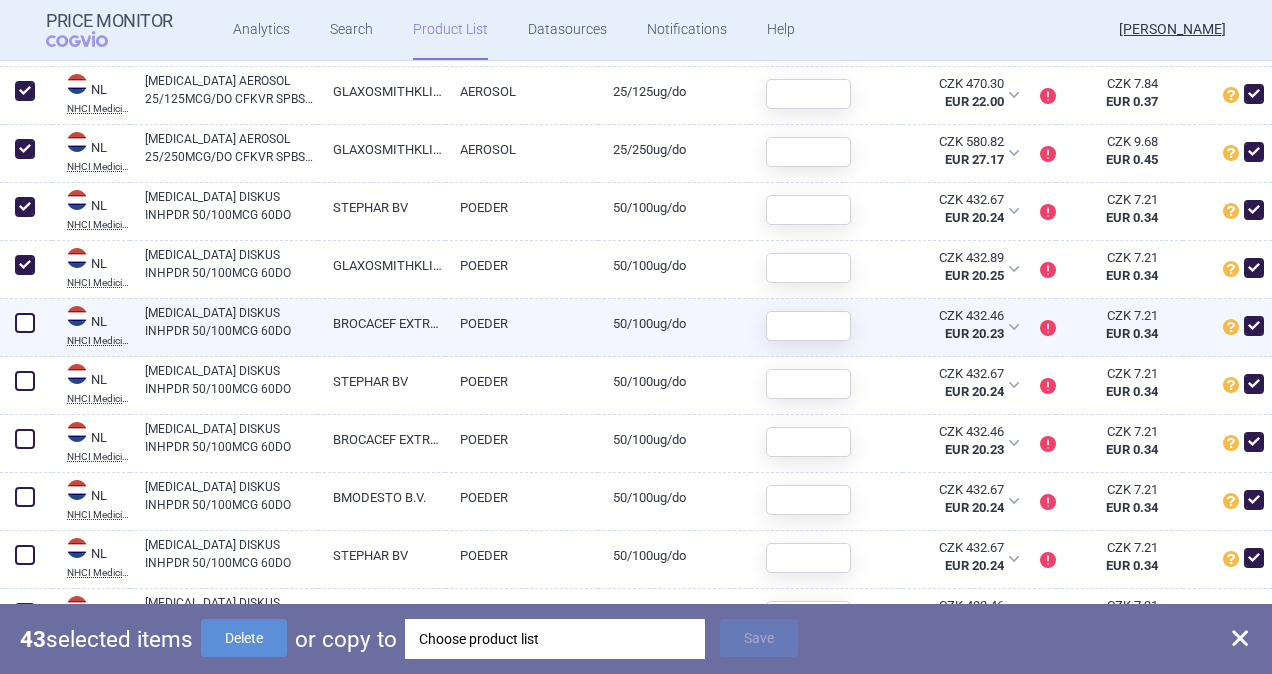 click at bounding box center [25, 323] 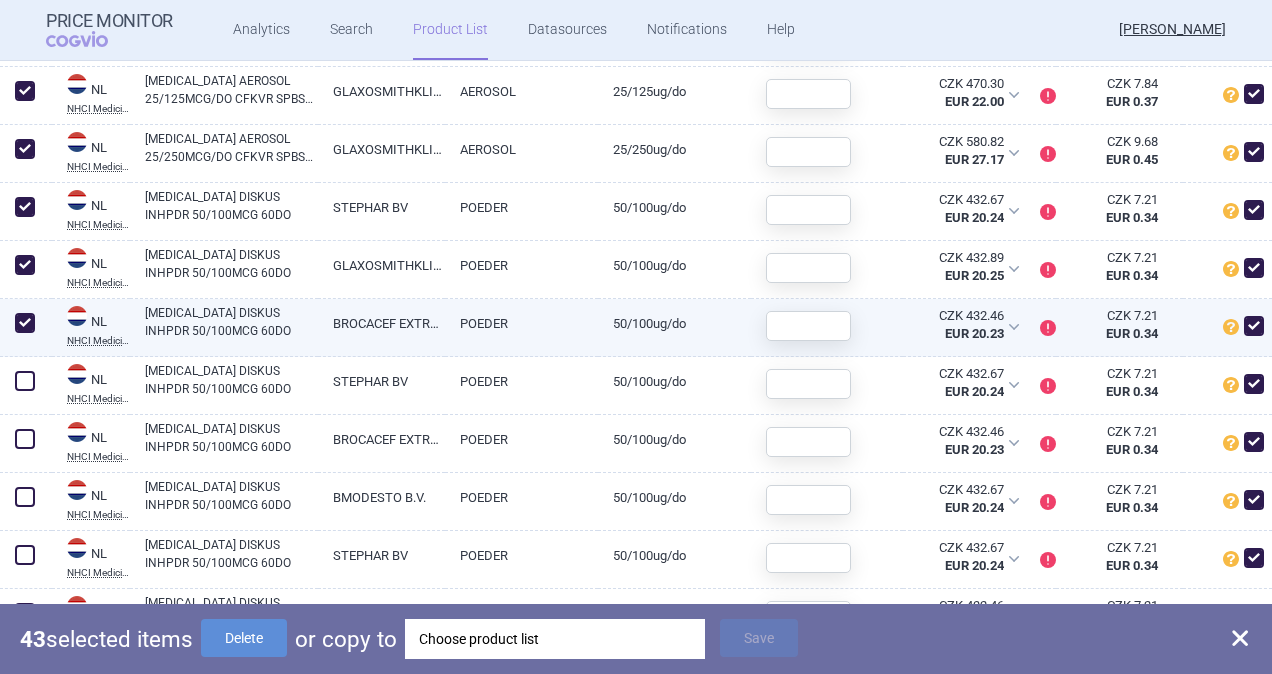 checkbox on "true" 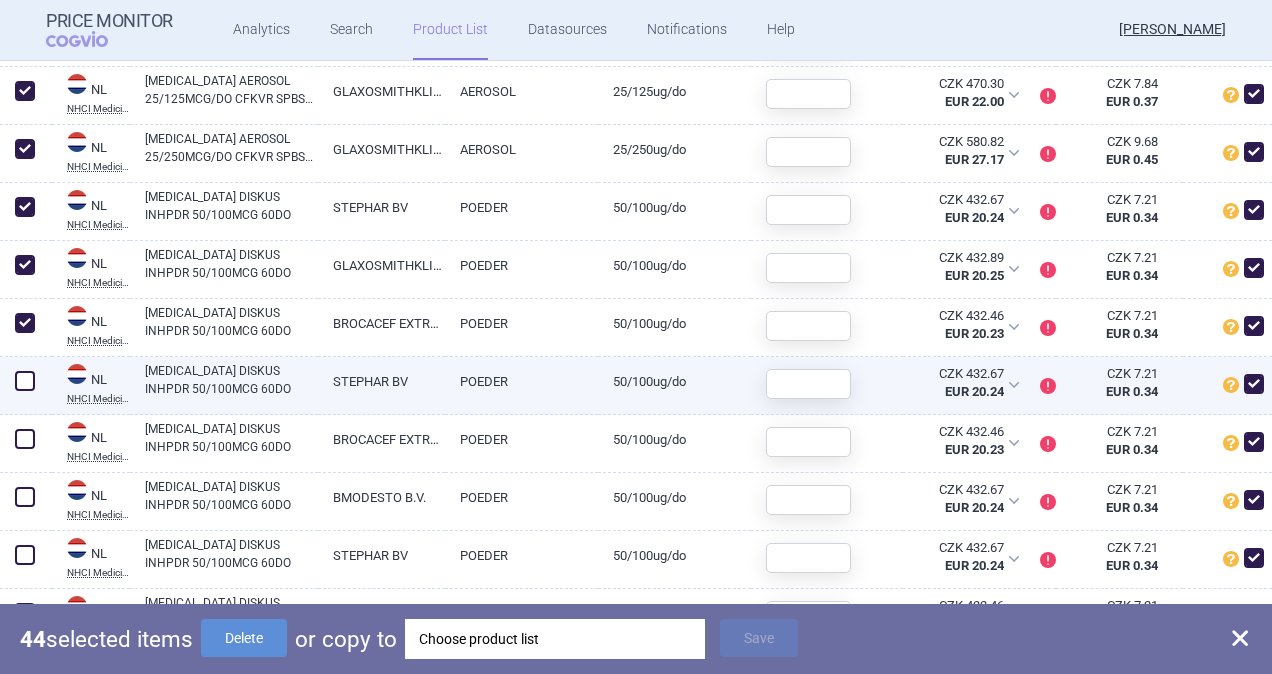 click at bounding box center (25, 381) 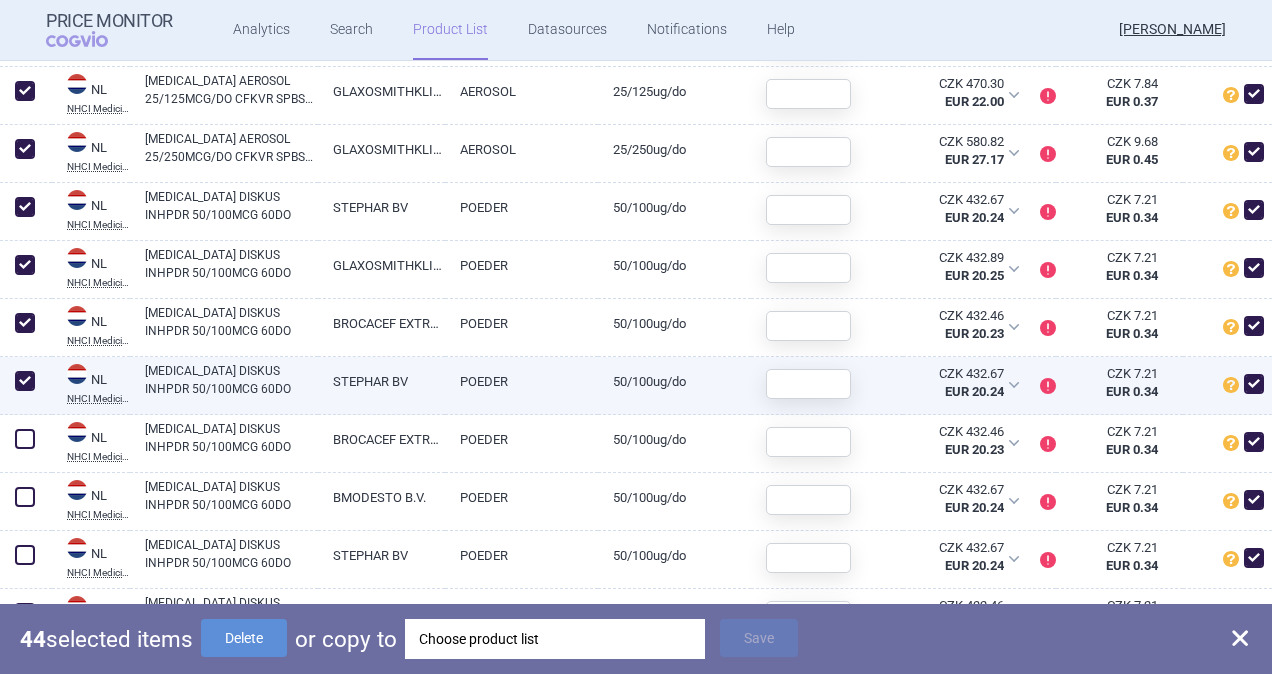 checkbox on "true" 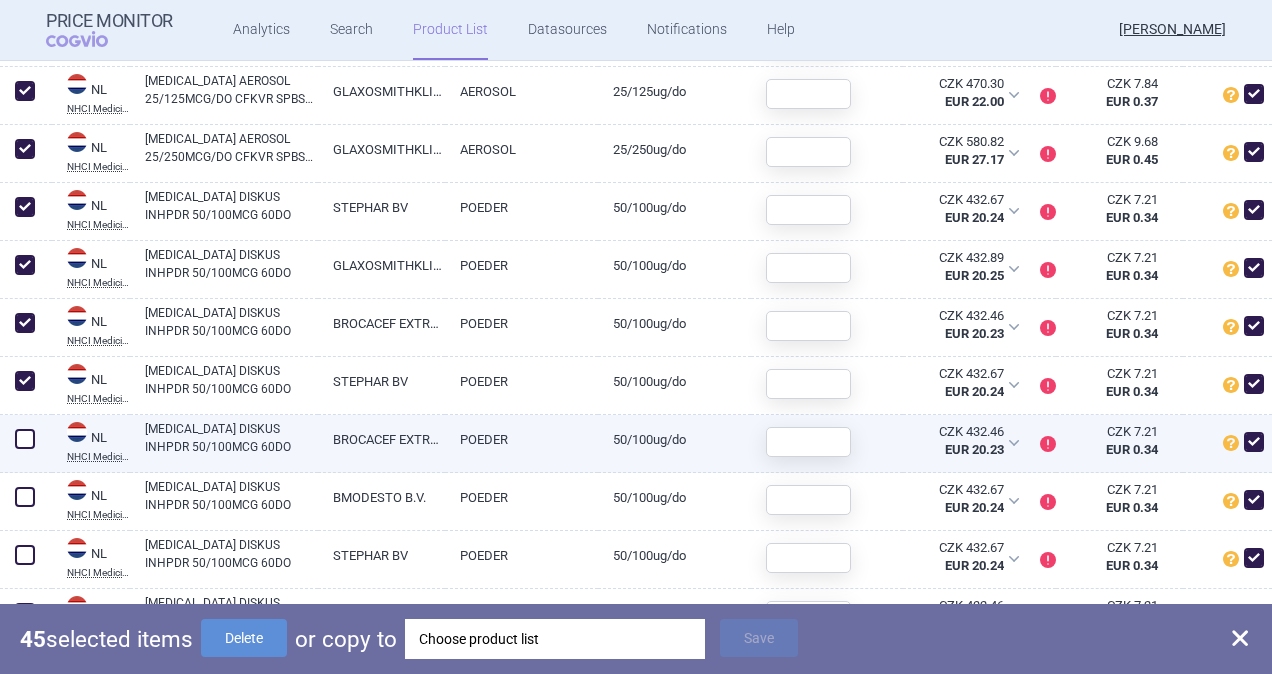 click at bounding box center [25, 439] 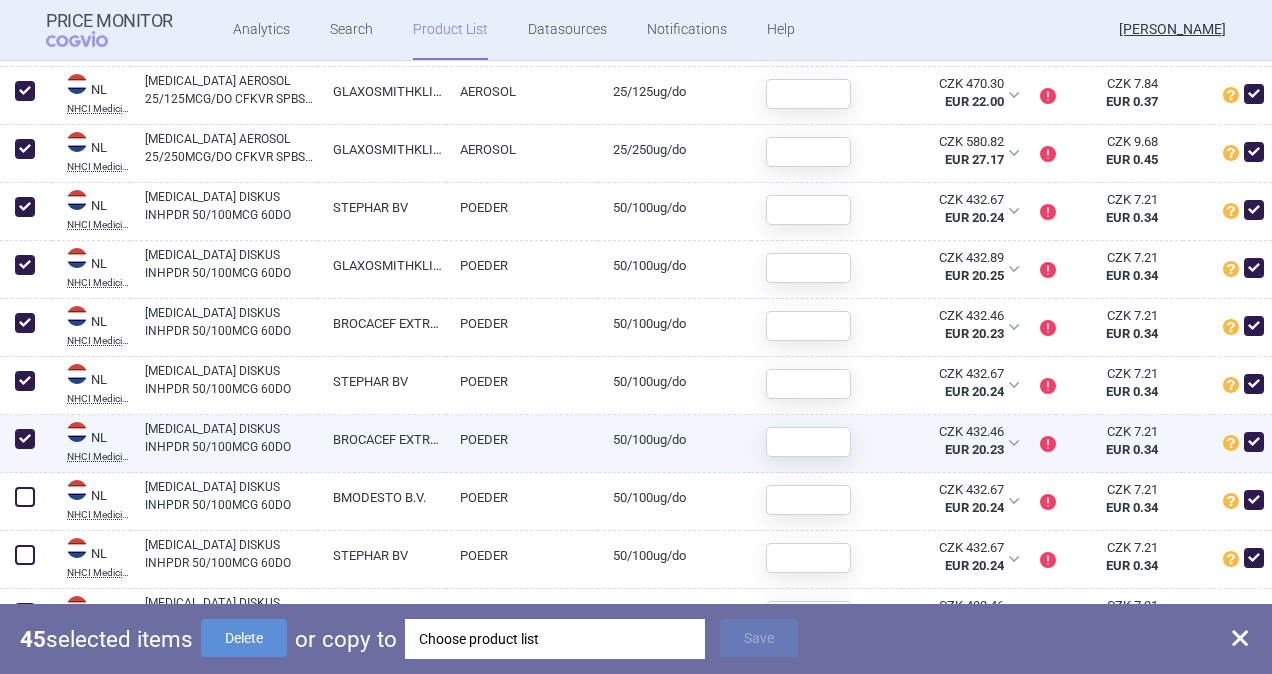 checkbox on "true" 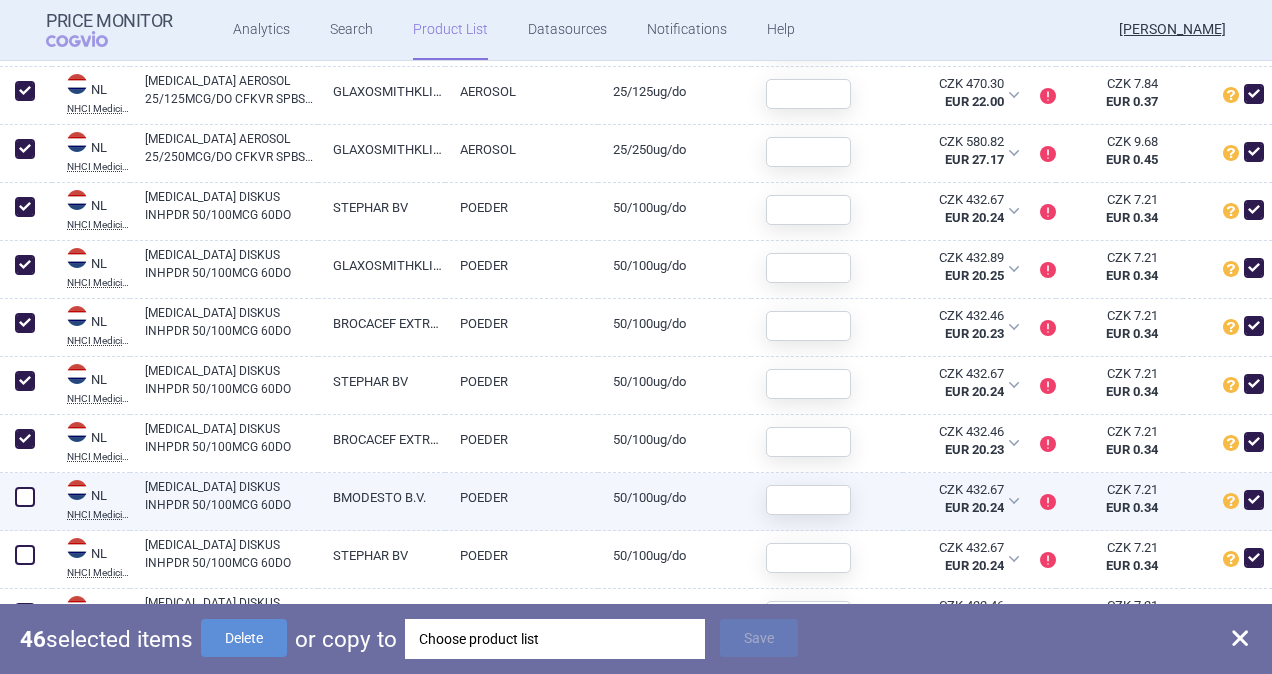 click at bounding box center [25, 497] 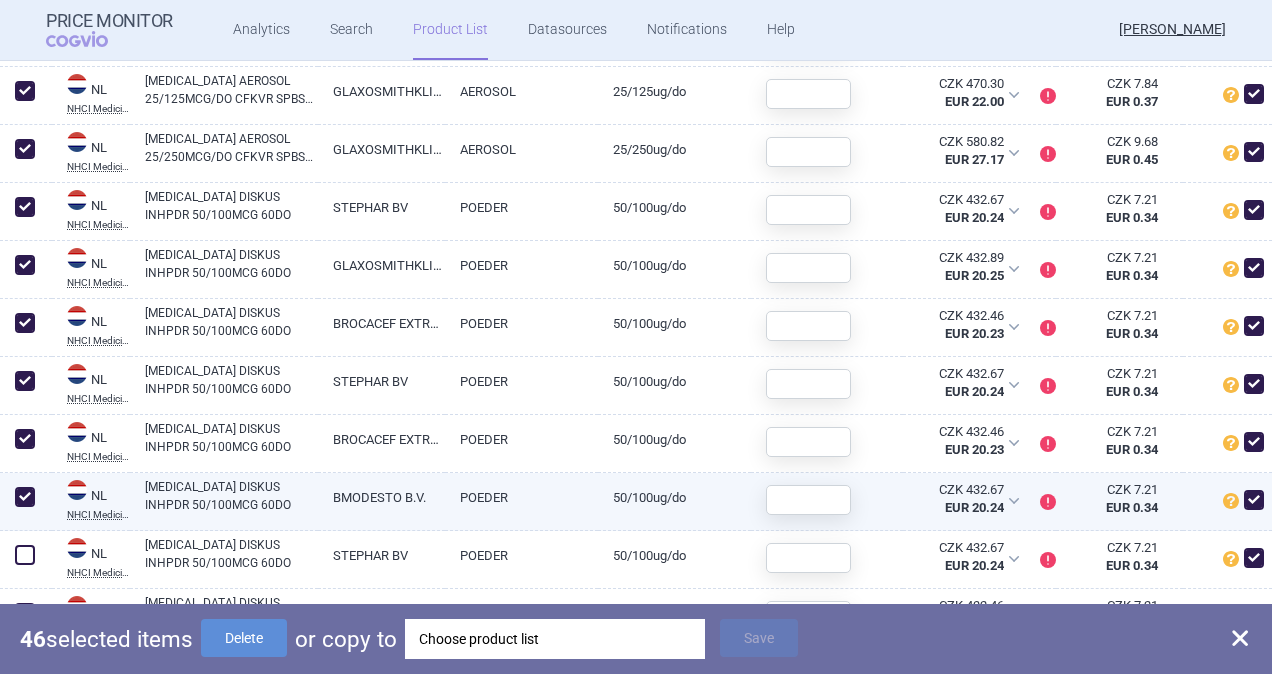 checkbox on "true" 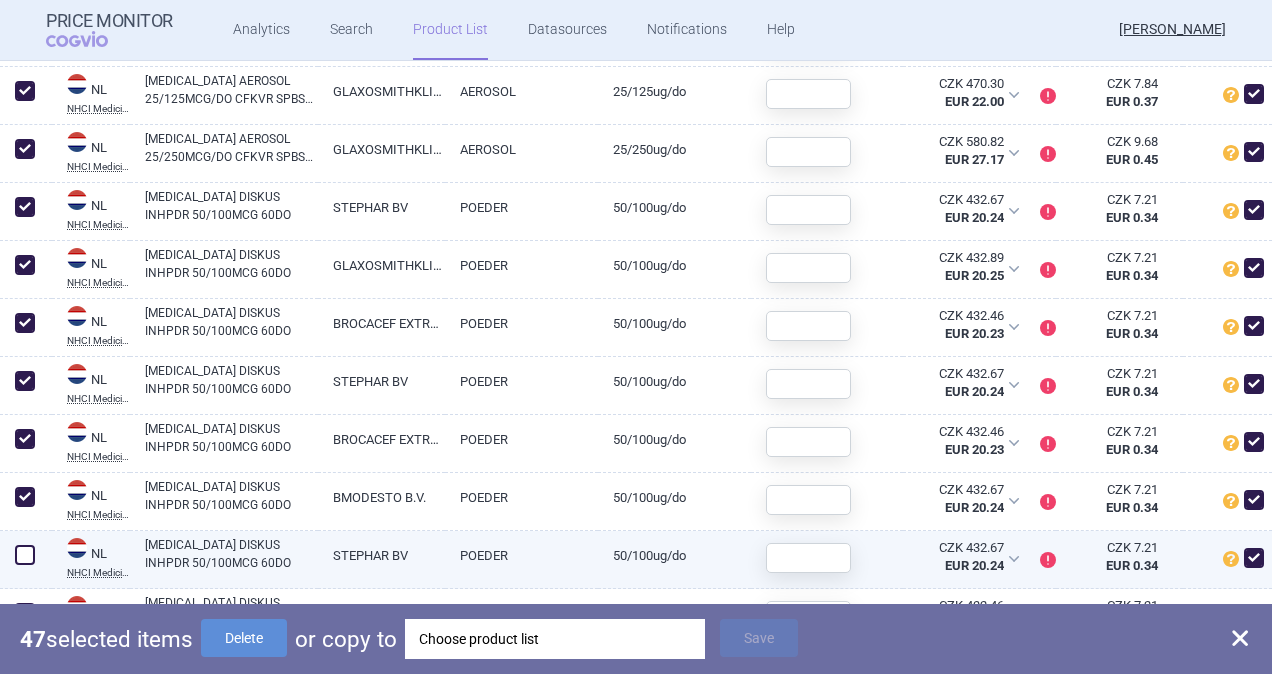click at bounding box center (25, 555) 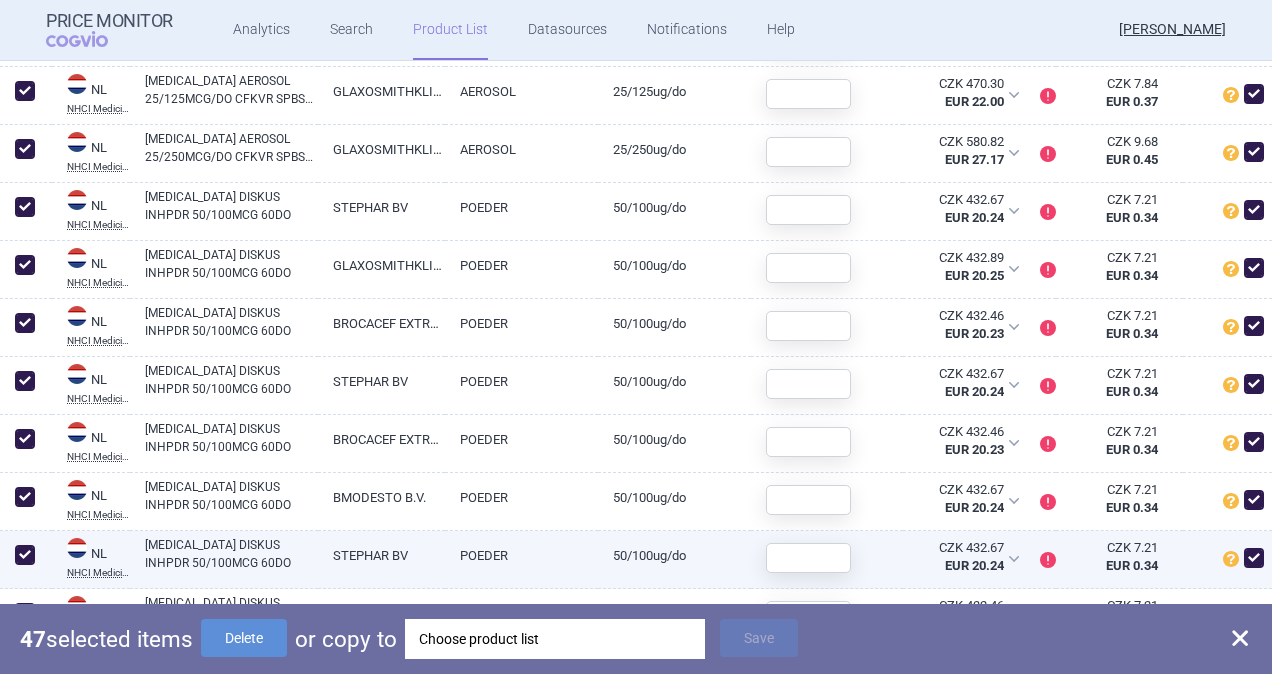 checkbox on "true" 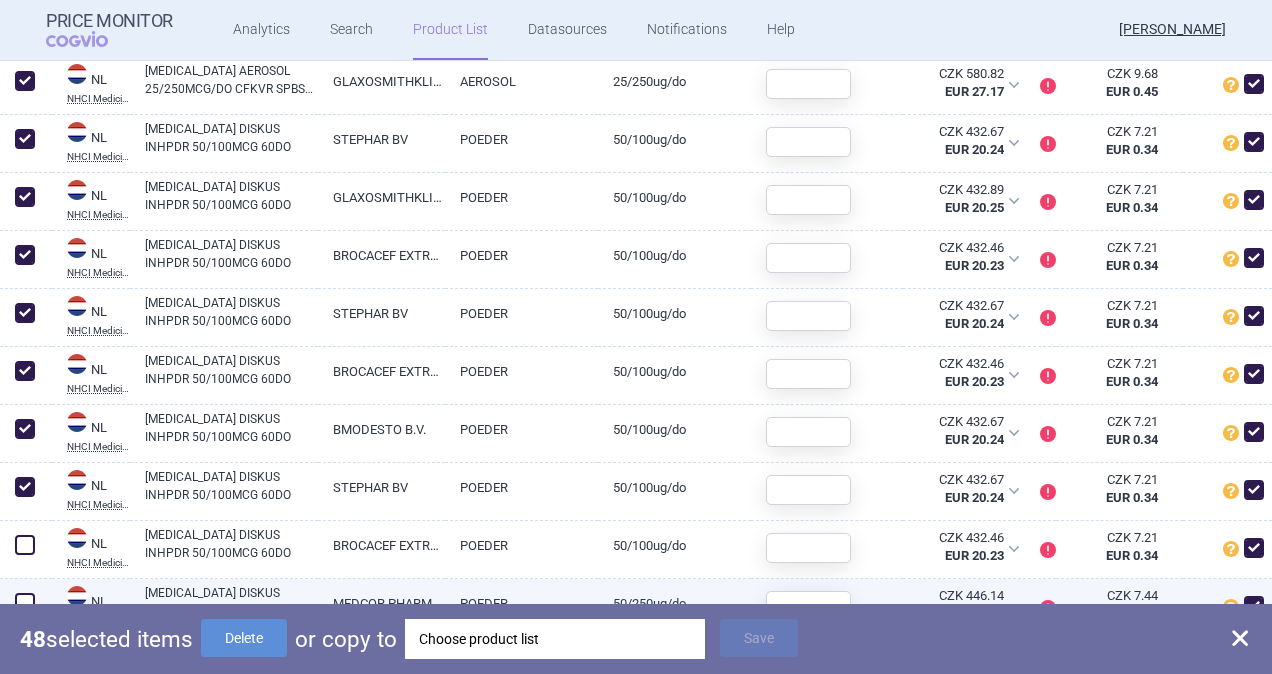 scroll, scrollTop: 5300, scrollLeft: 0, axis: vertical 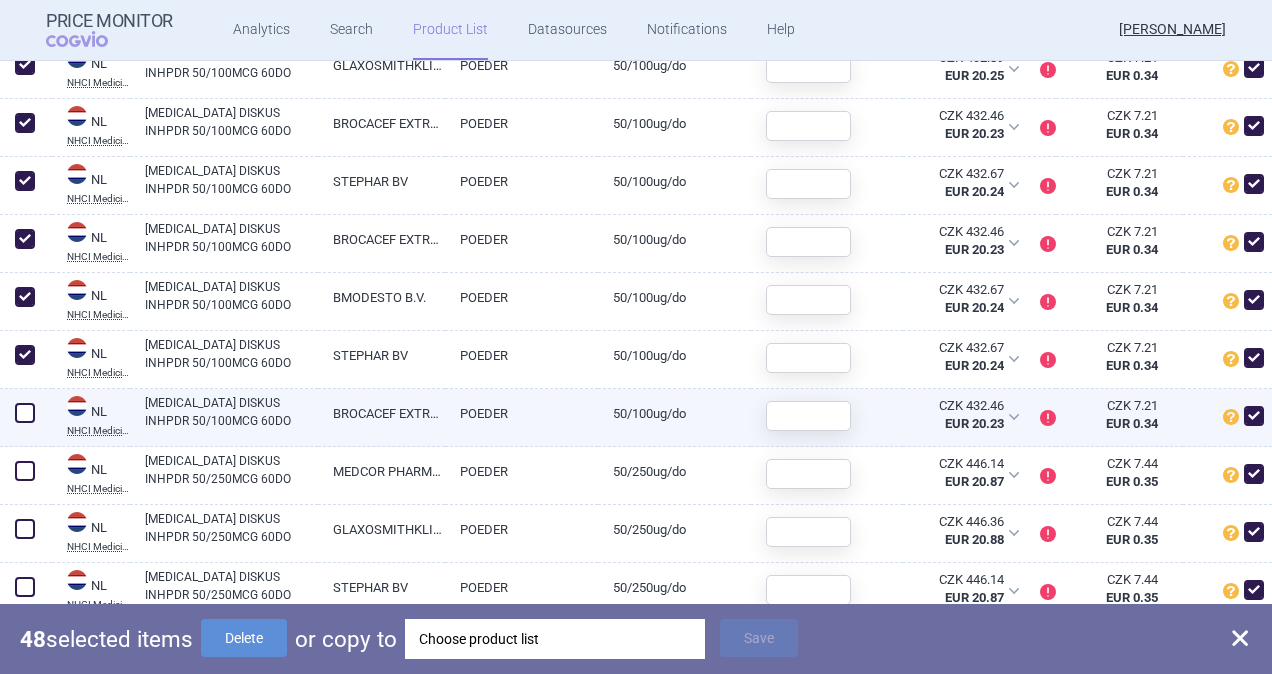 click at bounding box center (25, 413) 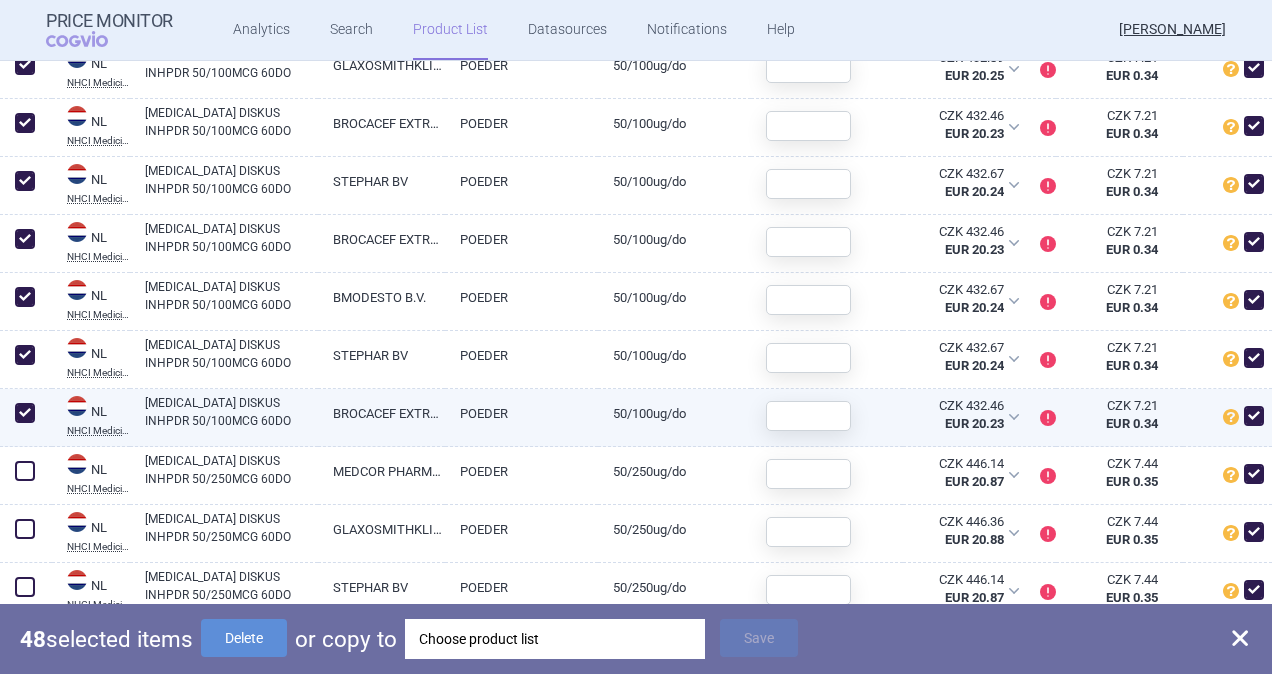 checkbox on "true" 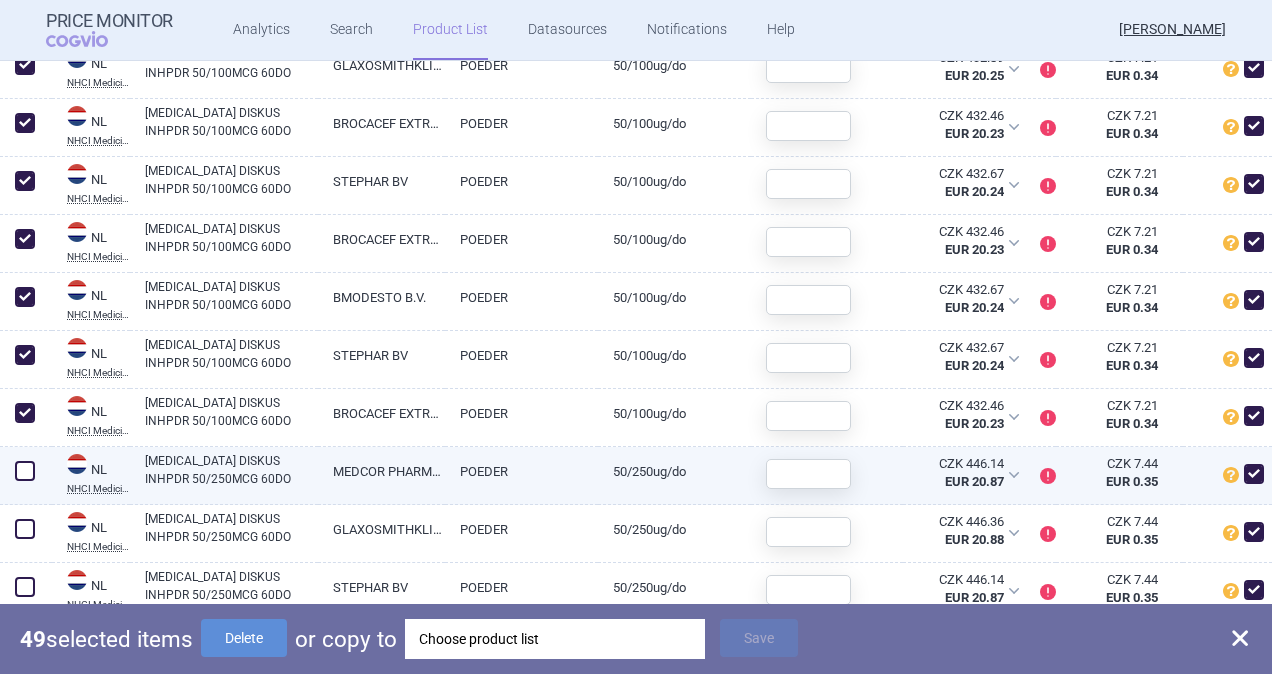 click at bounding box center (25, 471) 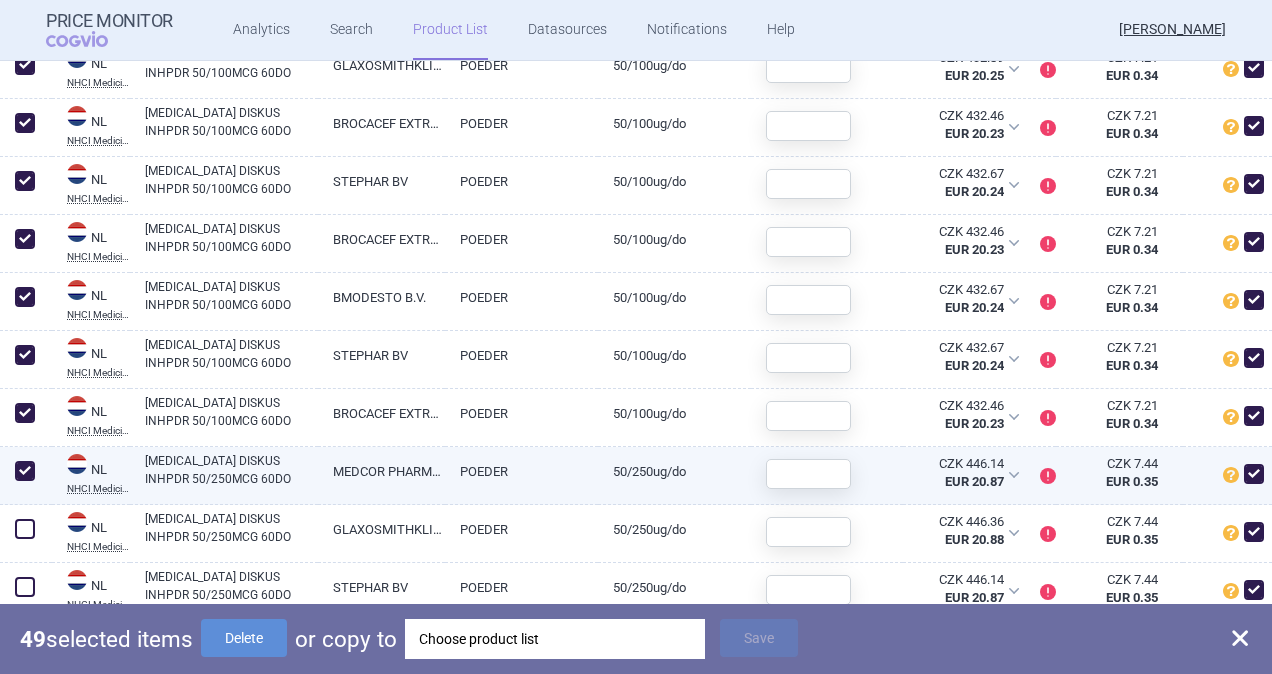 checkbox on "true" 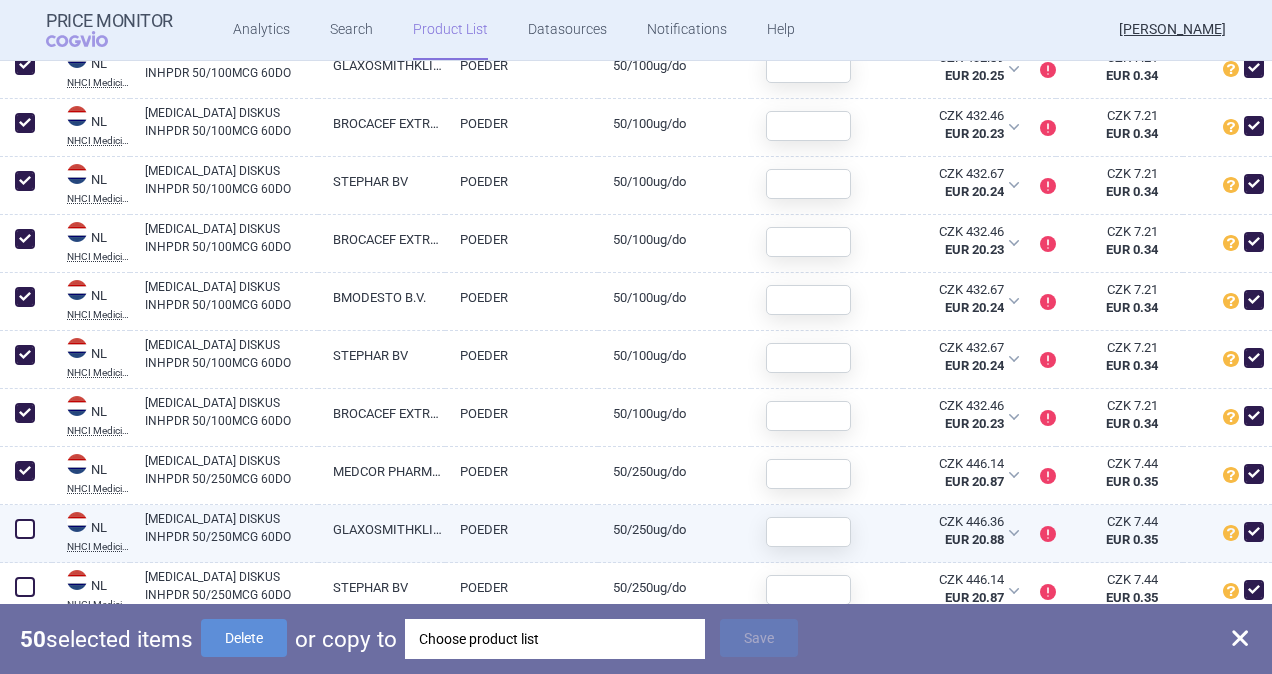 click at bounding box center (25, 529) 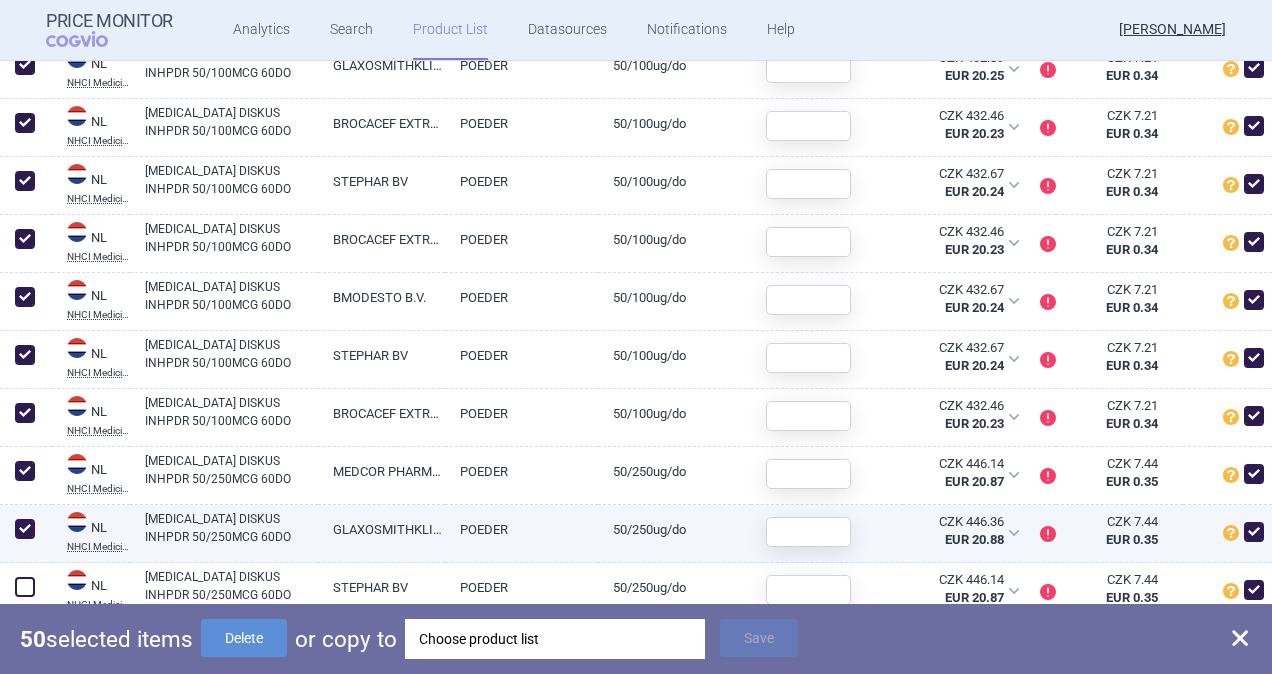 checkbox on "true" 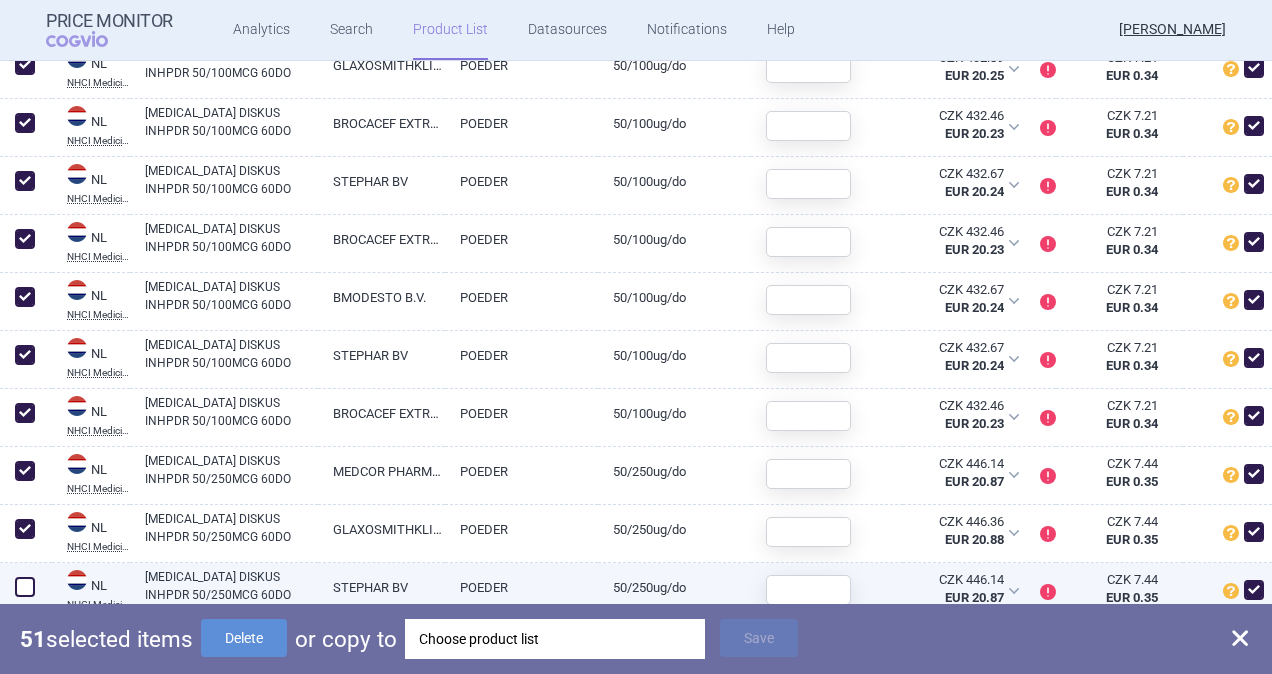 click at bounding box center (25, 587) 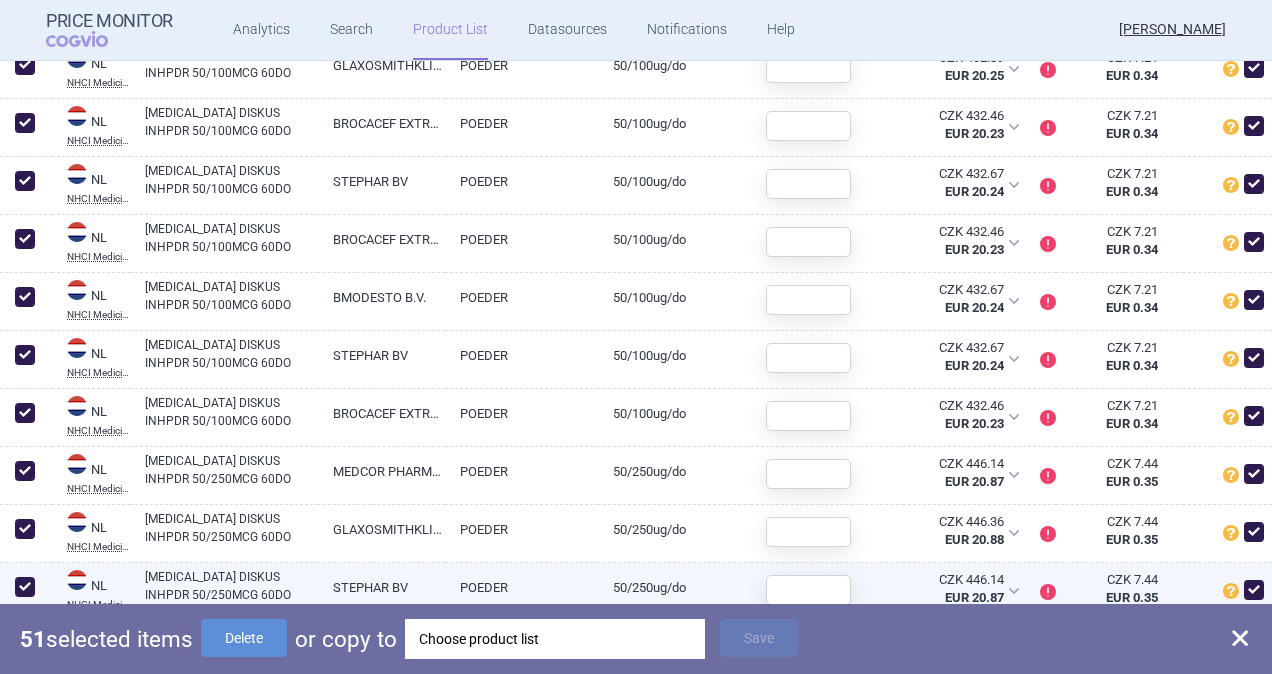 checkbox on "true" 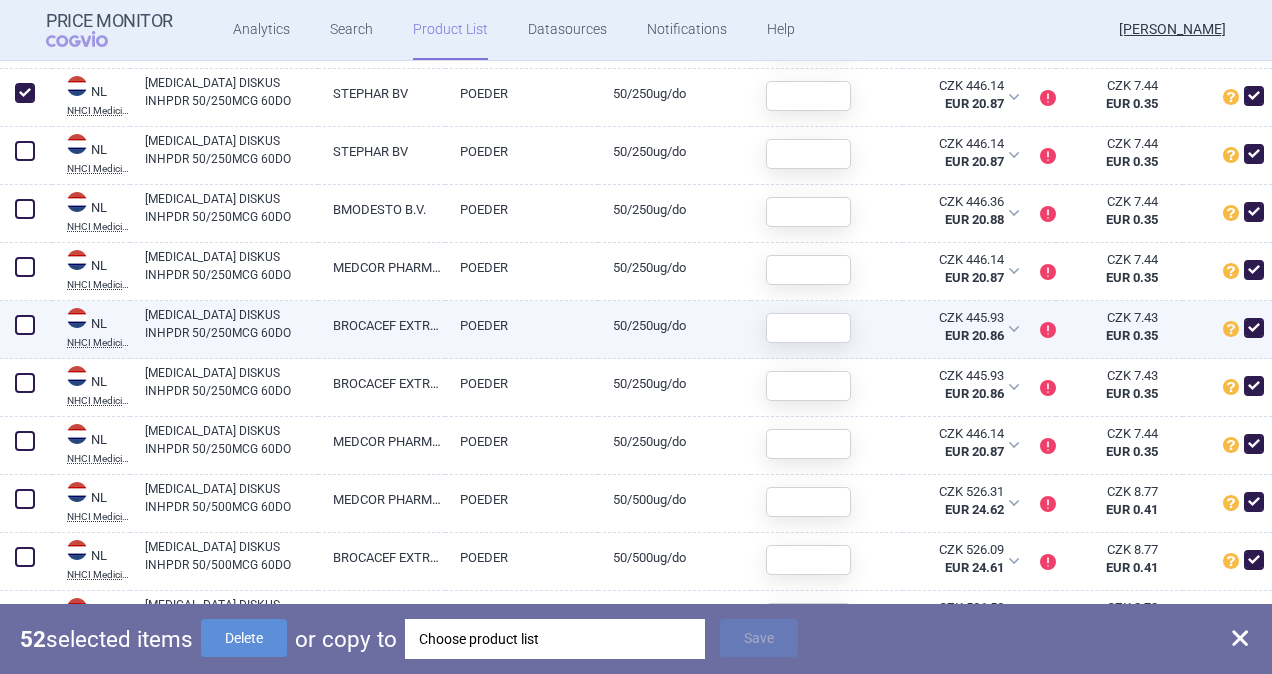 scroll, scrollTop: 5800, scrollLeft: 0, axis: vertical 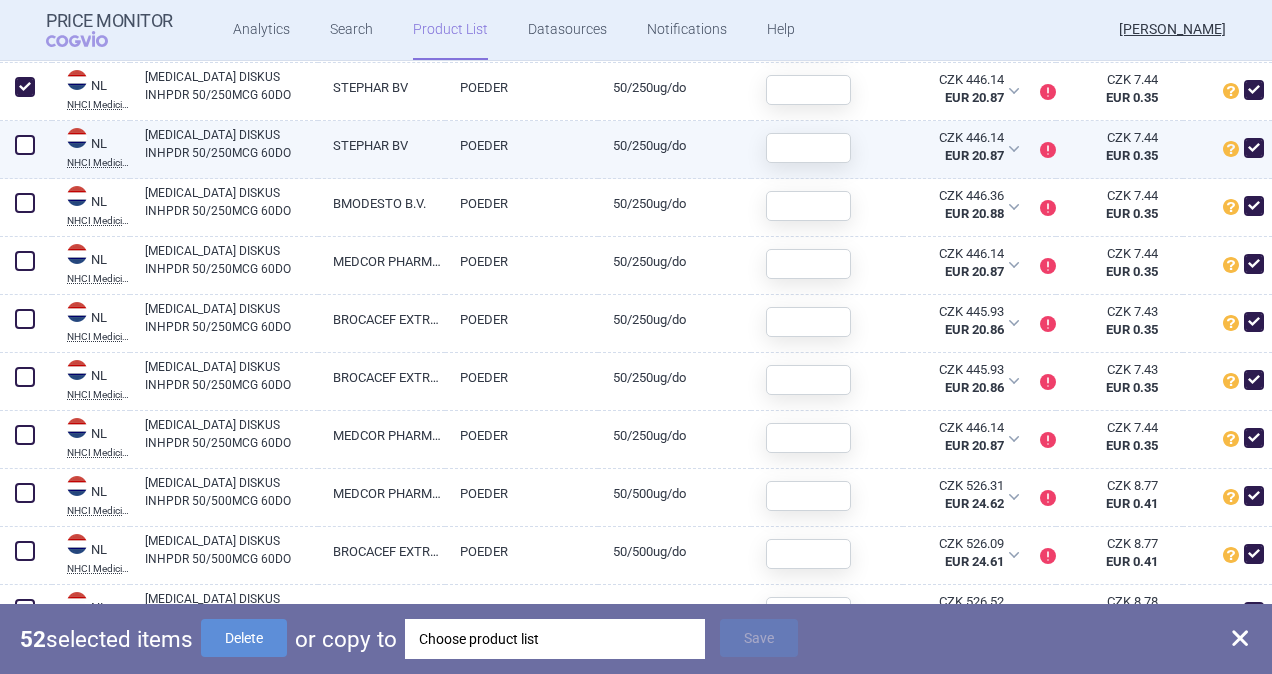 click at bounding box center (25, 145) 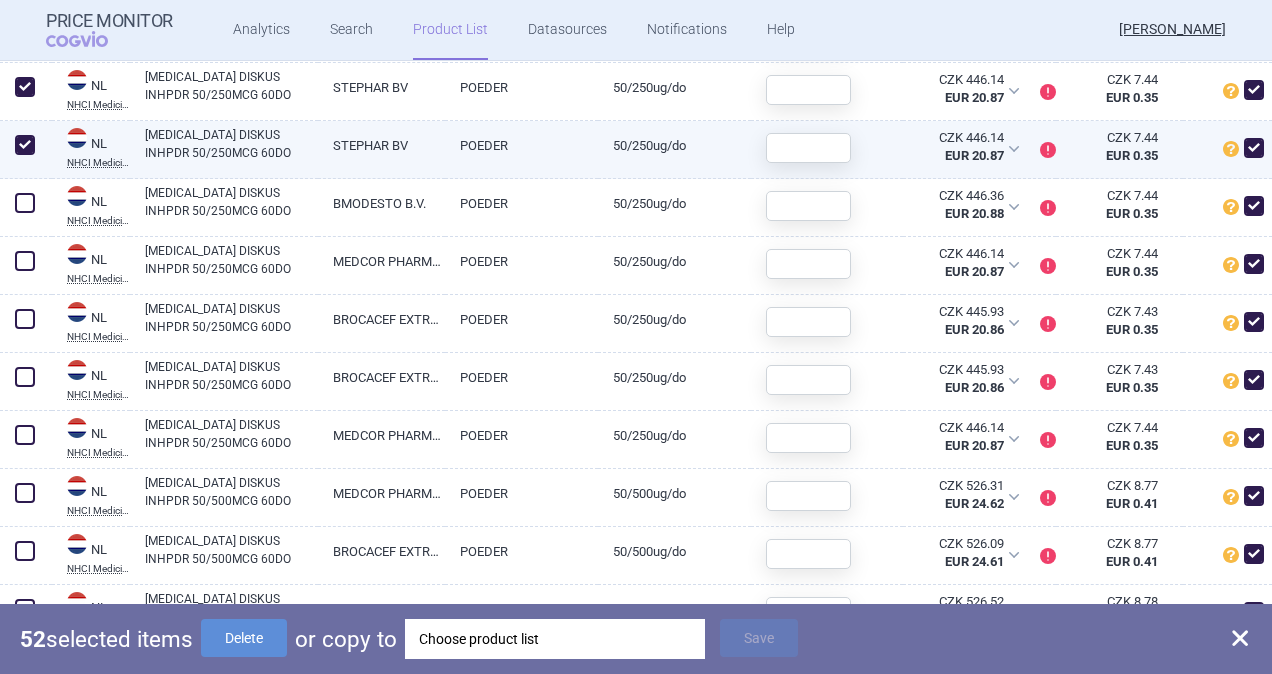 checkbox on "true" 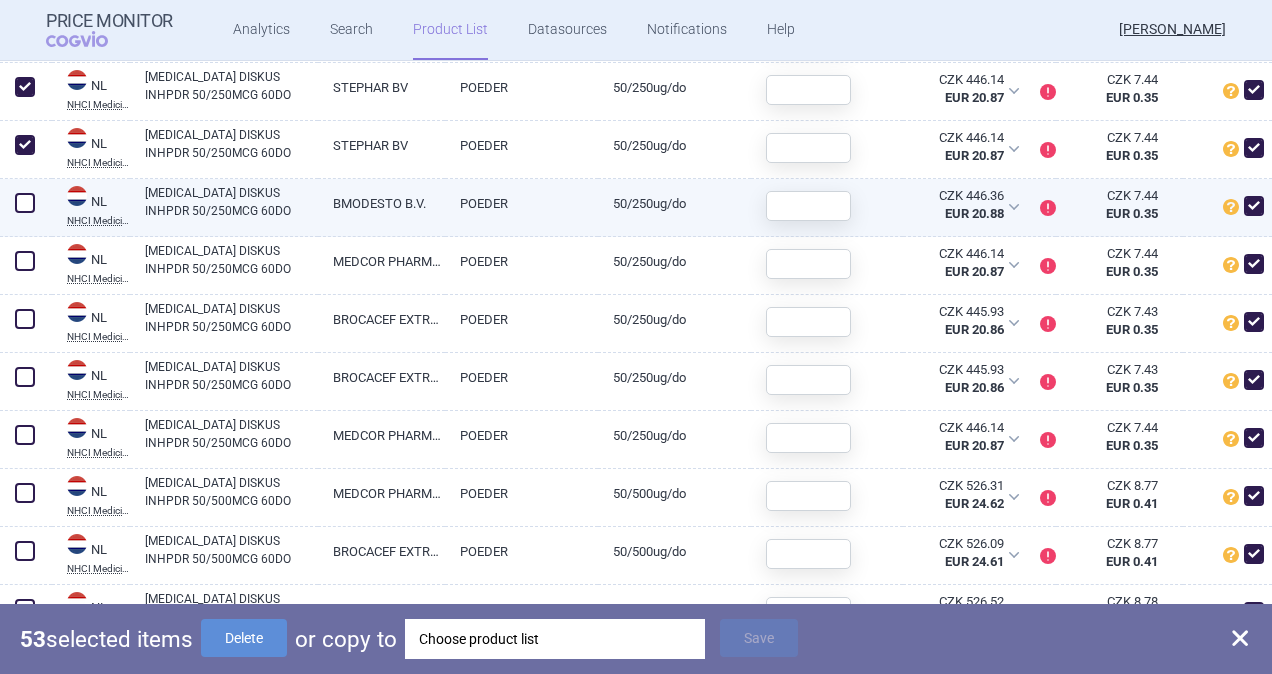 click at bounding box center [25, 203] 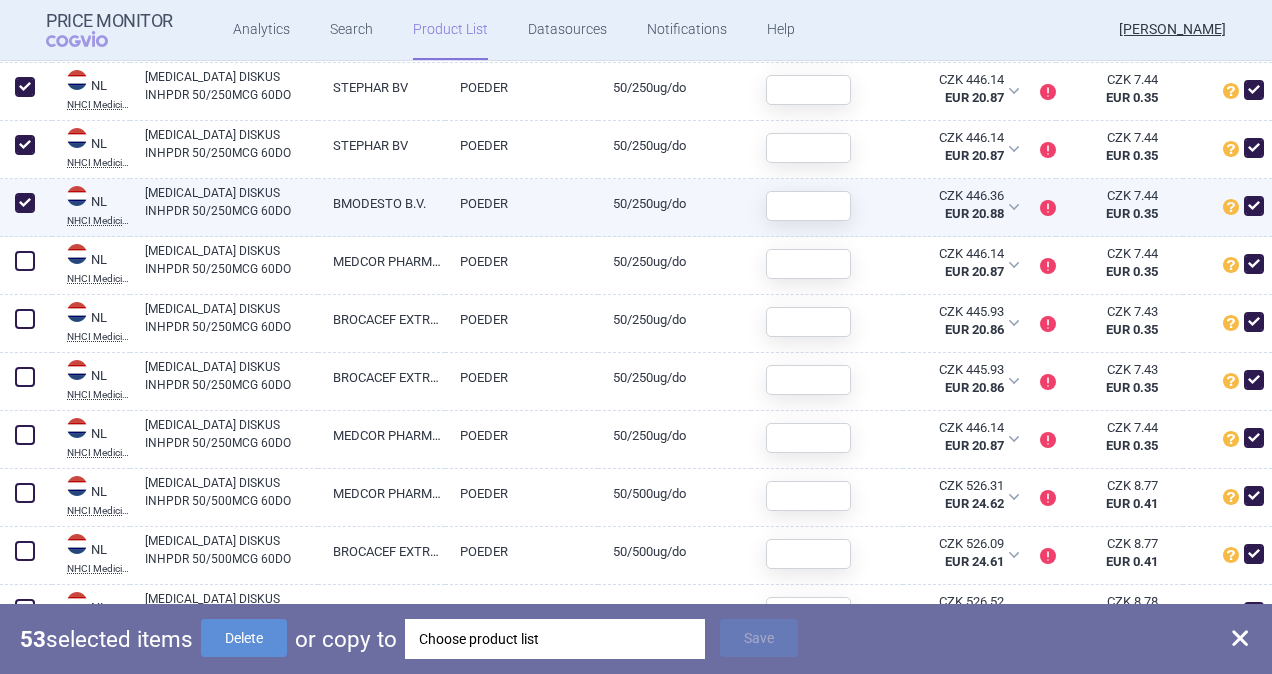 checkbox on "true" 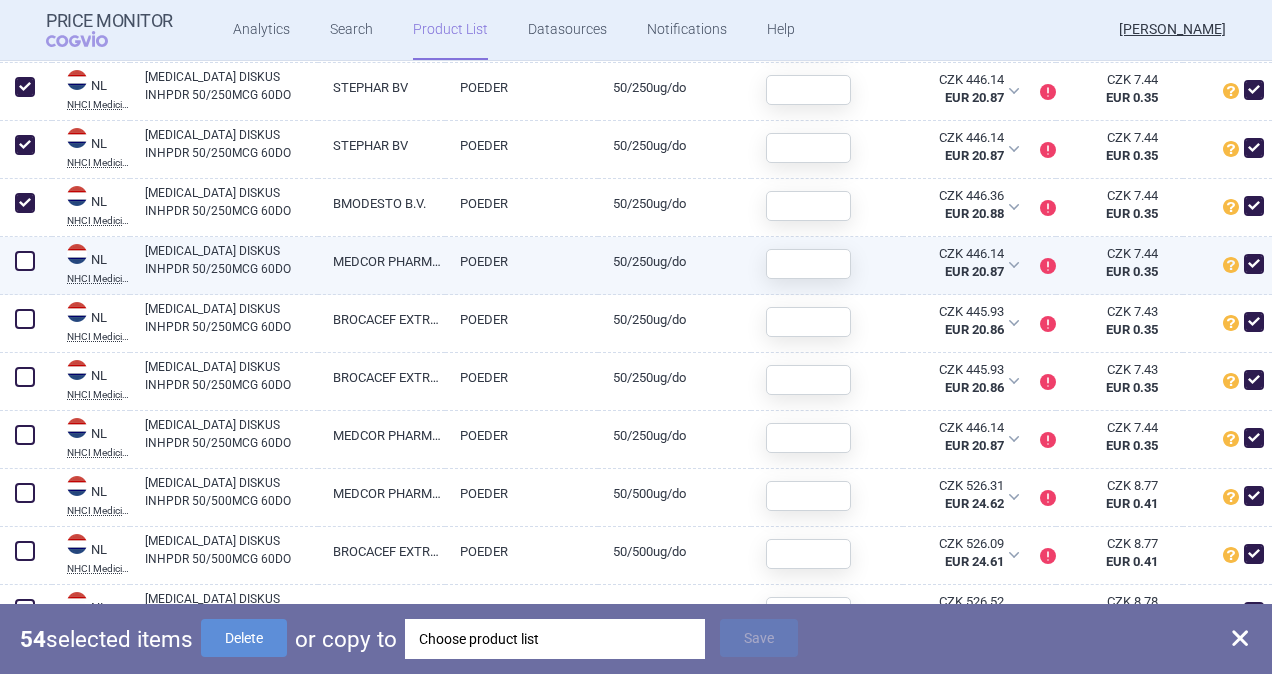 click at bounding box center [25, 261] 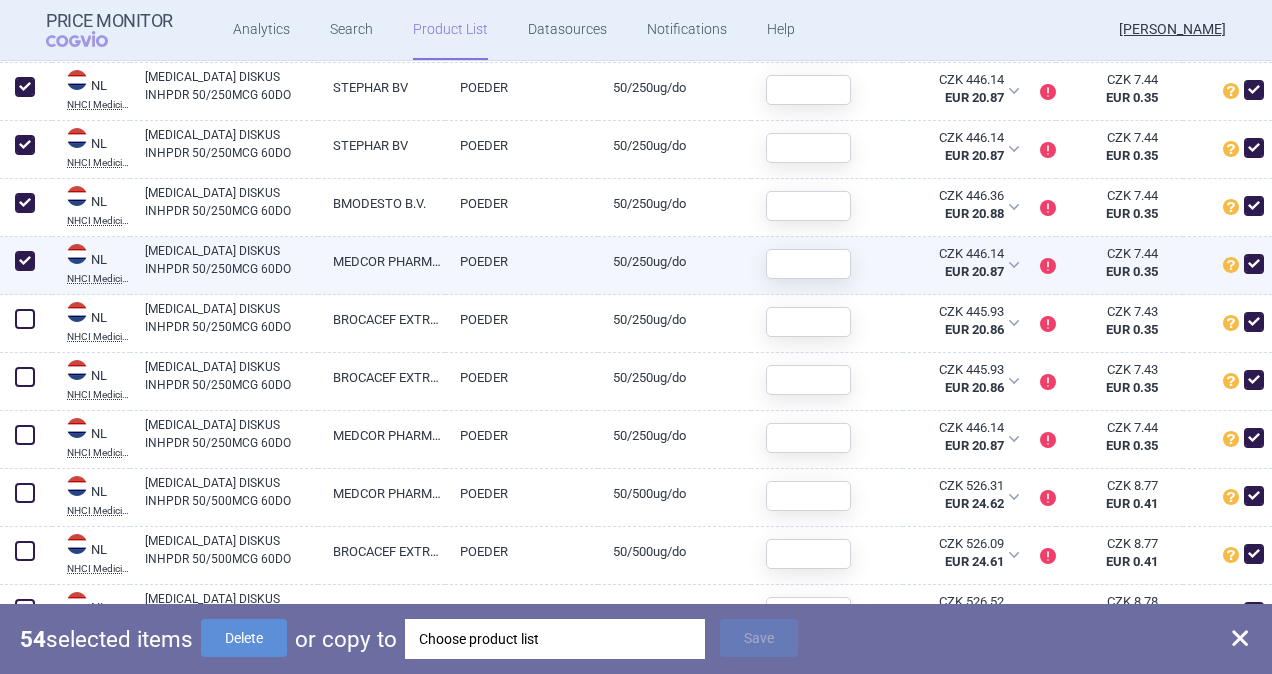 checkbox on "true" 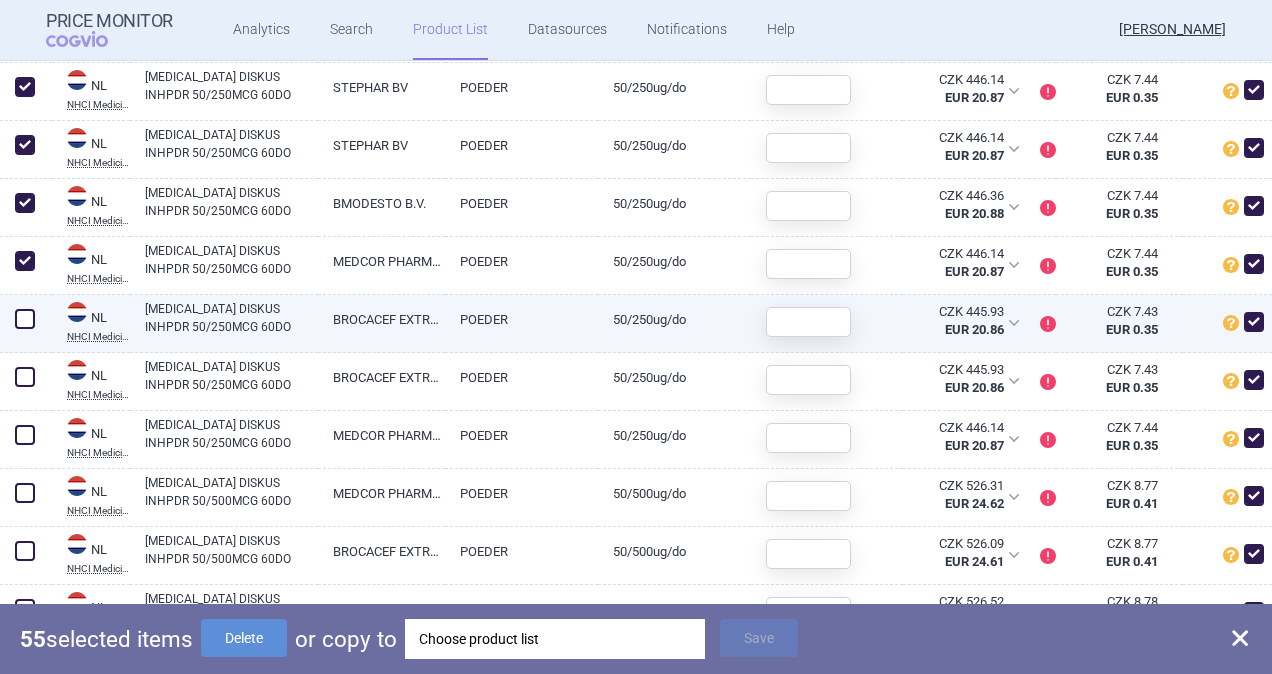 click at bounding box center [25, 319] 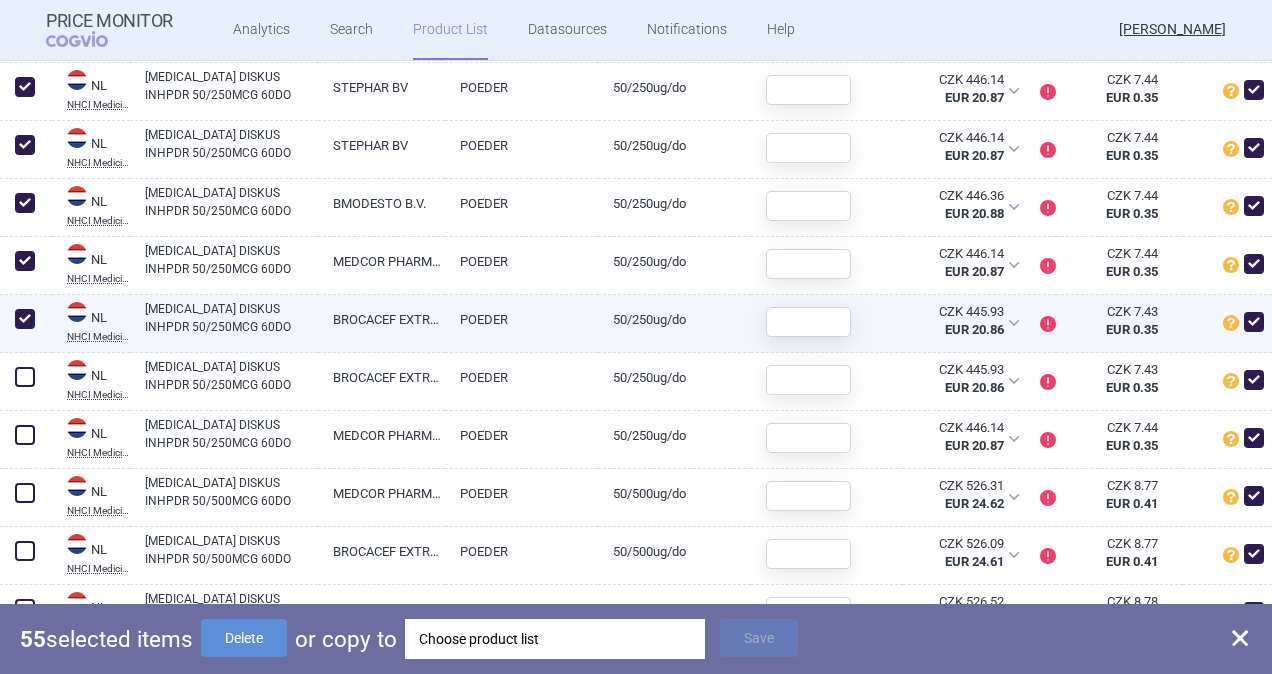checkbox on "true" 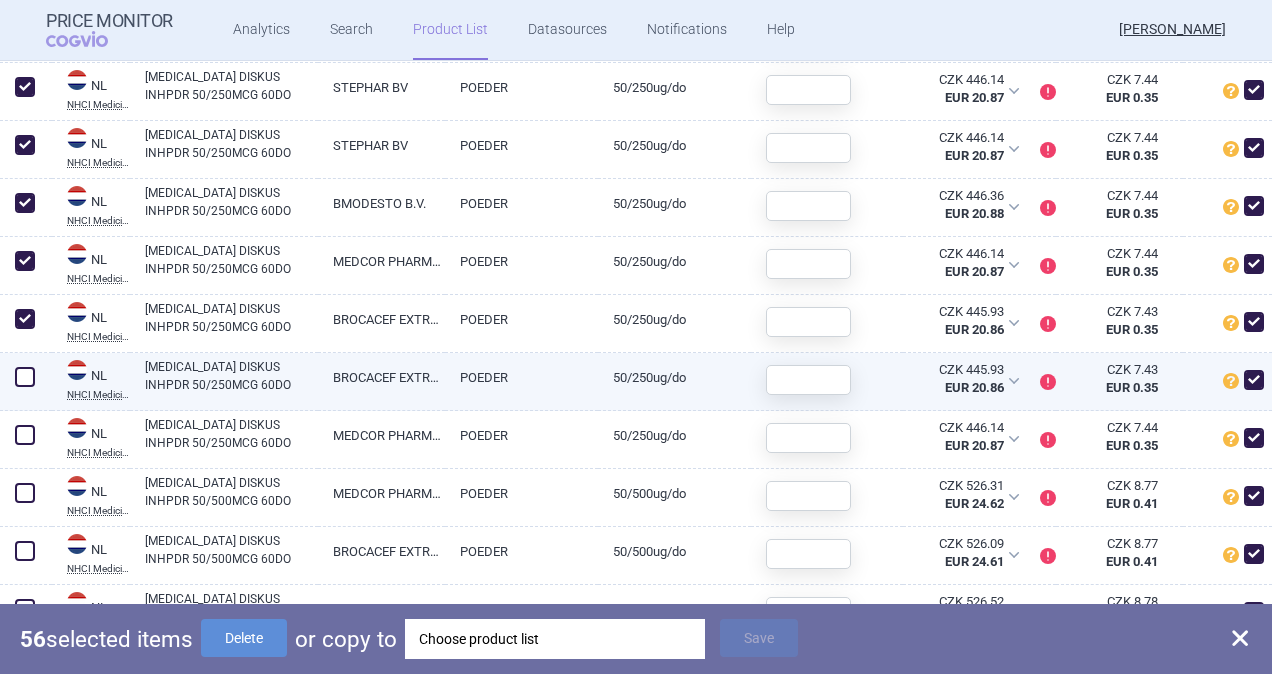 click at bounding box center (25, 377) 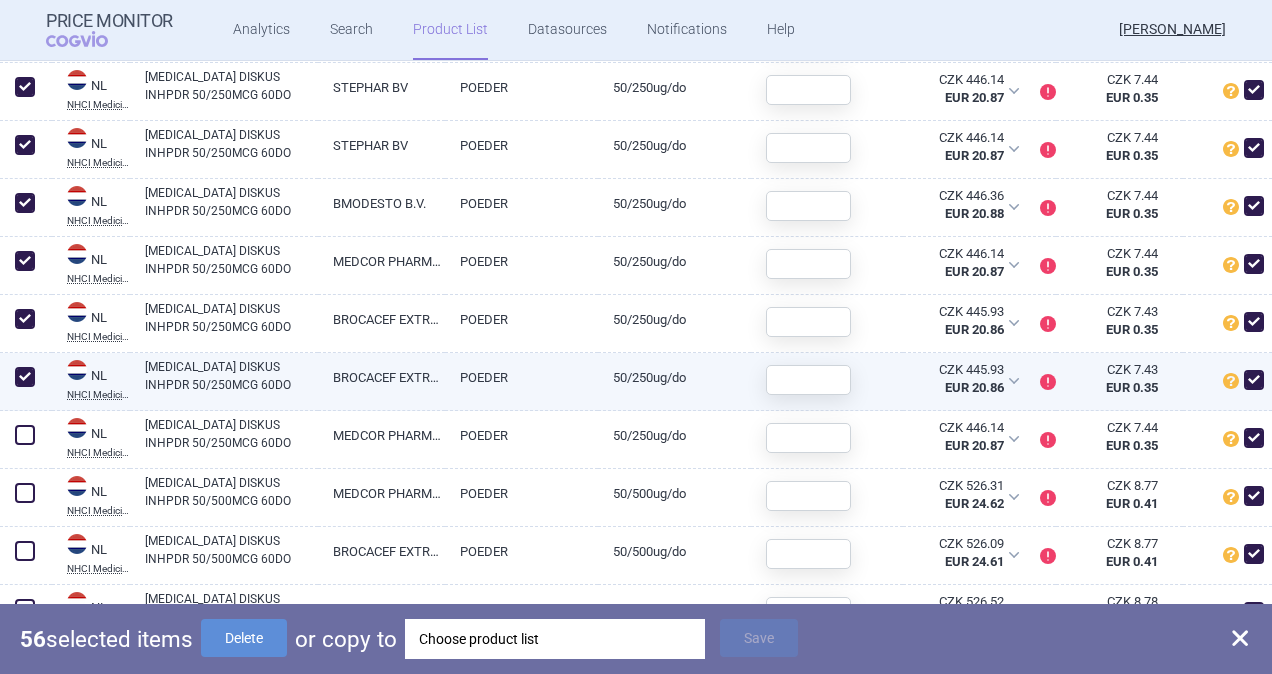 checkbox on "true" 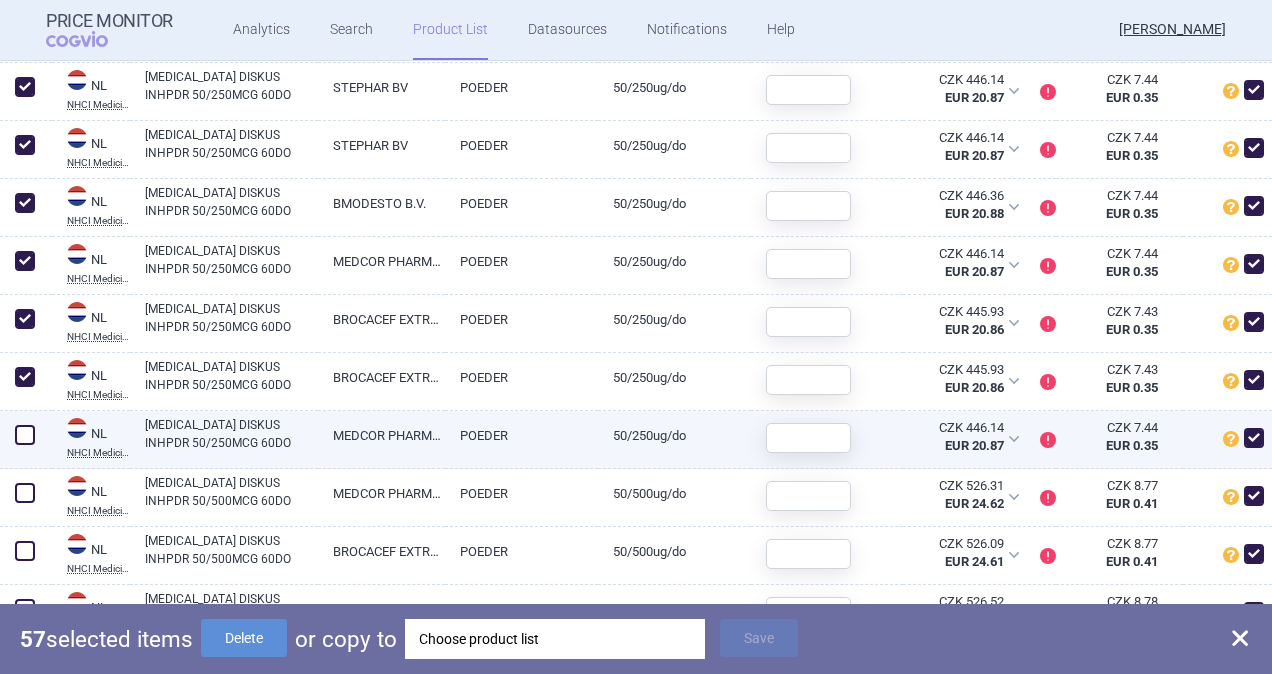 click at bounding box center [25, 435] 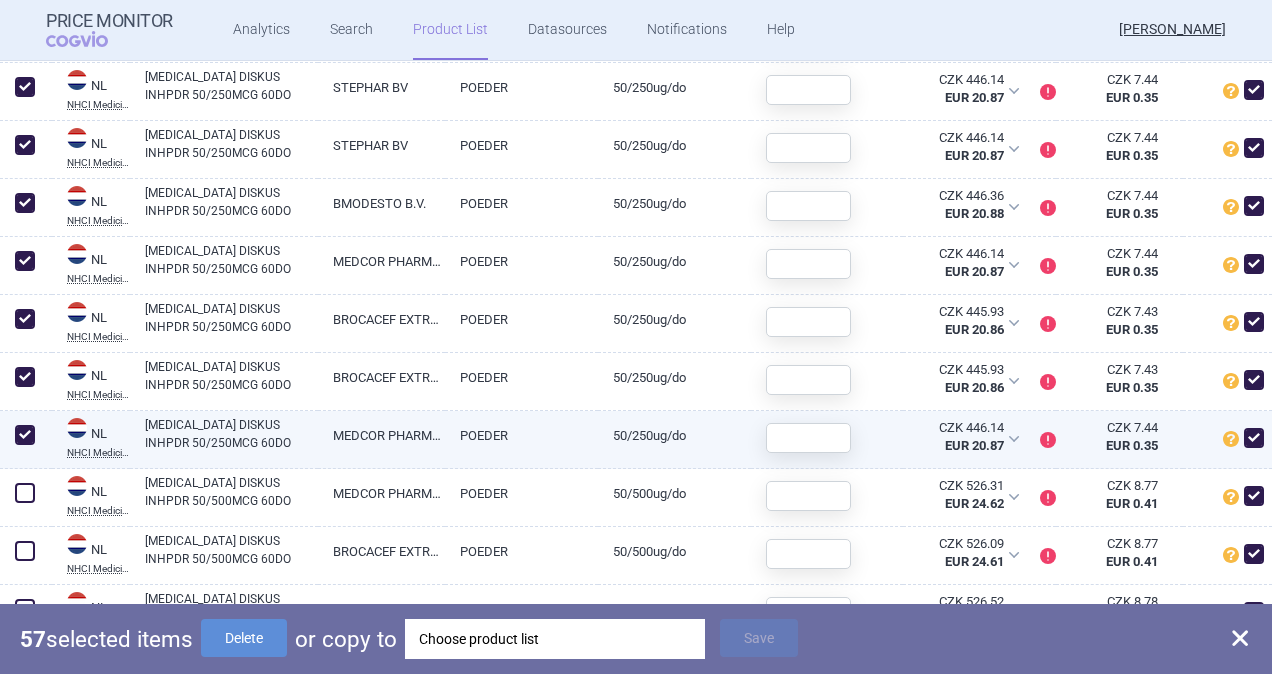 checkbox on "true" 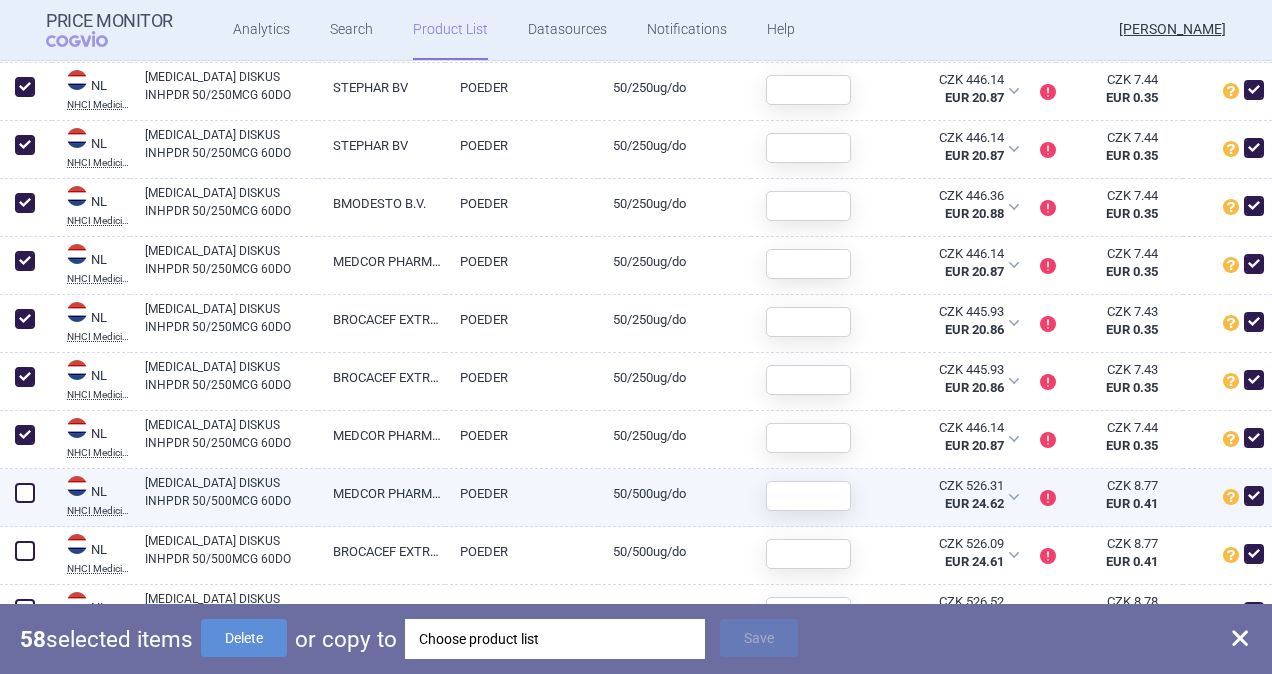 click at bounding box center [26, 498] 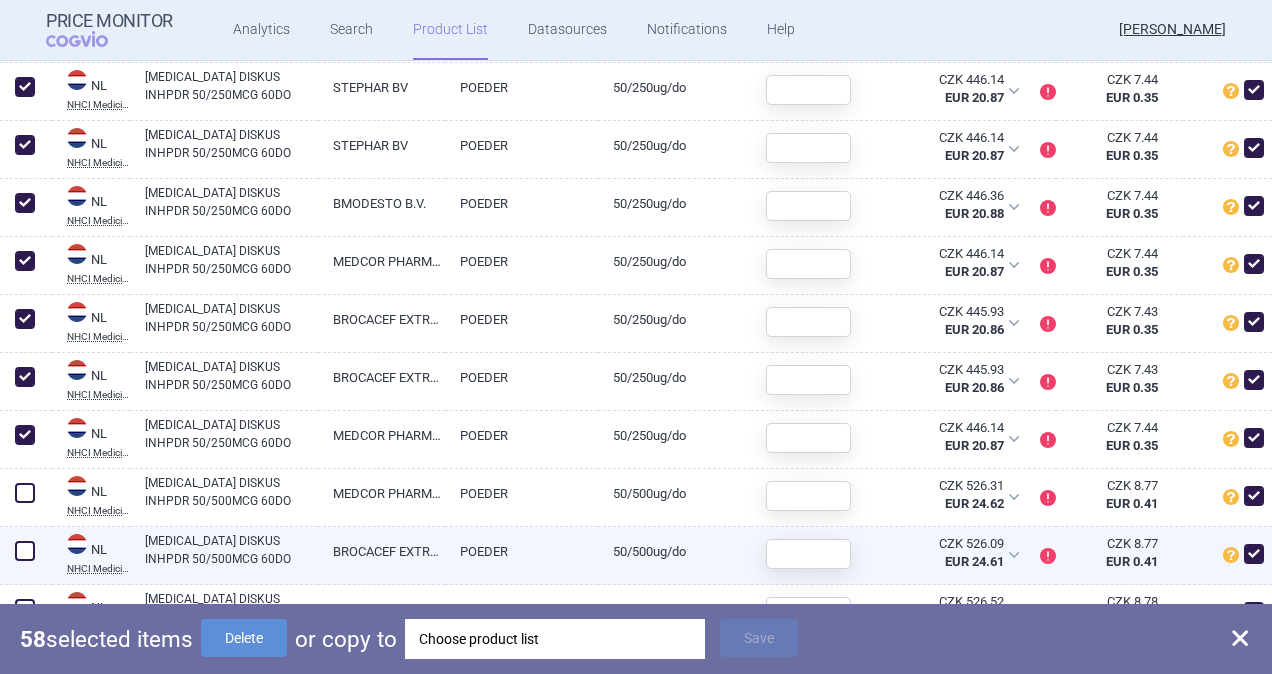 click at bounding box center [25, 551] 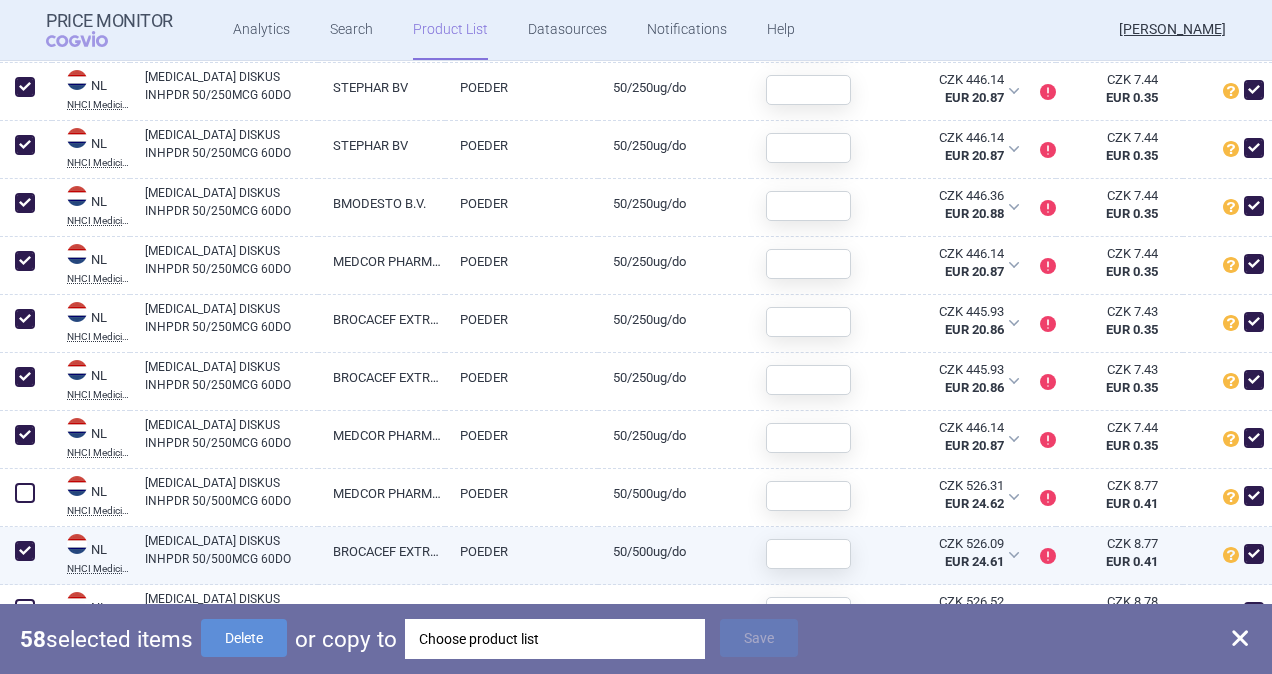 checkbox on "true" 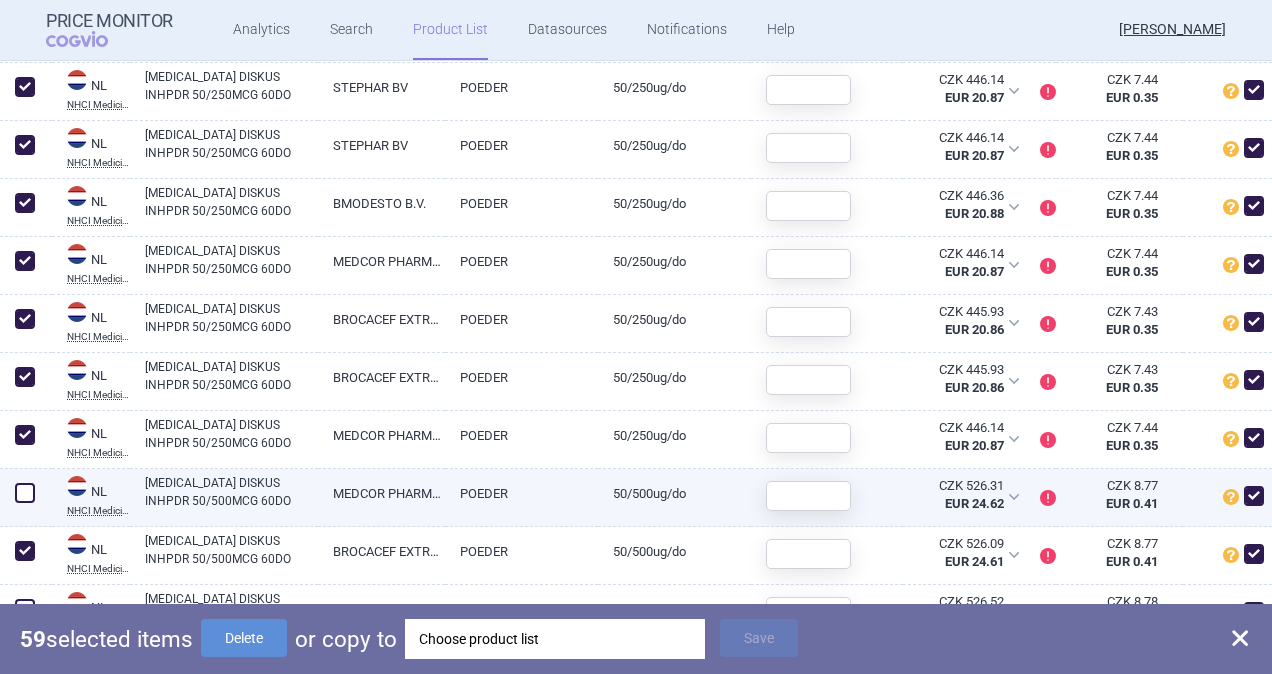 click at bounding box center (25, 493) 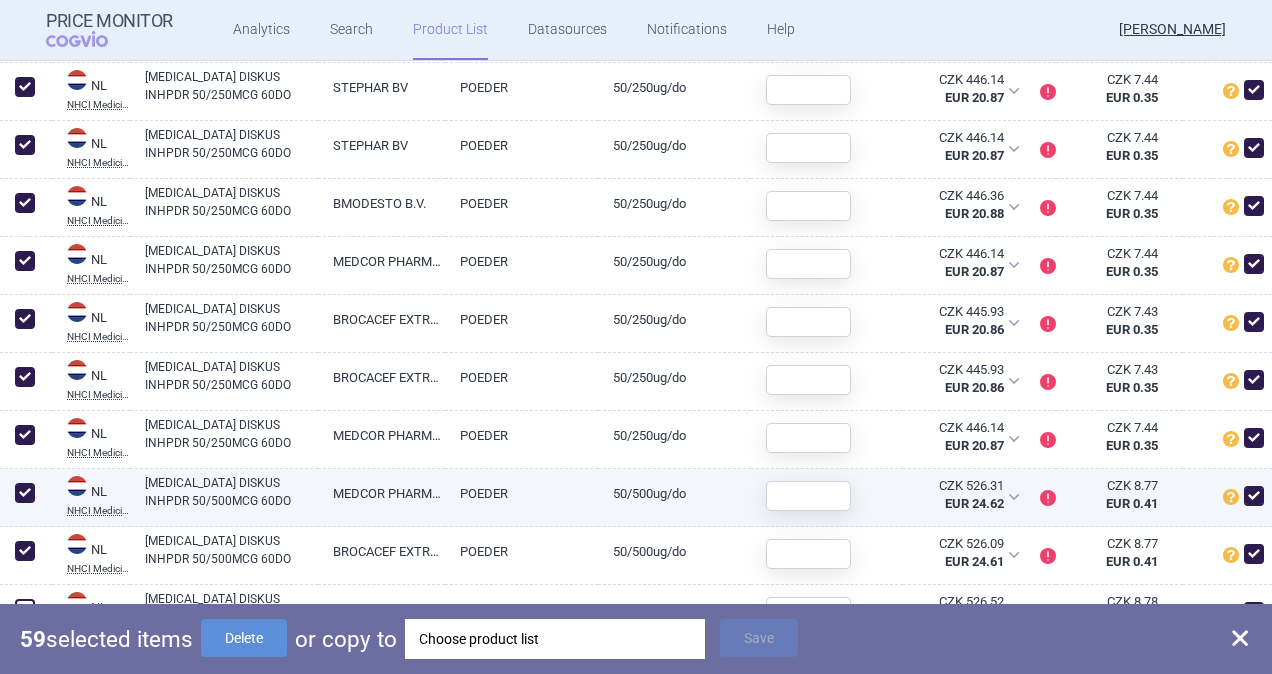 checkbox on "true" 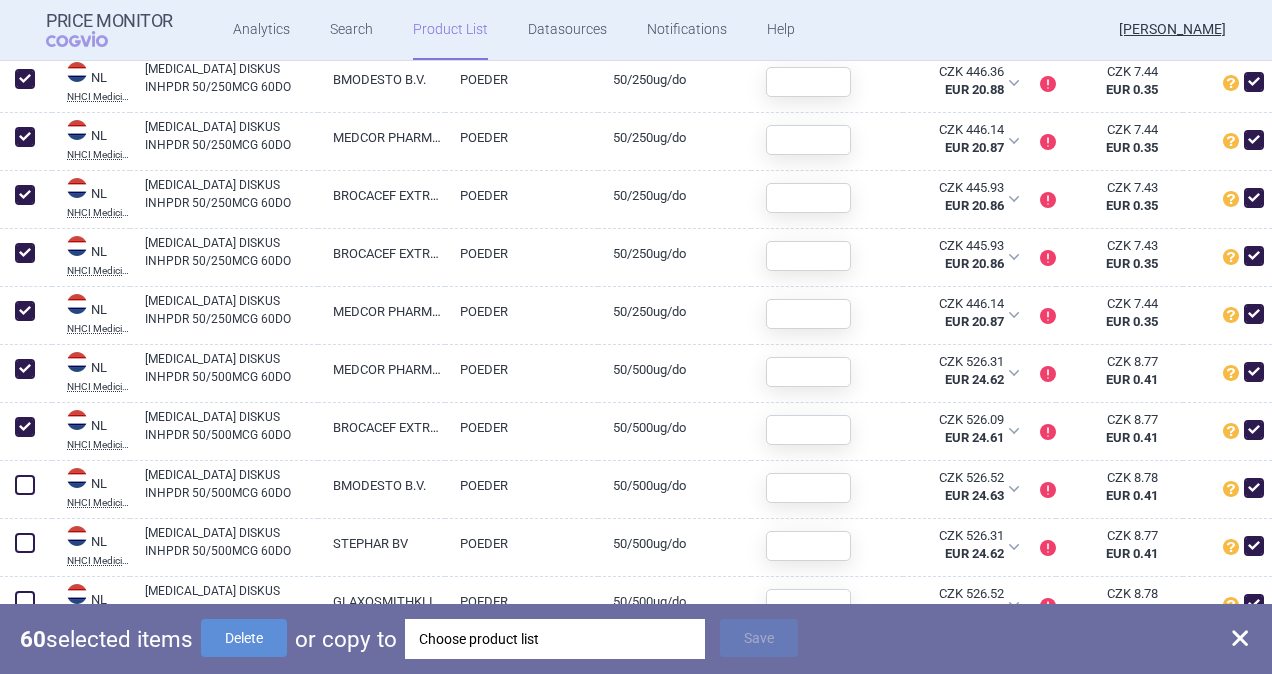 scroll, scrollTop: 6100, scrollLeft: 0, axis: vertical 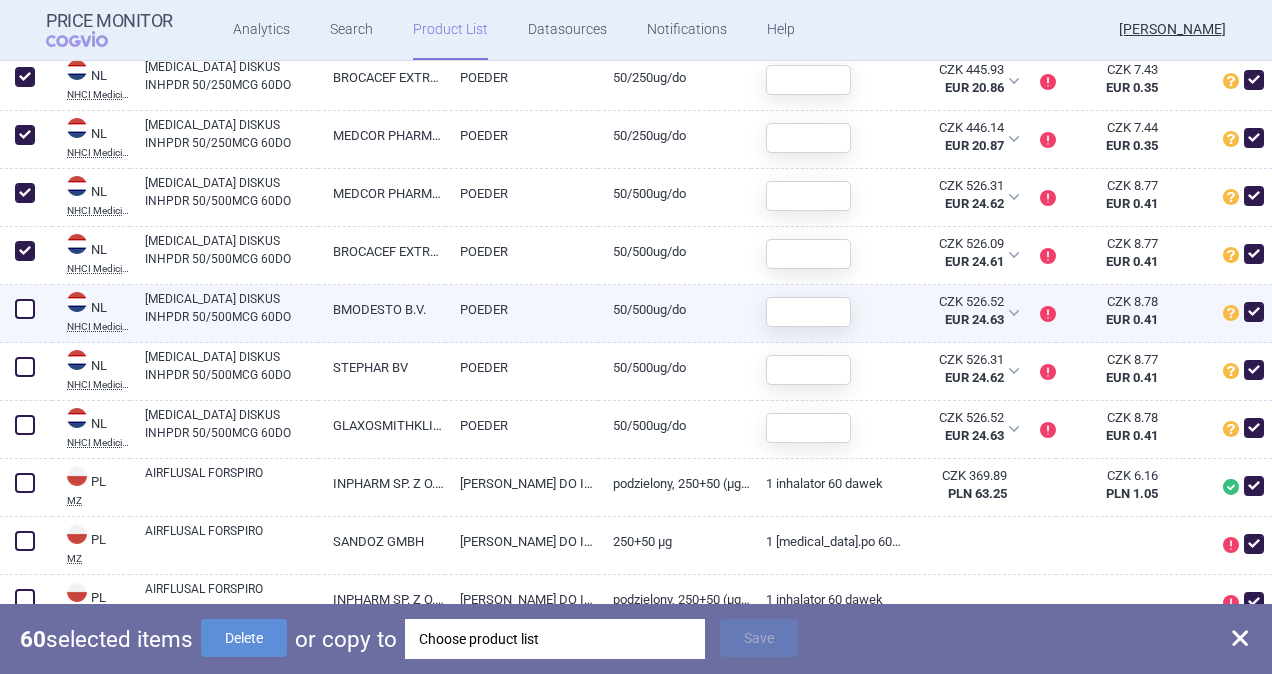 click at bounding box center [25, 309] 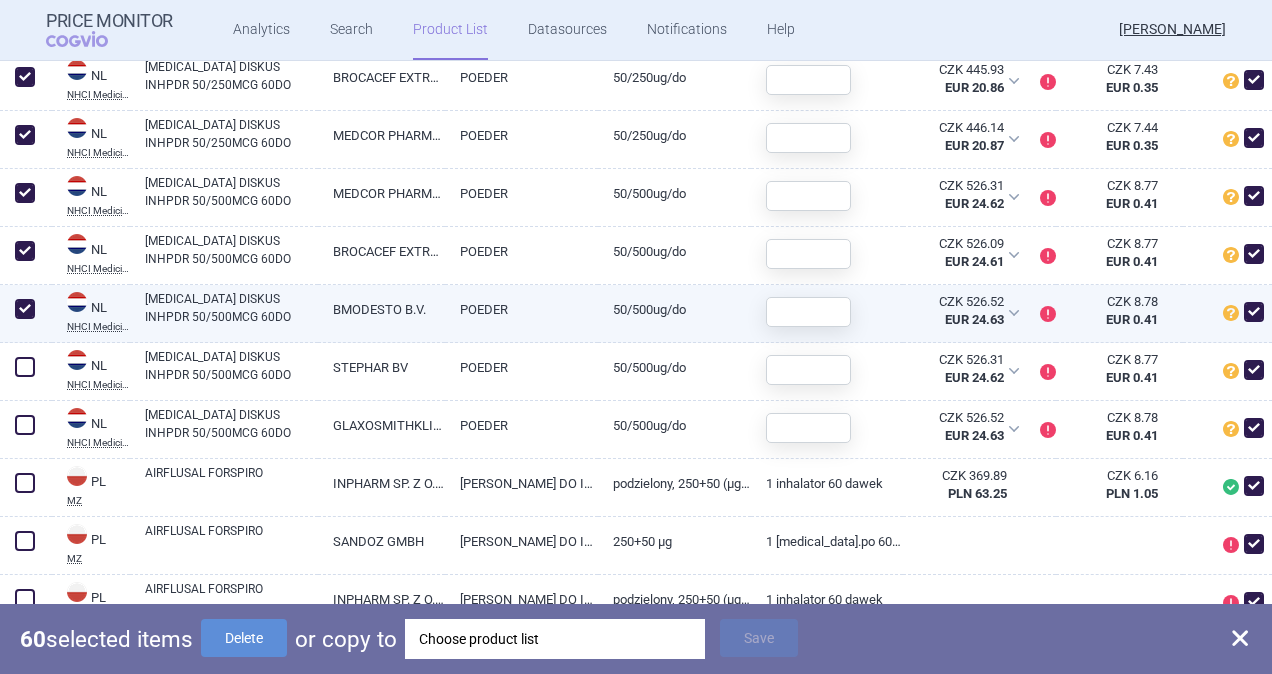 checkbox on "true" 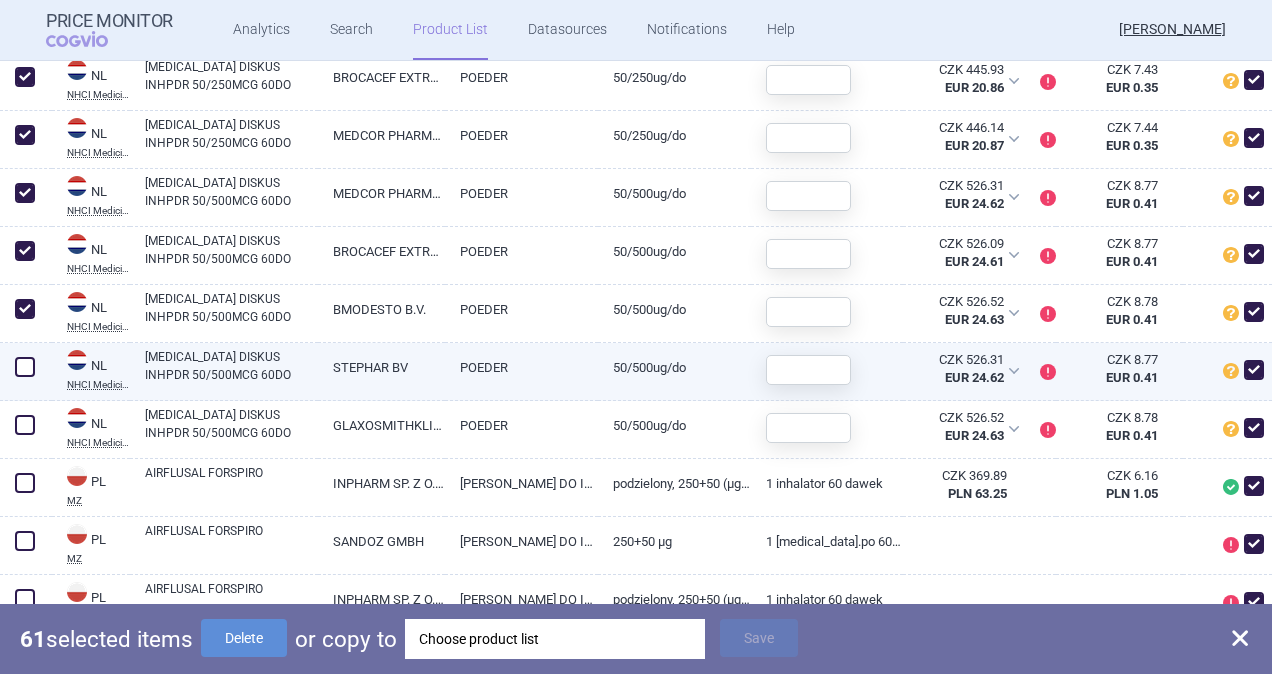 click at bounding box center (26, 372) 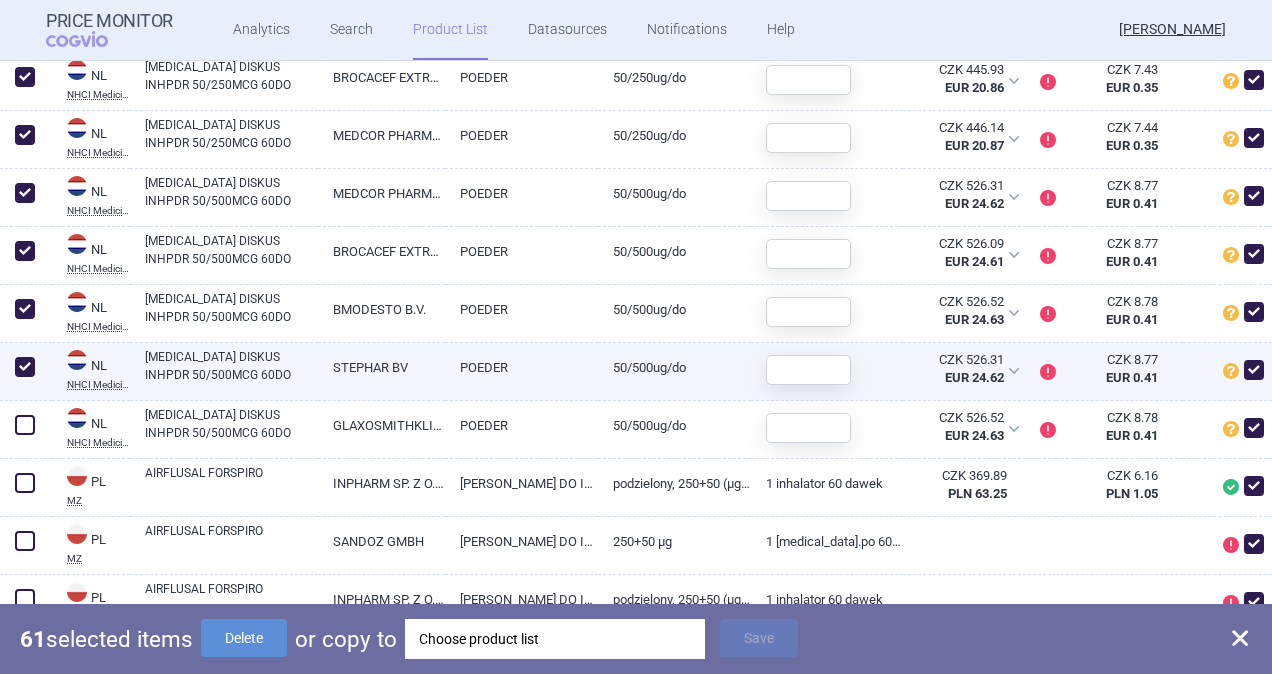 checkbox on "true" 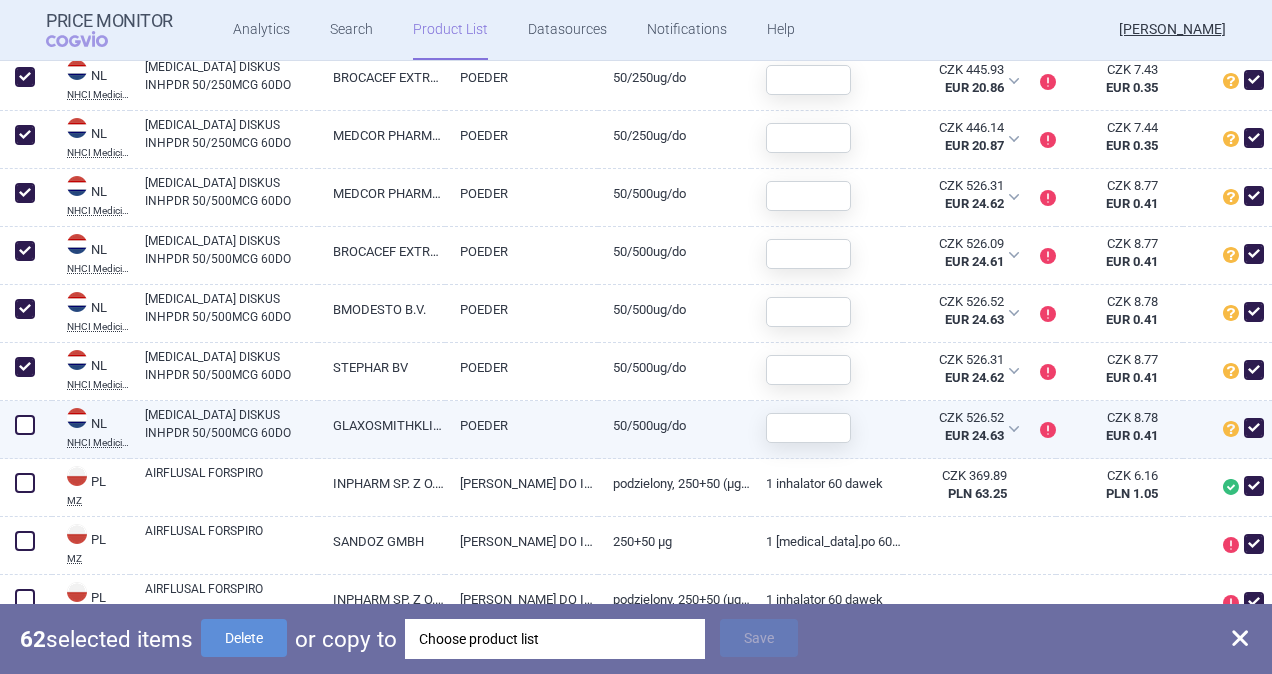 click at bounding box center [25, 425] 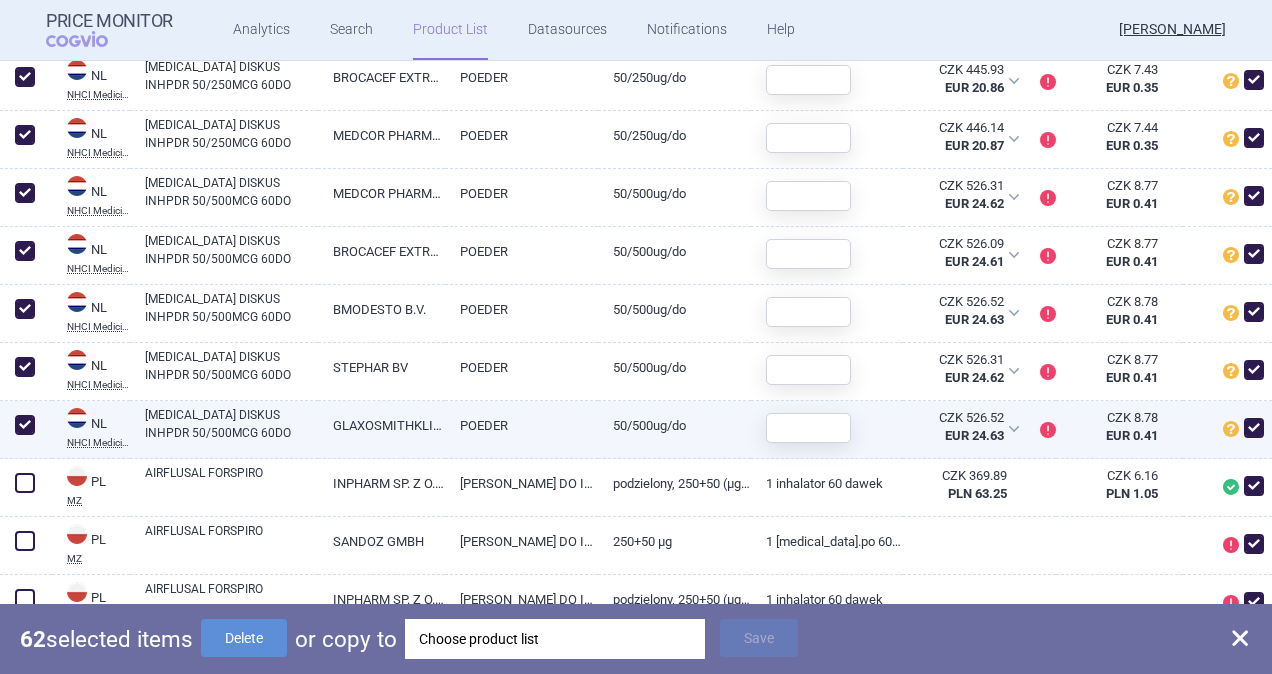 checkbox on "true" 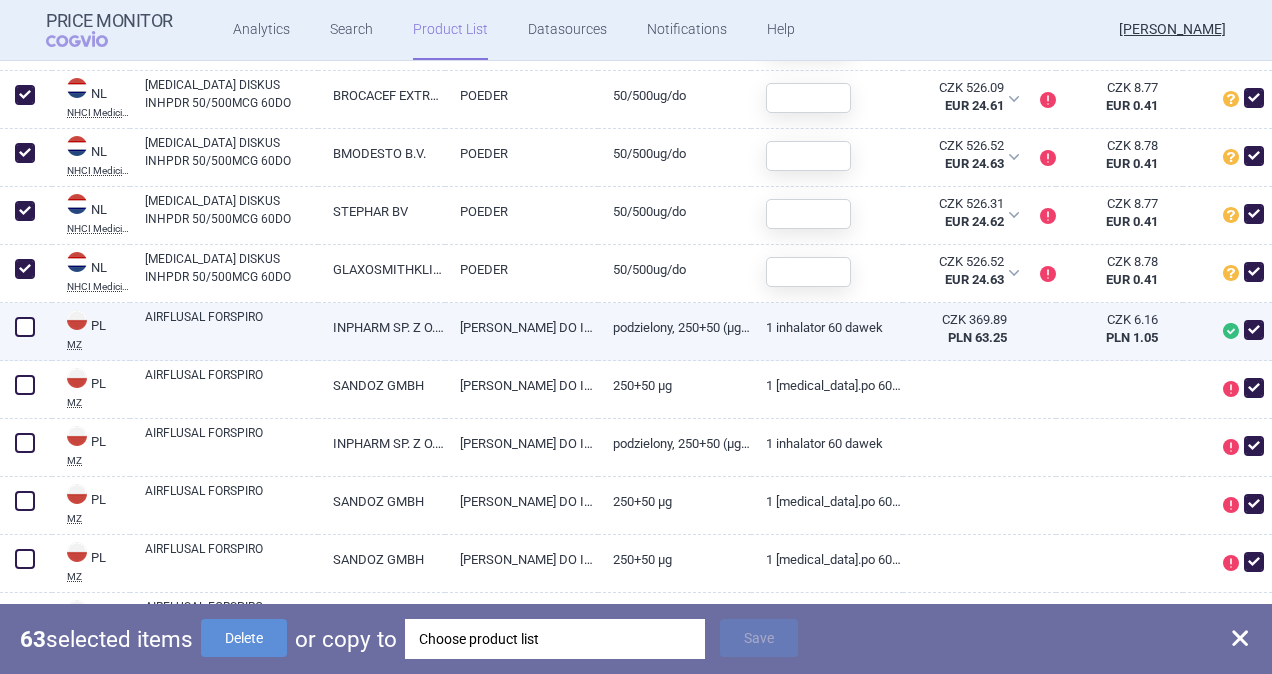 scroll, scrollTop: 6300, scrollLeft: 0, axis: vertical 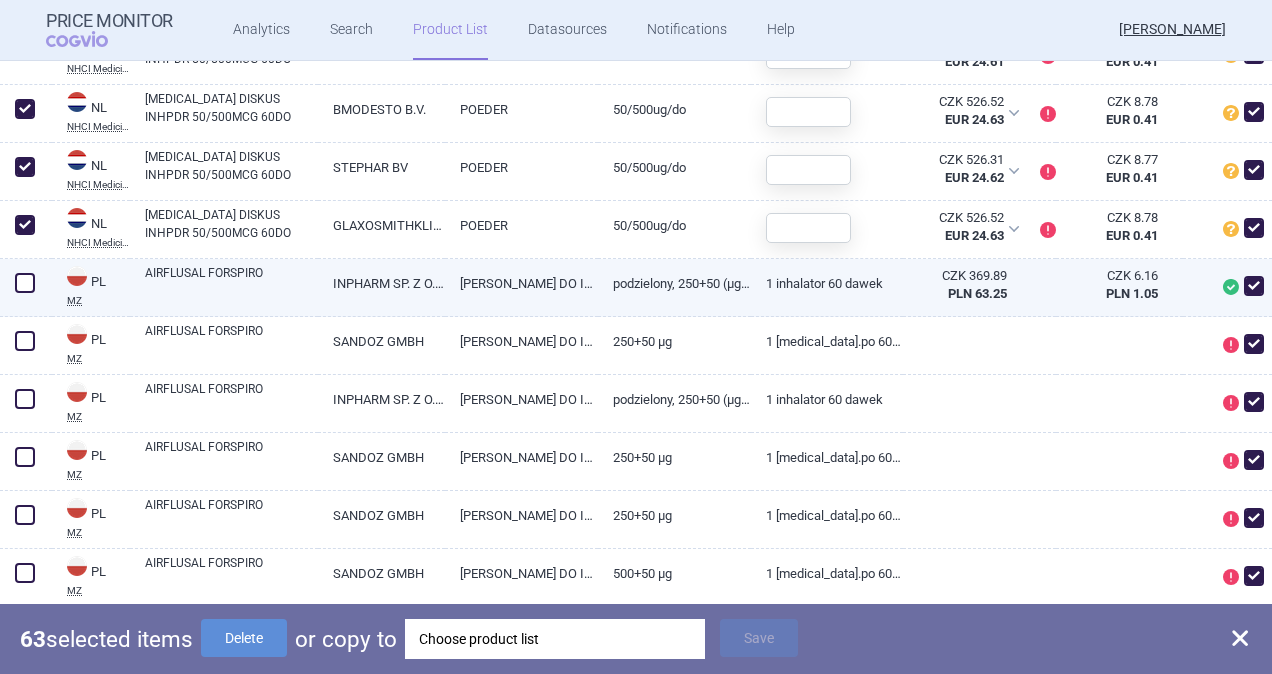 click at bounding box center (25, 283) 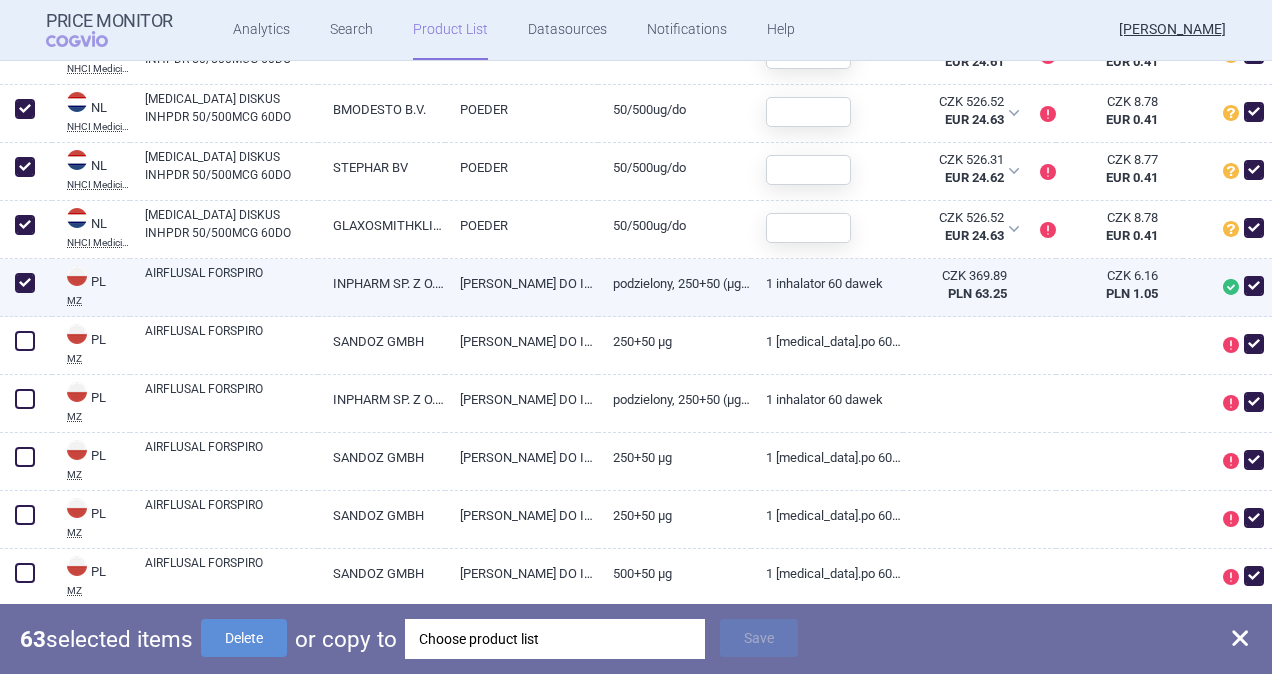 checkbox on "true" 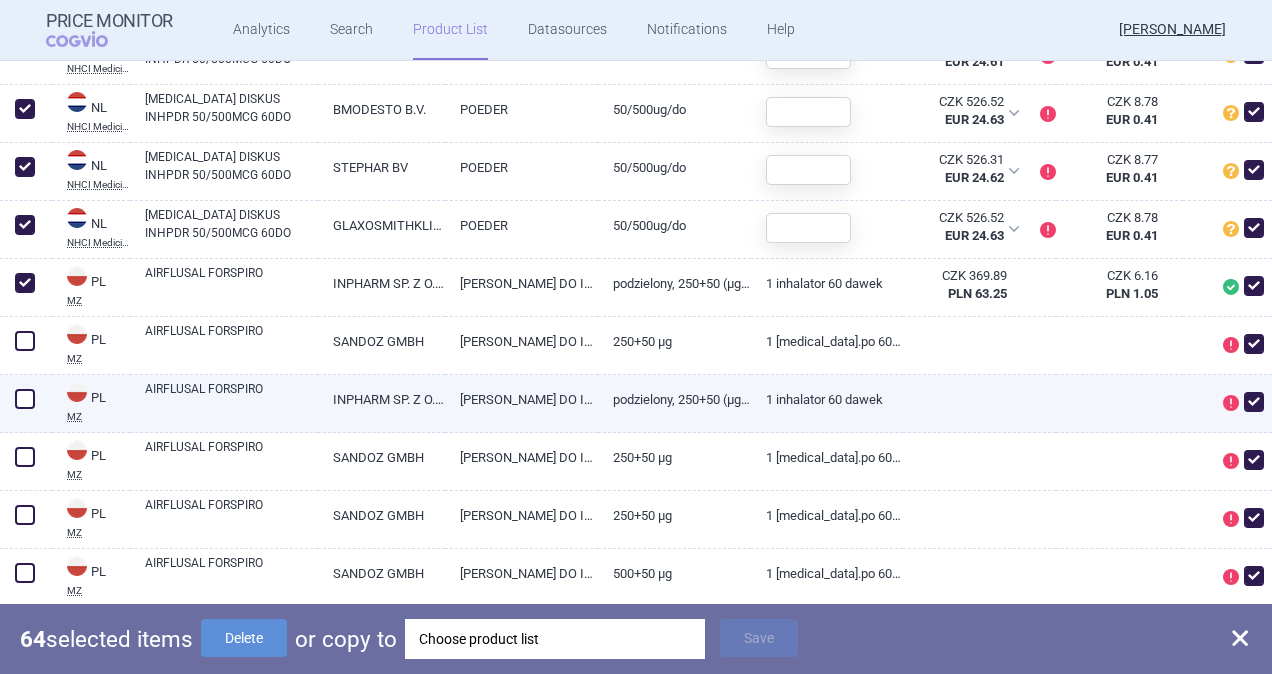 click at bounding box center [25, 399] 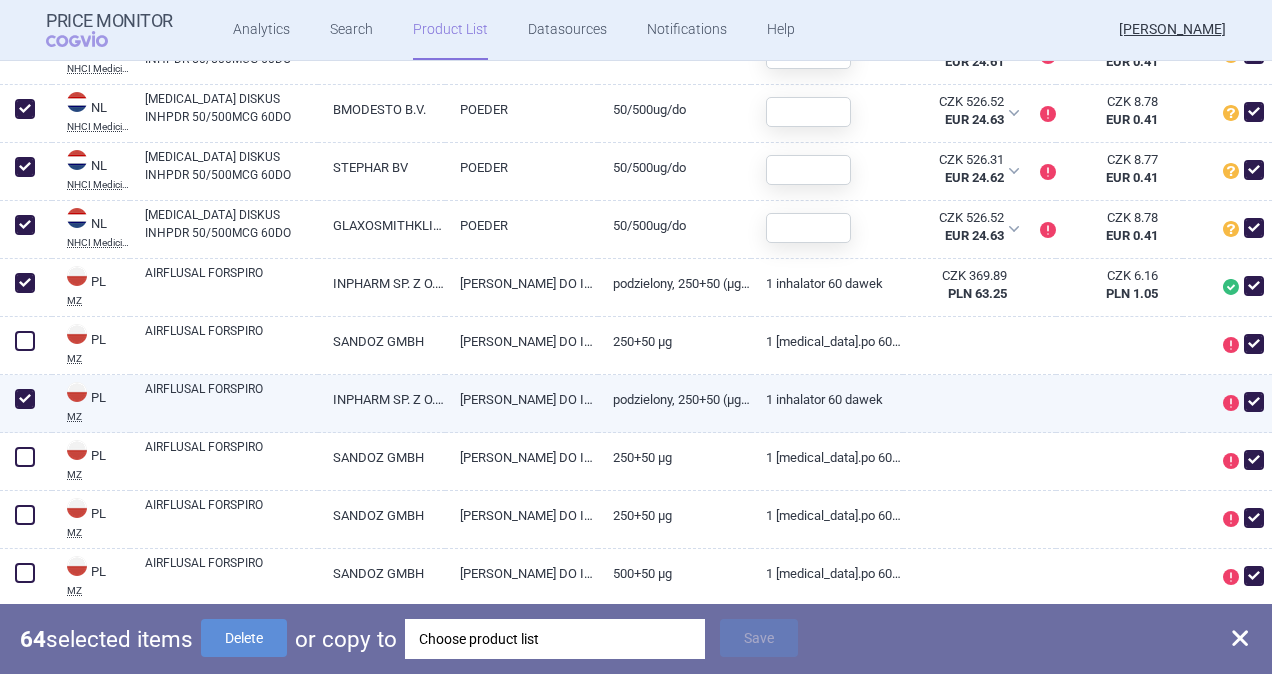 checkbox on "true" 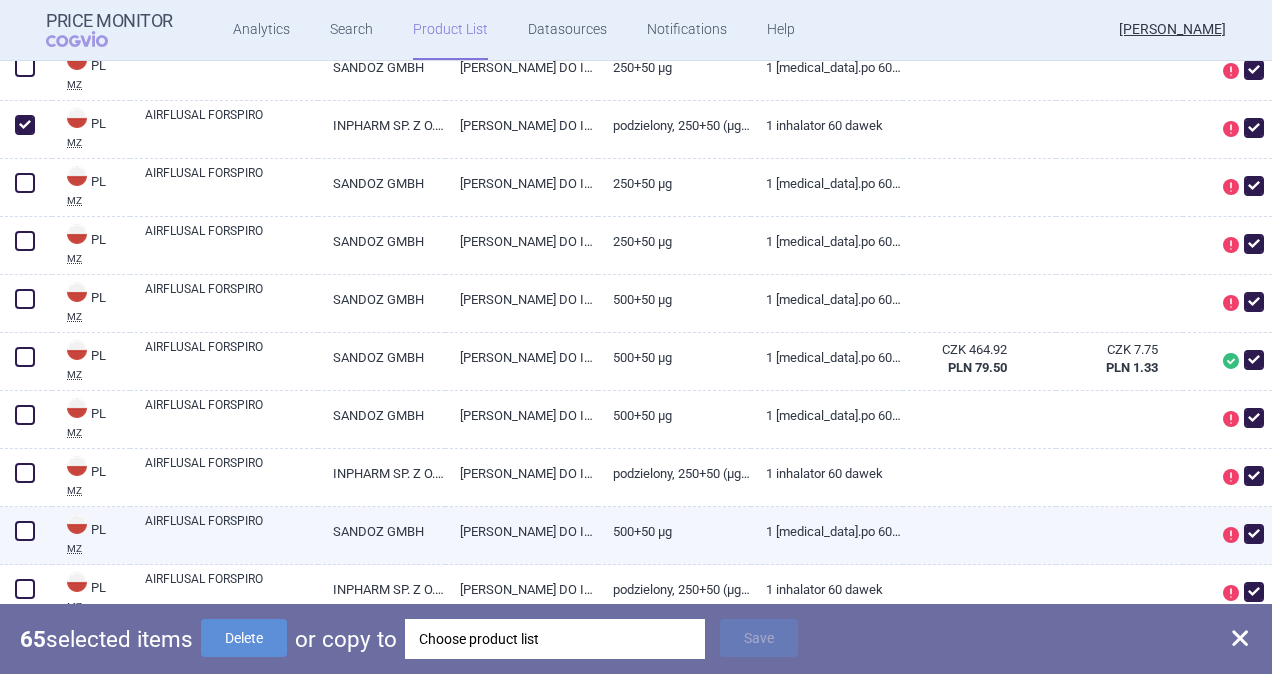 scroll, scrollTop: 6700, scrollLeft: 0, axis: vertical 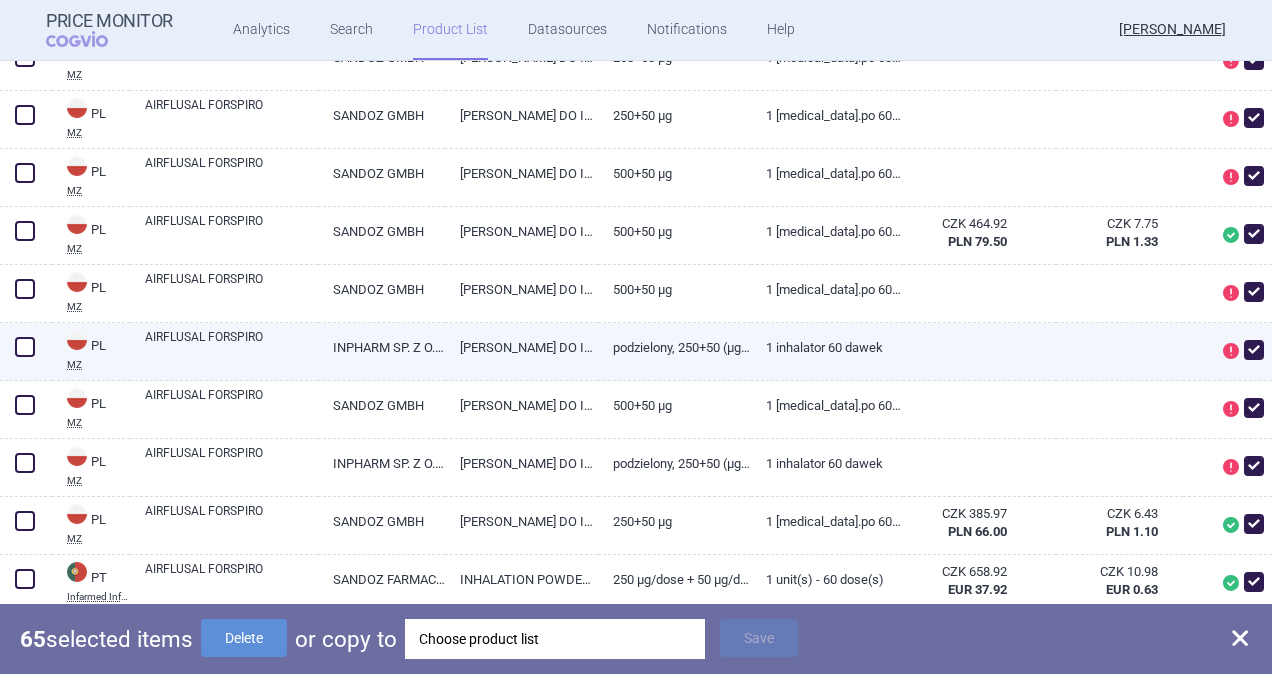 click at bounding box center [25, 347] 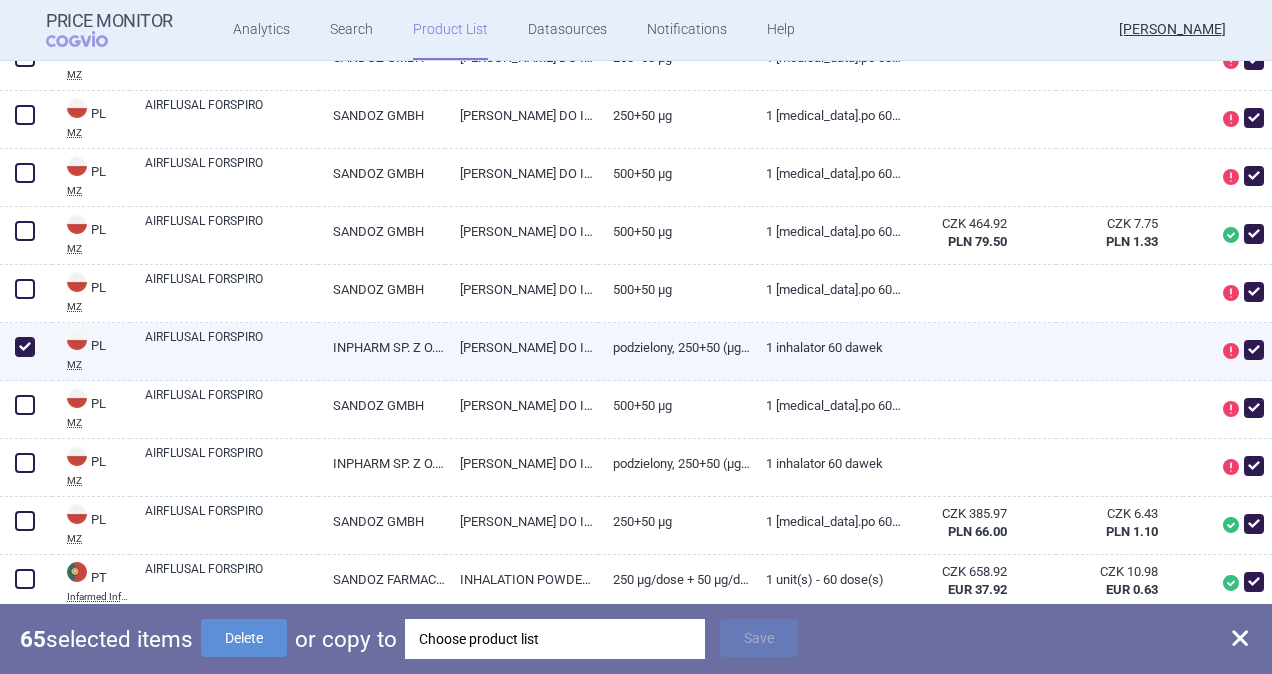 checkbox on "true" 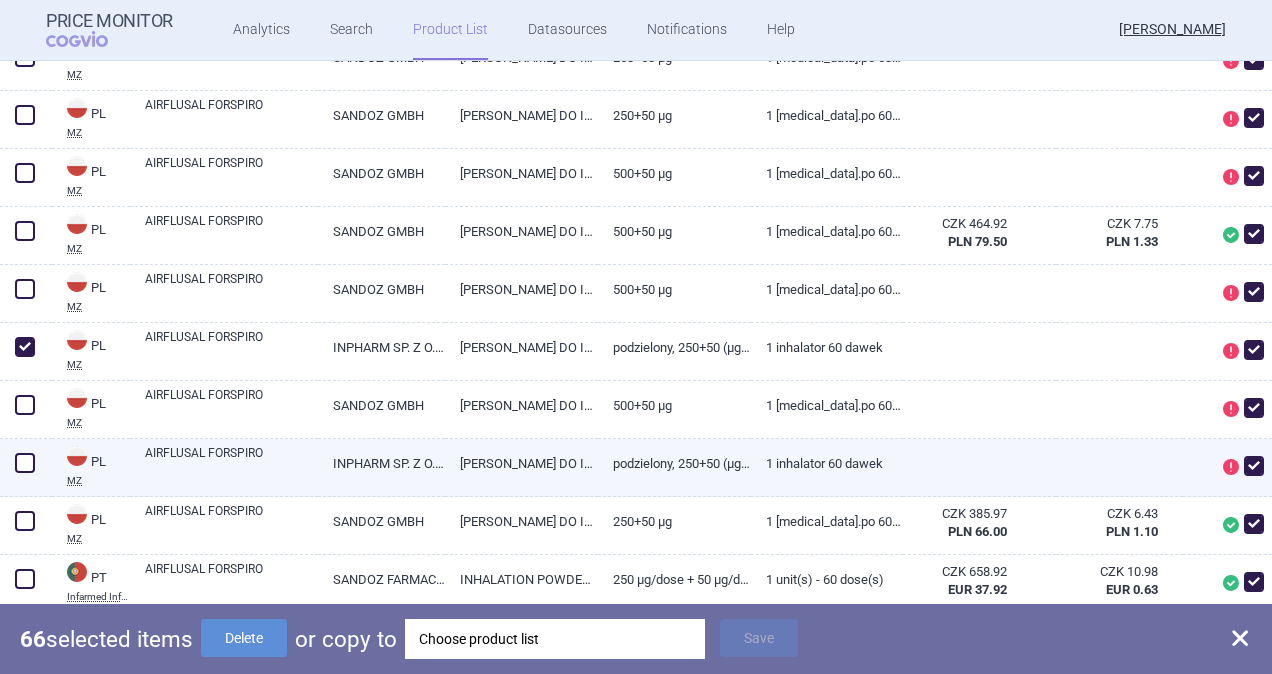 drag, startPoint x: 28, startPoint y: 465, endPoint x: 47, endPoint y: 451, distance: 23.600847 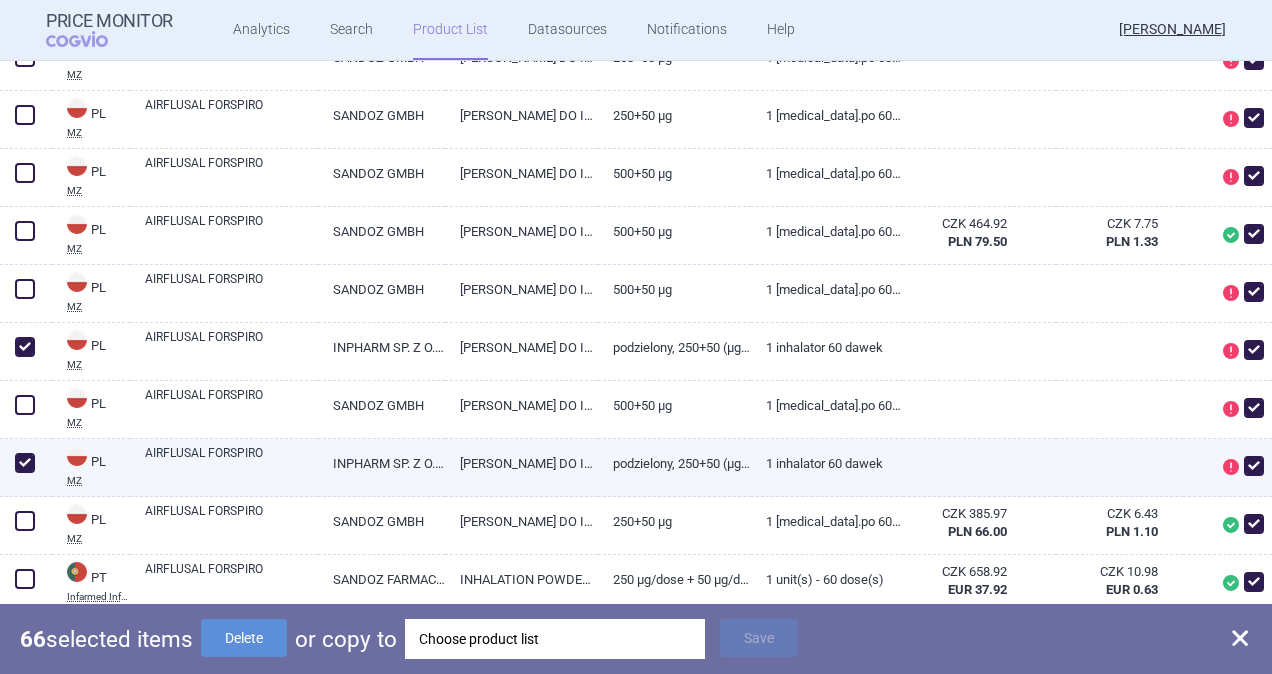 checkbox on "true" 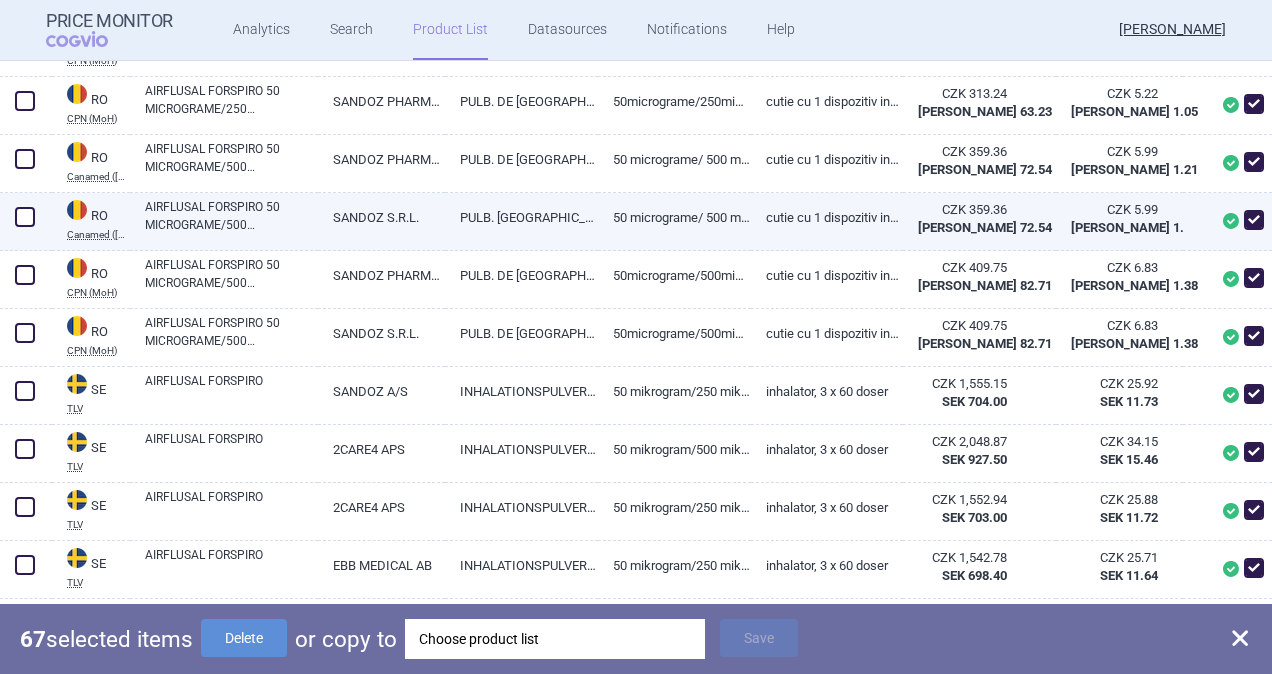 scroll, scrollTop: 7500, scrollLeft: 0, axis: vertical 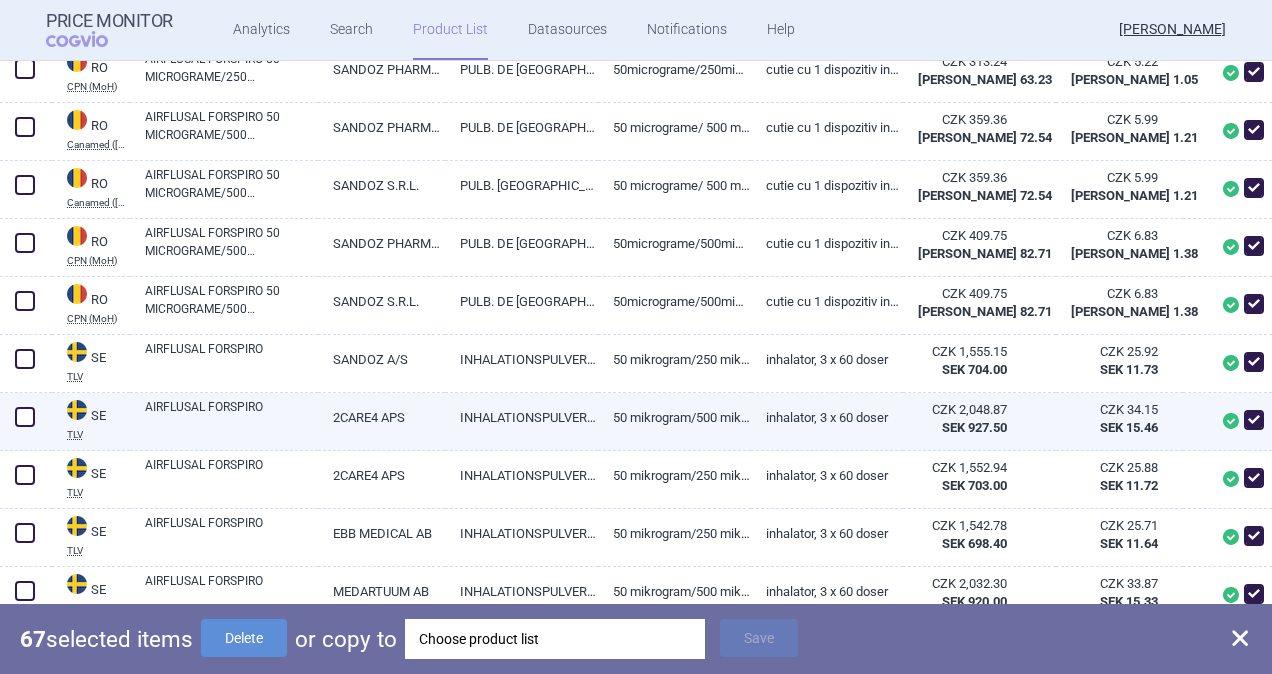 click at bounding box center (25, 417) 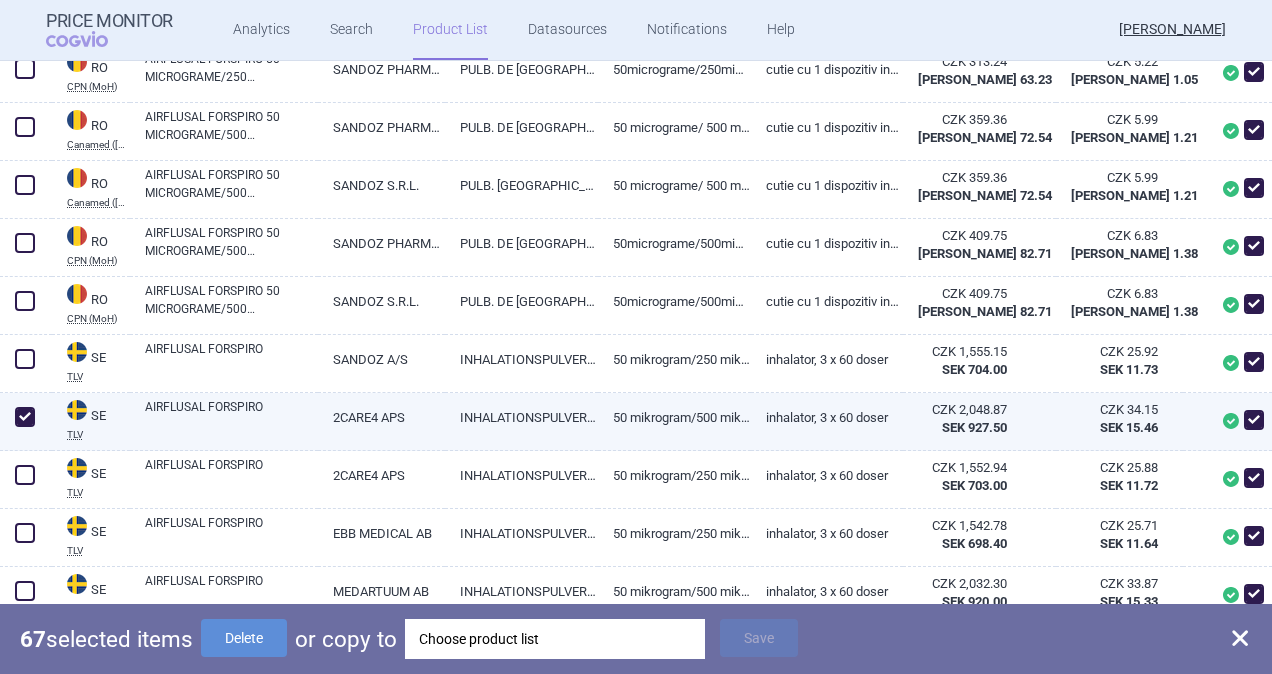 checkbox on "true" 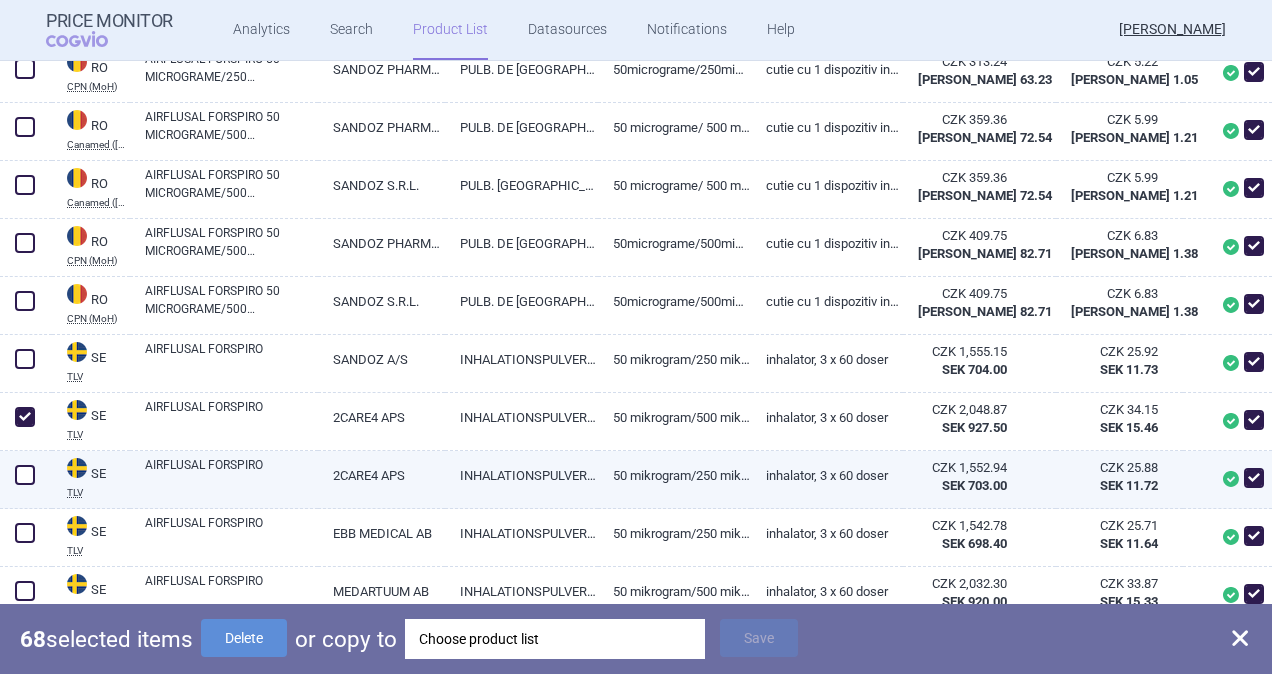 click at bounding box center [26, 480] 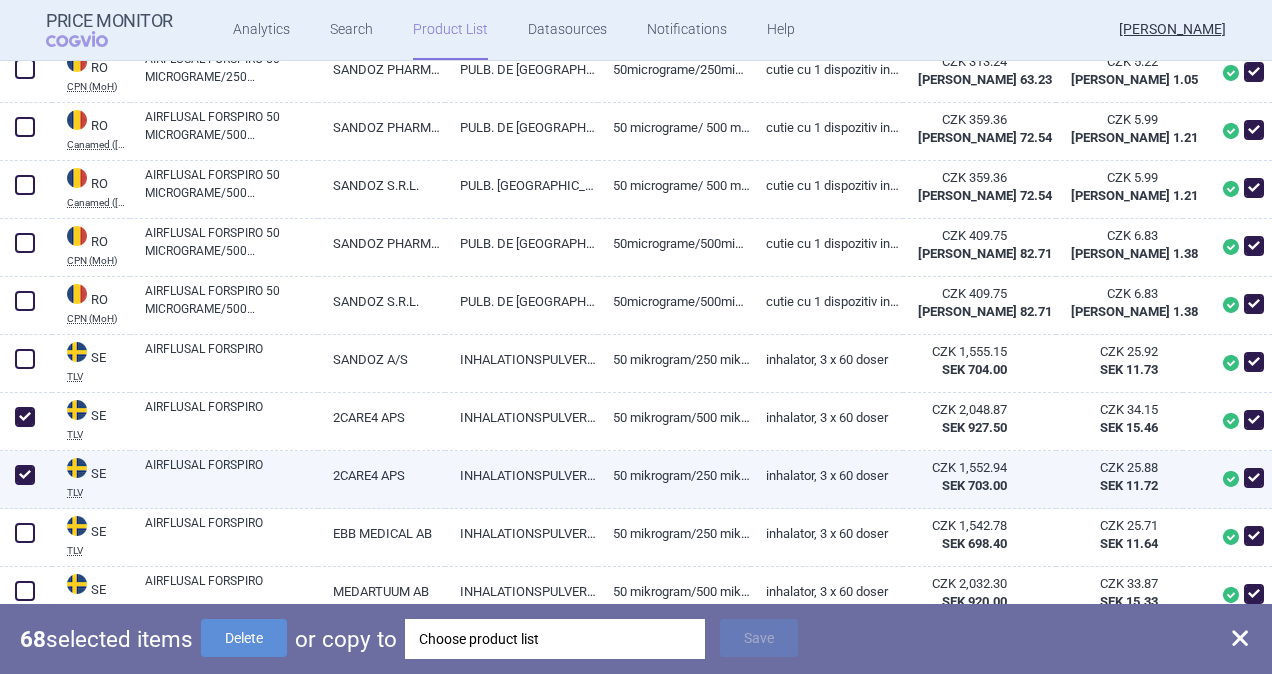 checkbox on "true" 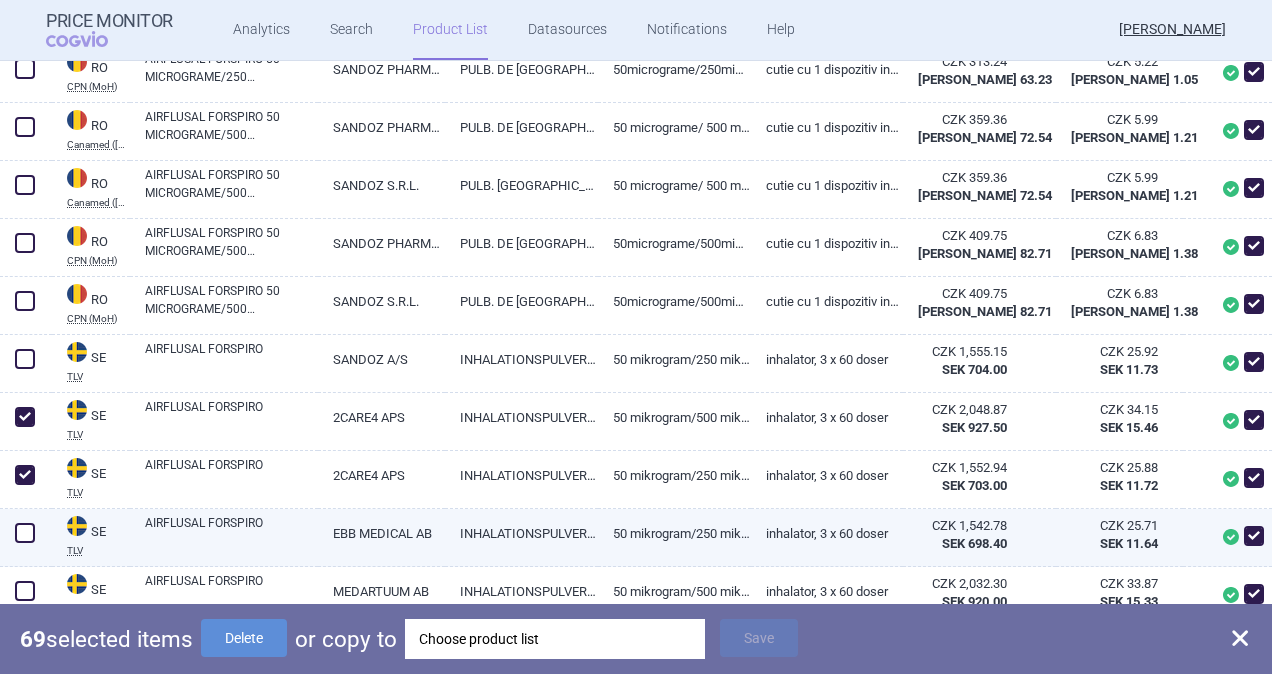 click at bounding box center (25, 533) 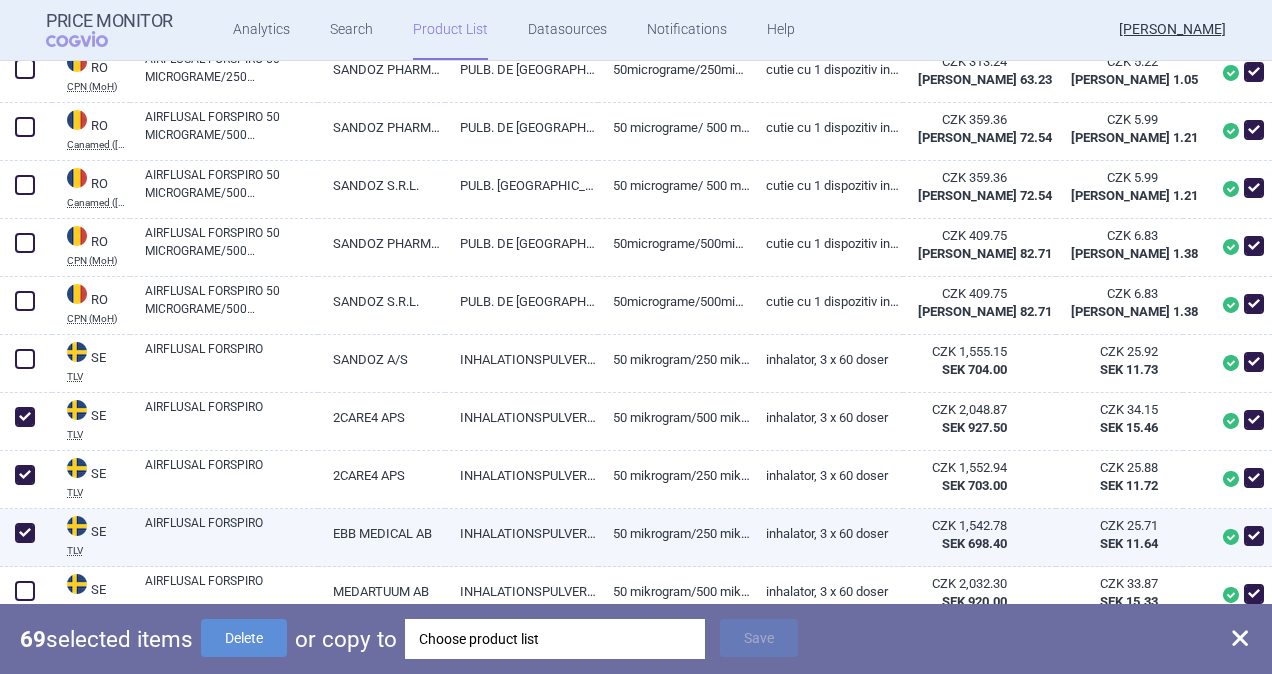checkbox on "true" 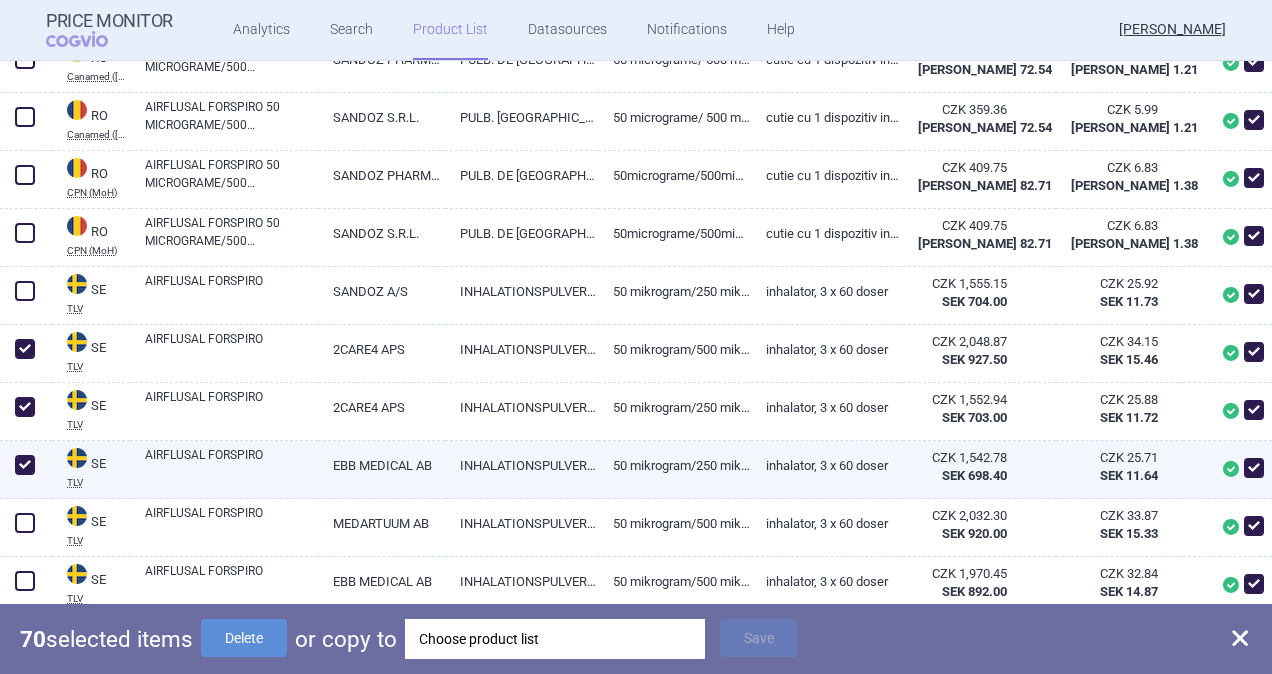 scroll, scrollTop: 7600, scrollLeft: 0, axis: vertical 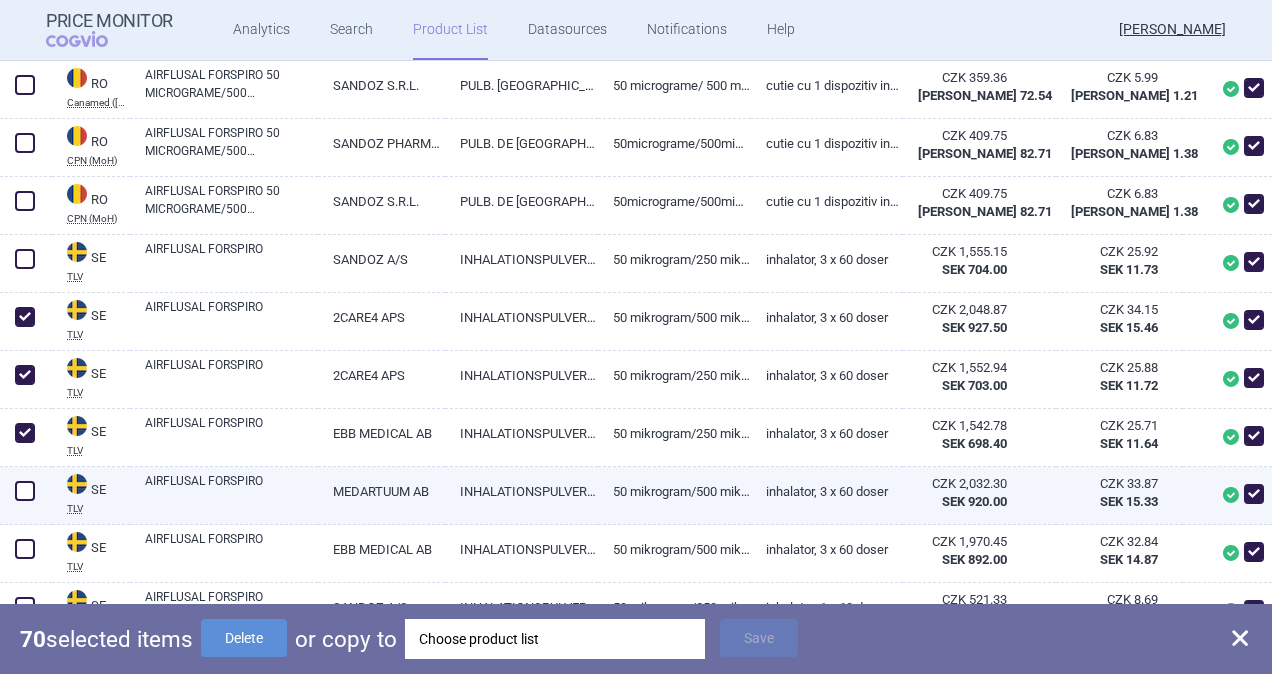 click at bounding box center [25, 491] 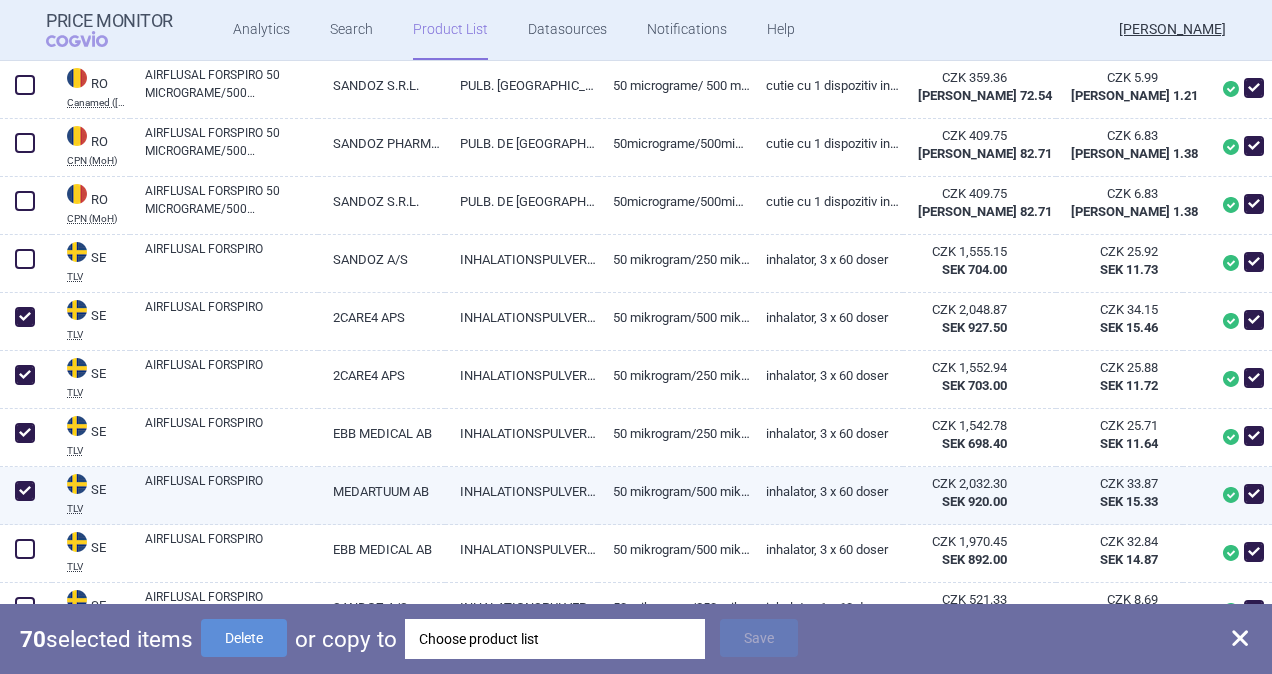 checkbox on "true" 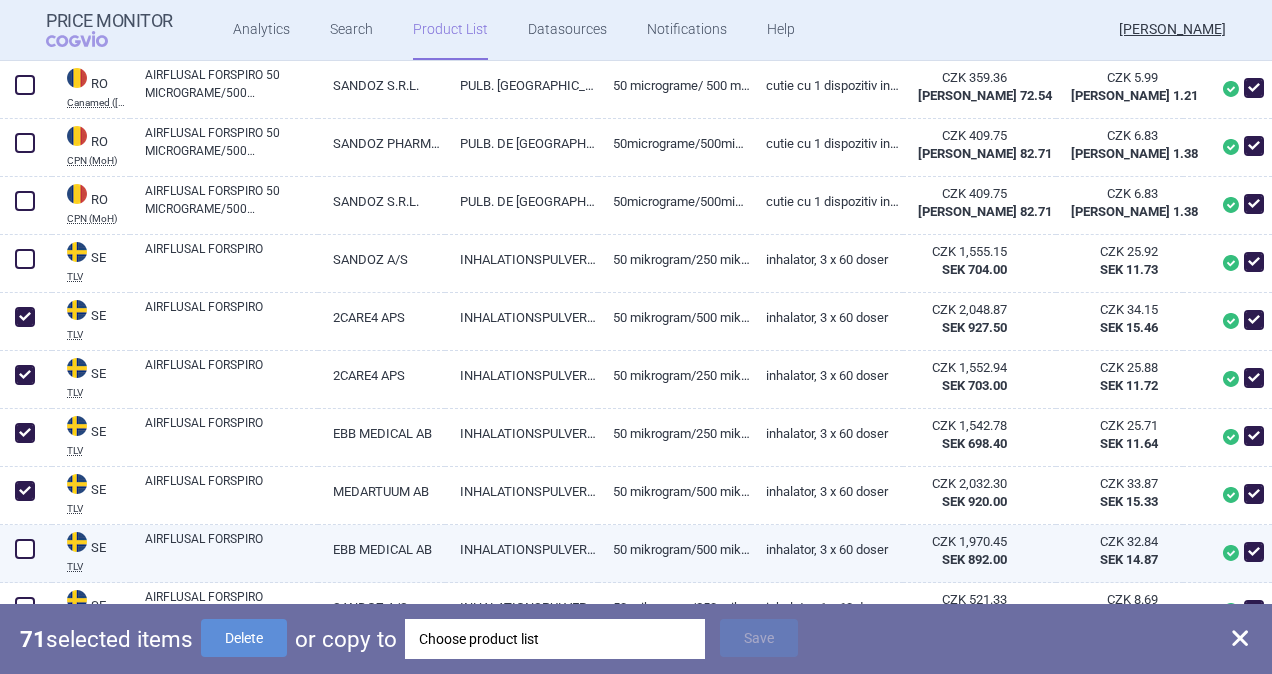 click at bounding box center [25, 549] 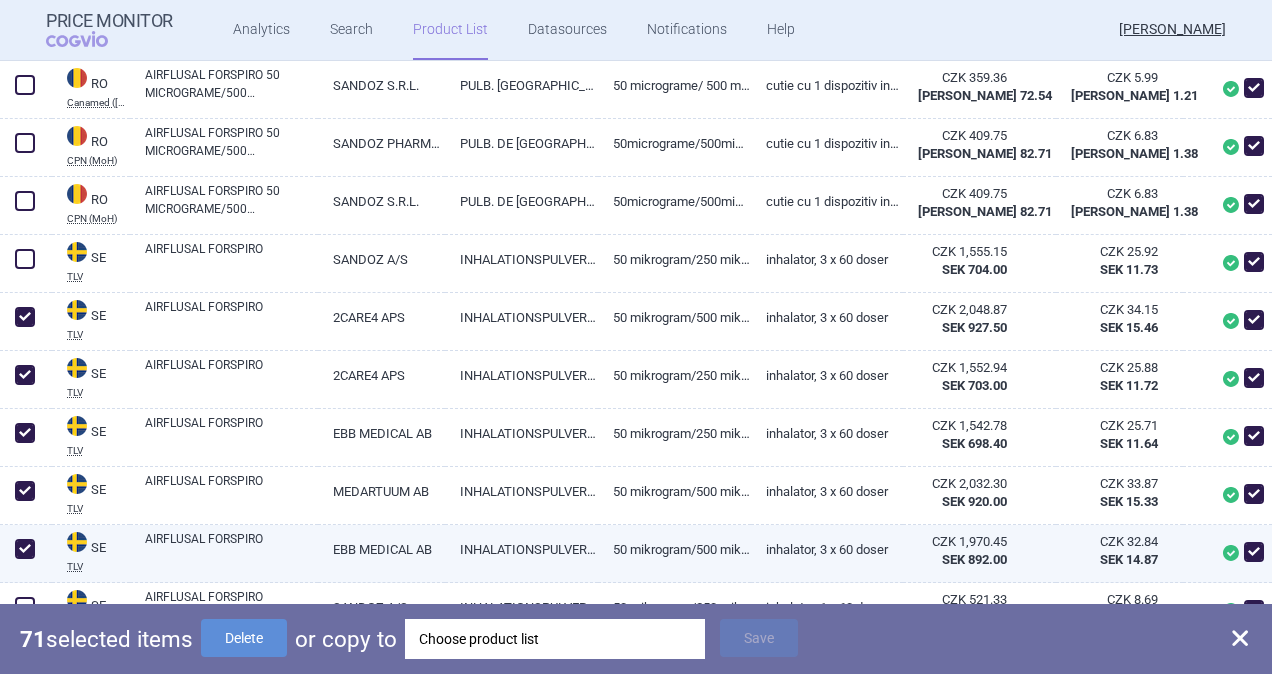 checkbox on "true" 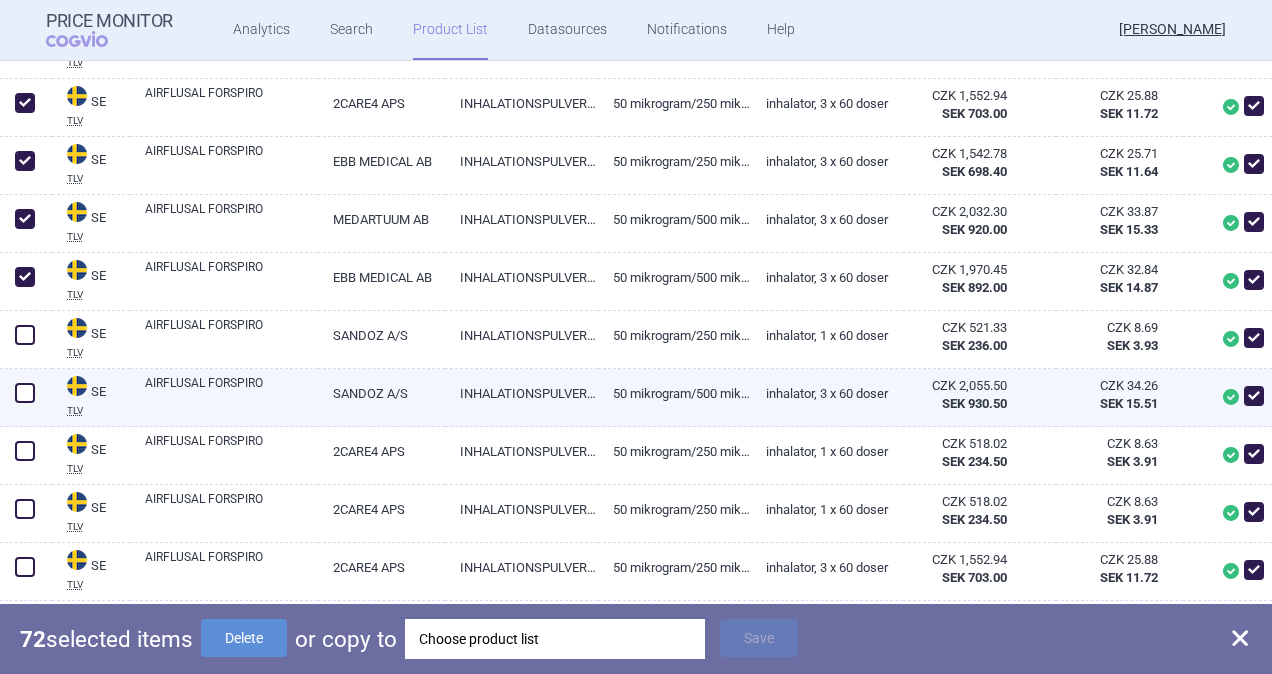 scroll, scrollTop: 7900, scrollLeft: 0, axis: vertical 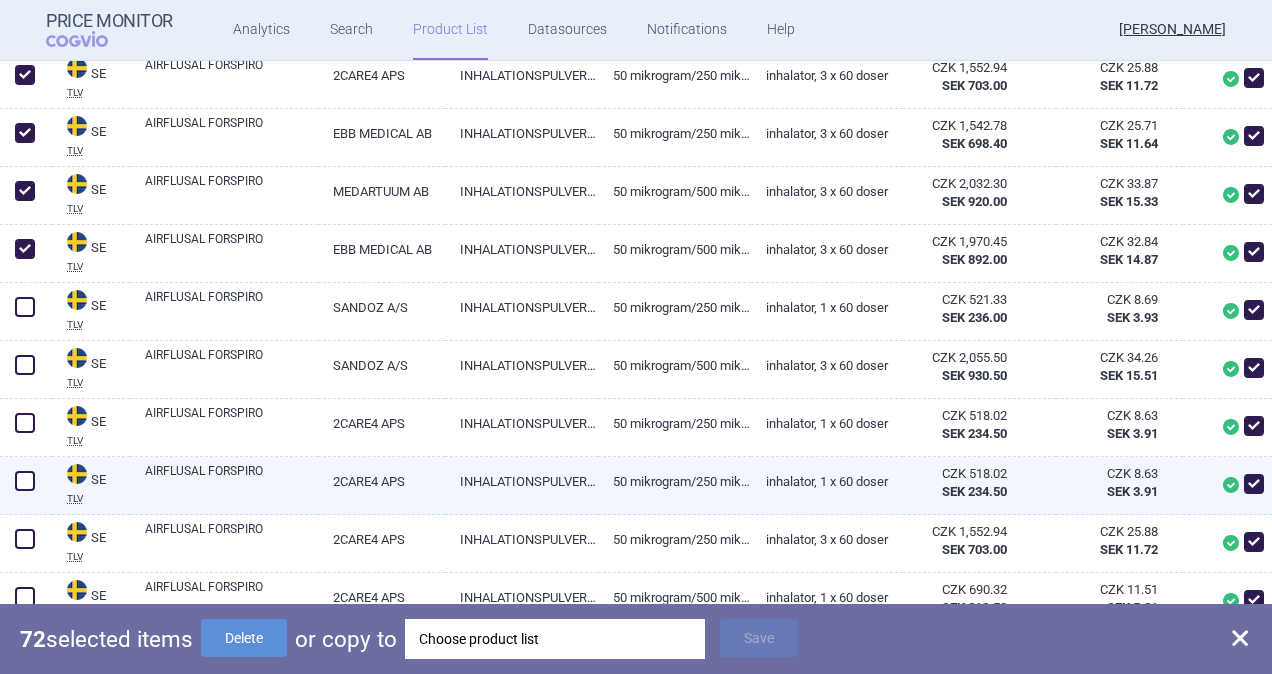 drag, startPoint x: 23, startPoint y: 425, endPoint x: 21, endPoint y: 460, distance: 35.057095 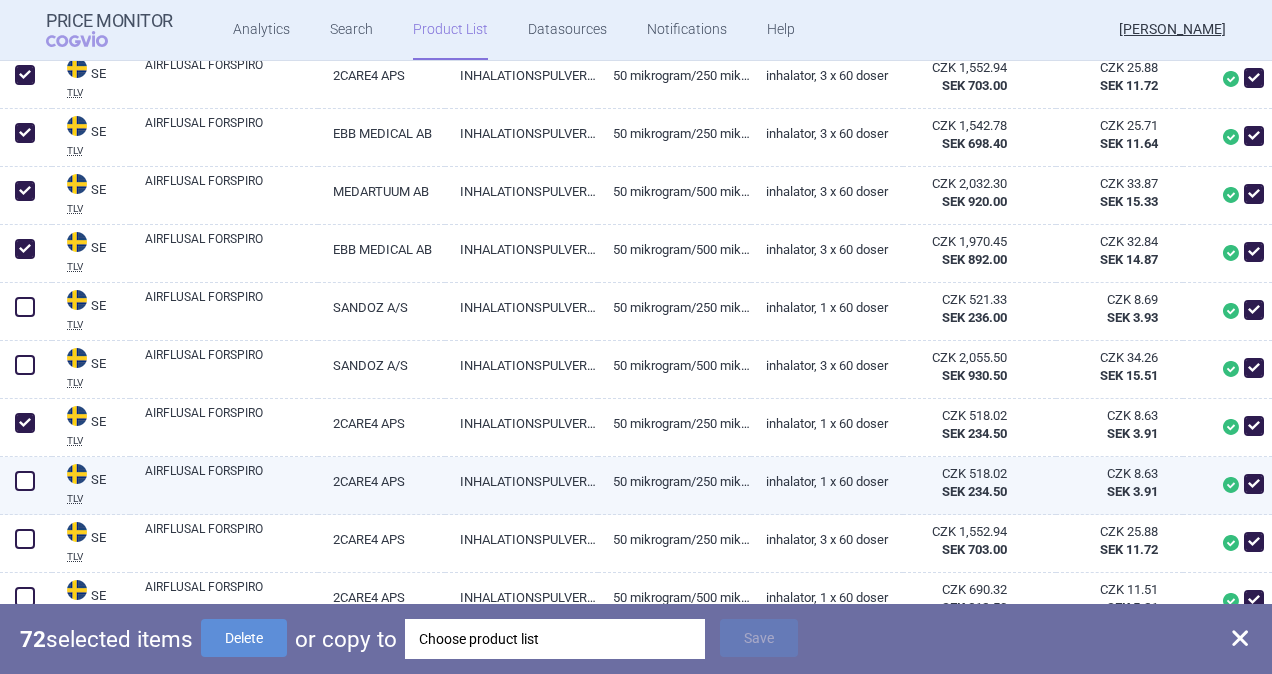 checkbox on "true" 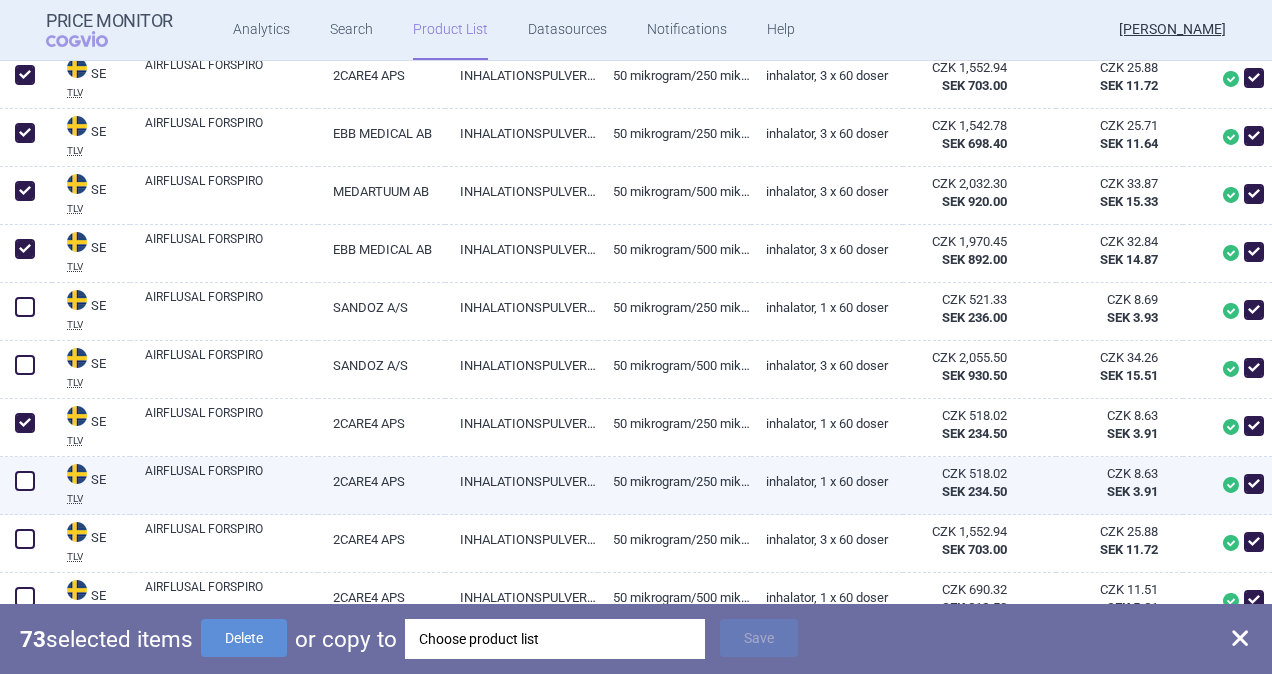 drag, startPoint x: 26, startPoint y: 482, endPoint x: 28, endPoint y: 508, distance: 26.076809 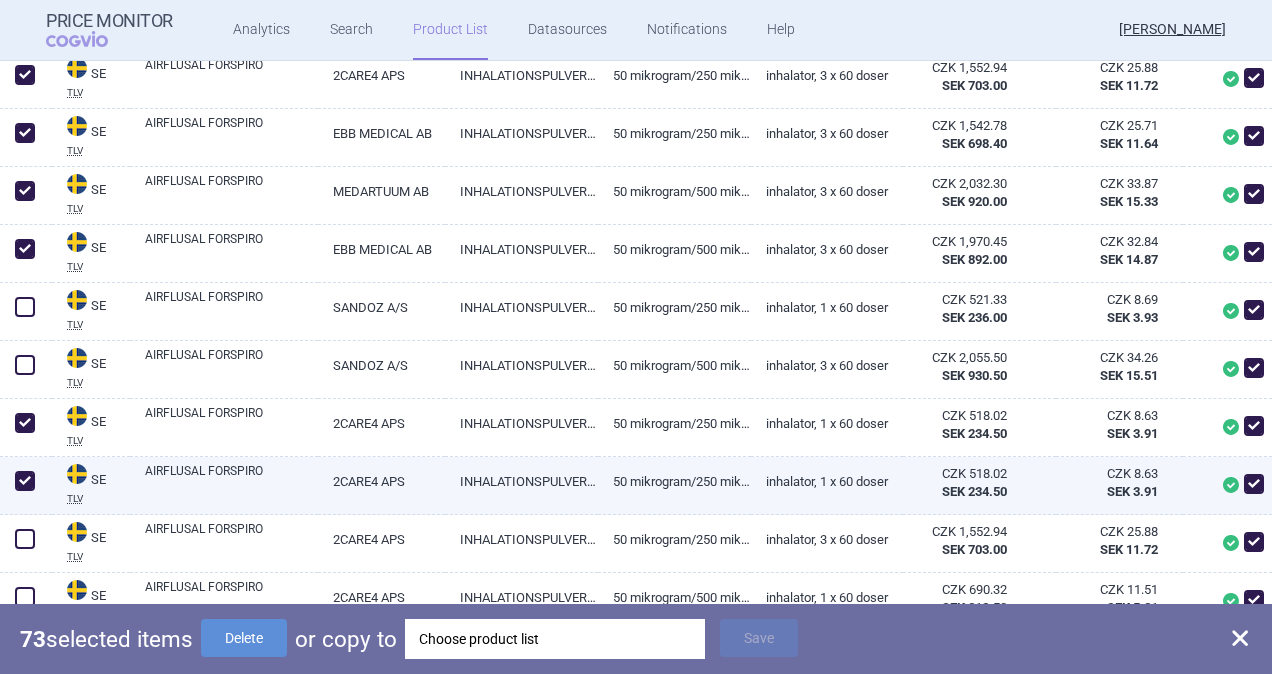 checkbox on "true" 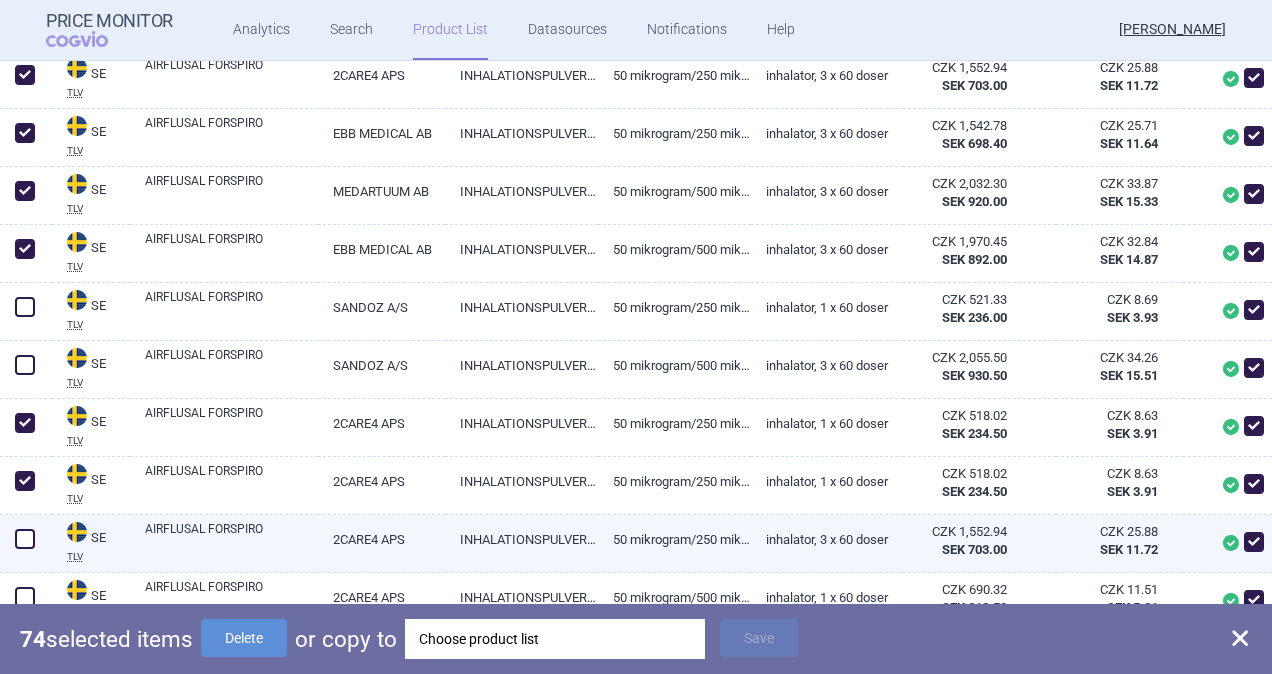 click at bounding box center [25, 539] 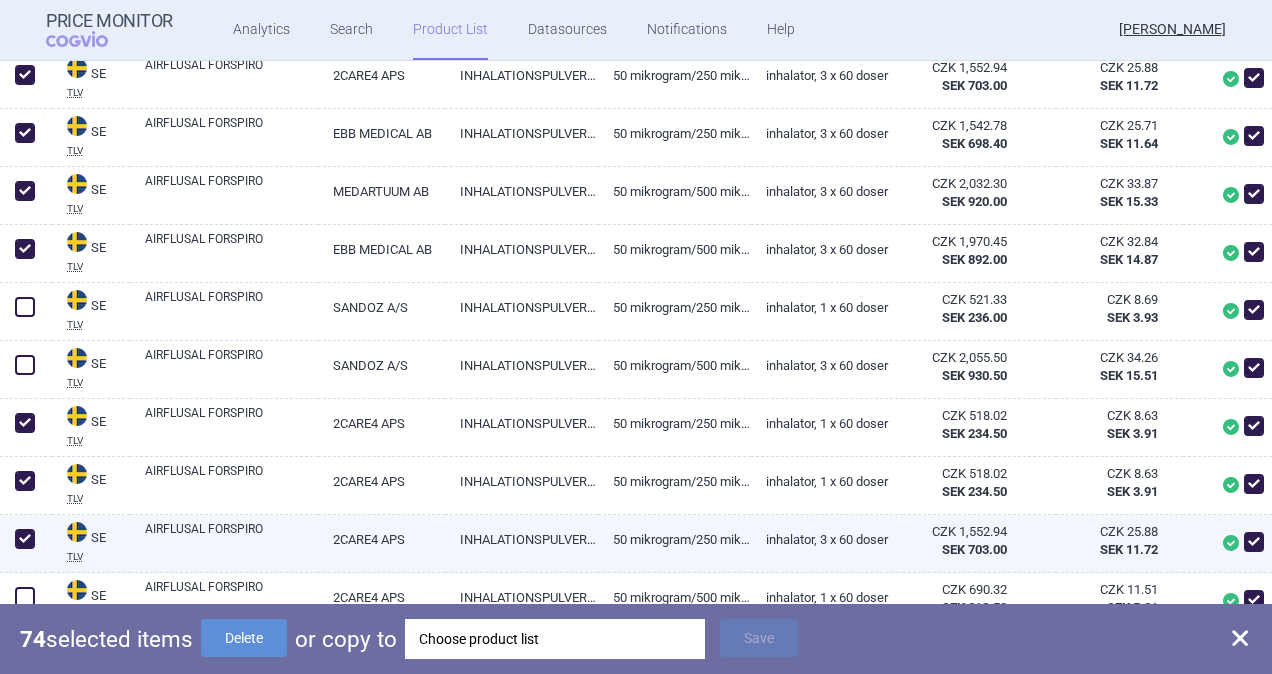 checkbox on "true" 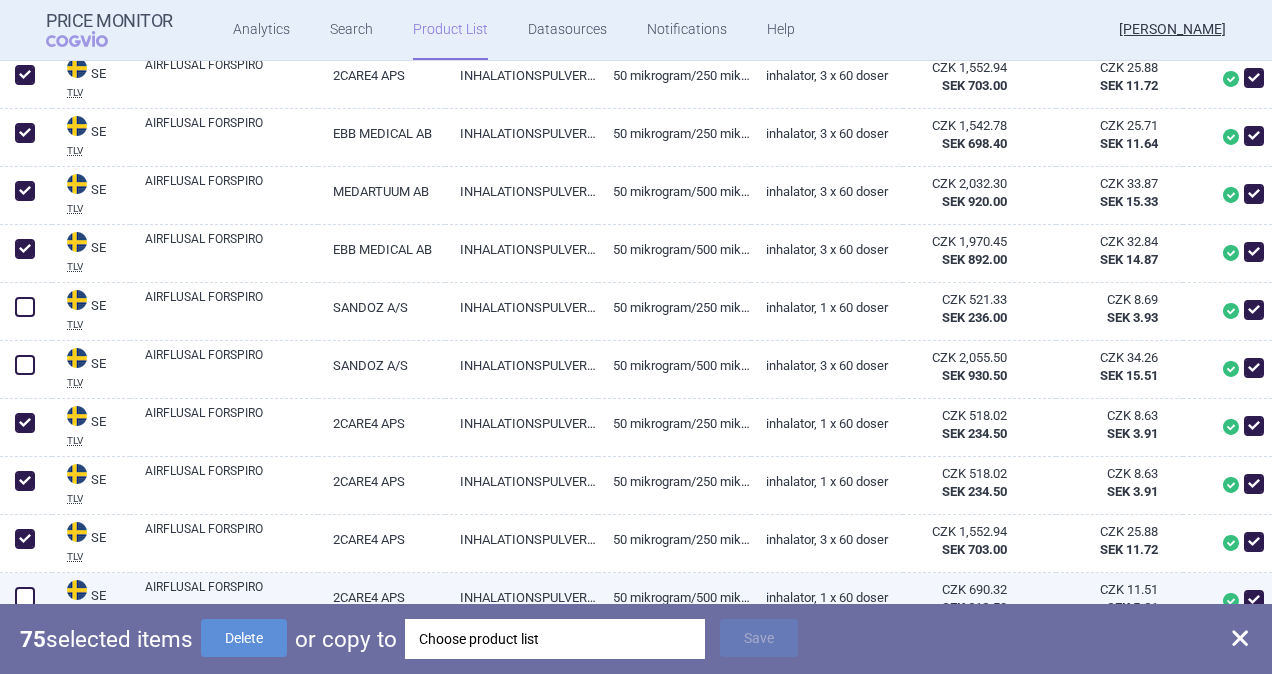 click at bounding box center (25, 597) 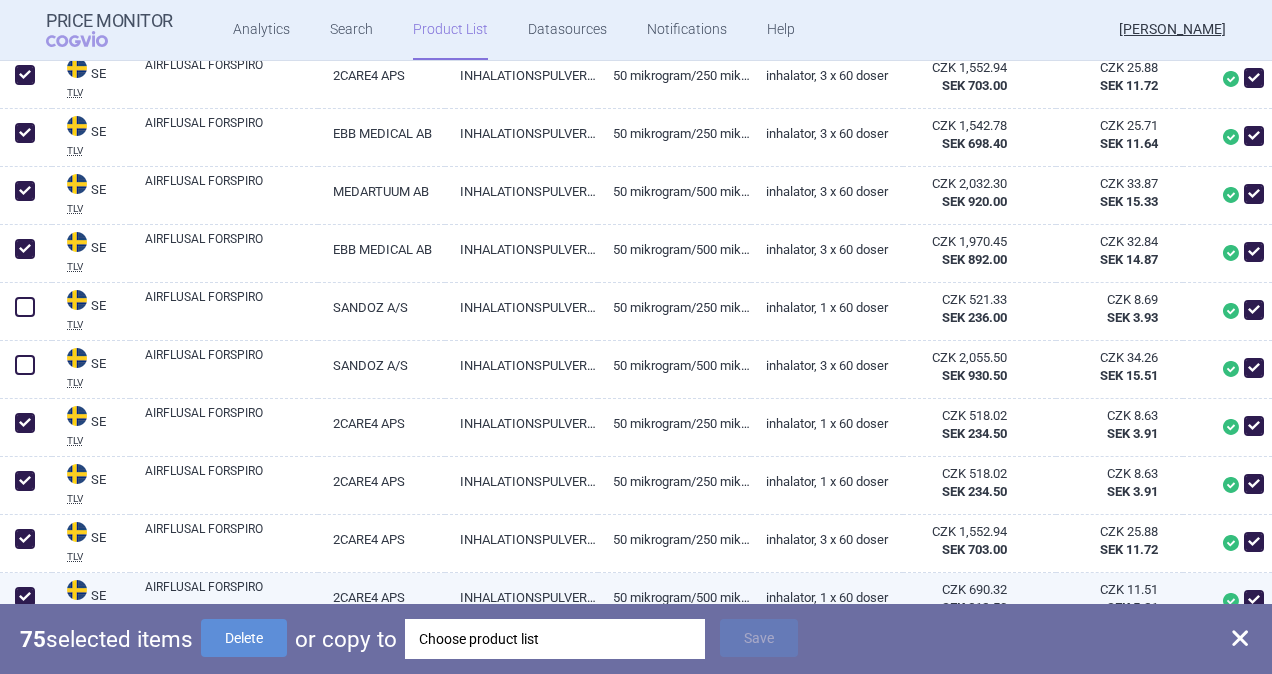 checkbox on "true" 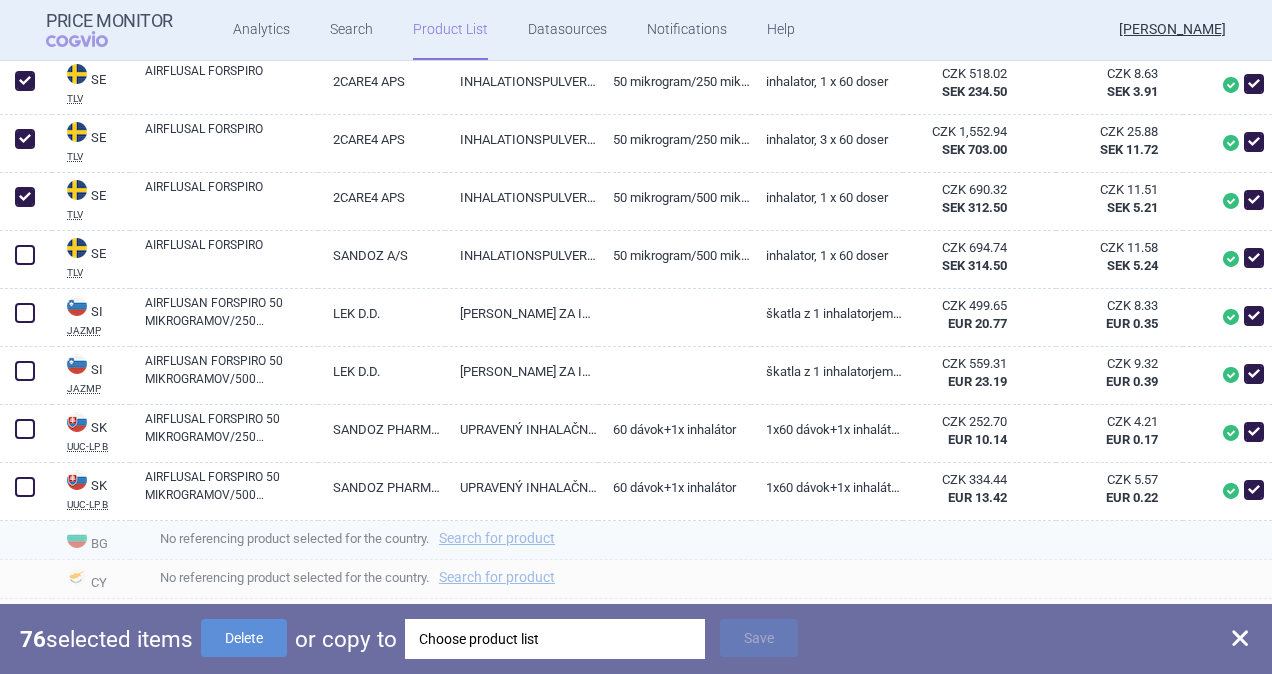 scroll, scrollTop: 8400, scrollLeft: 0, axis: vertical 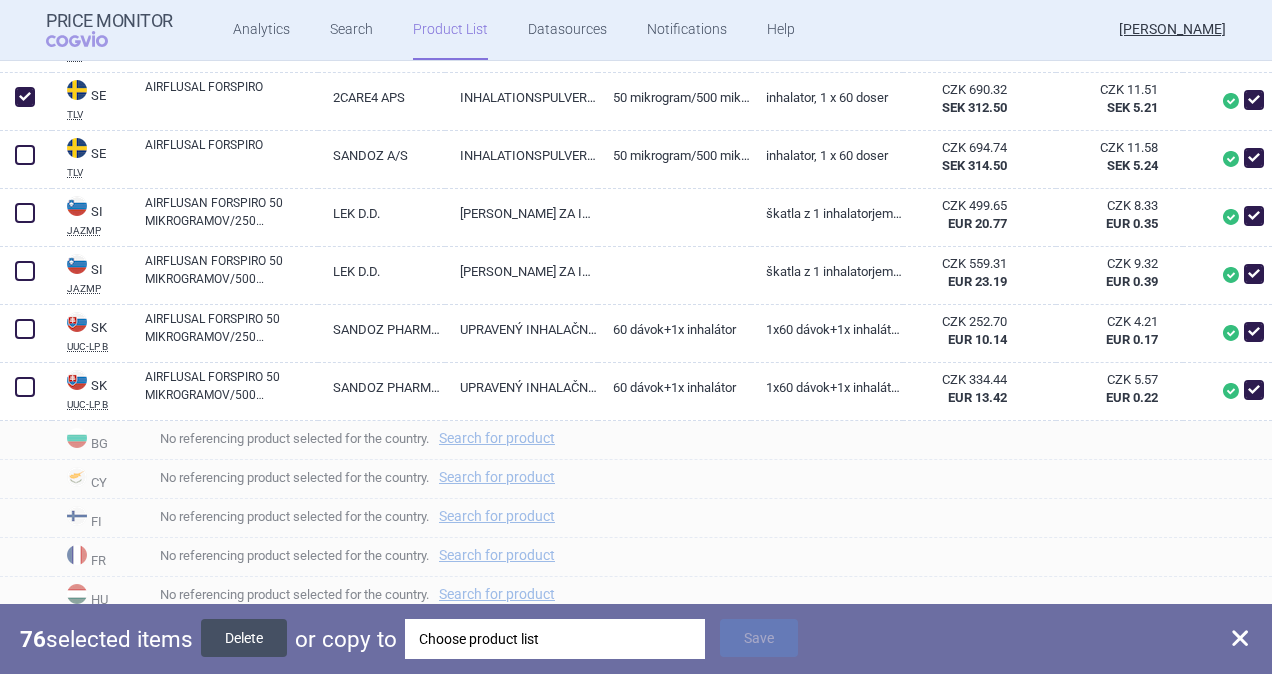 click on "Delete" at bounding box center (244, 638) 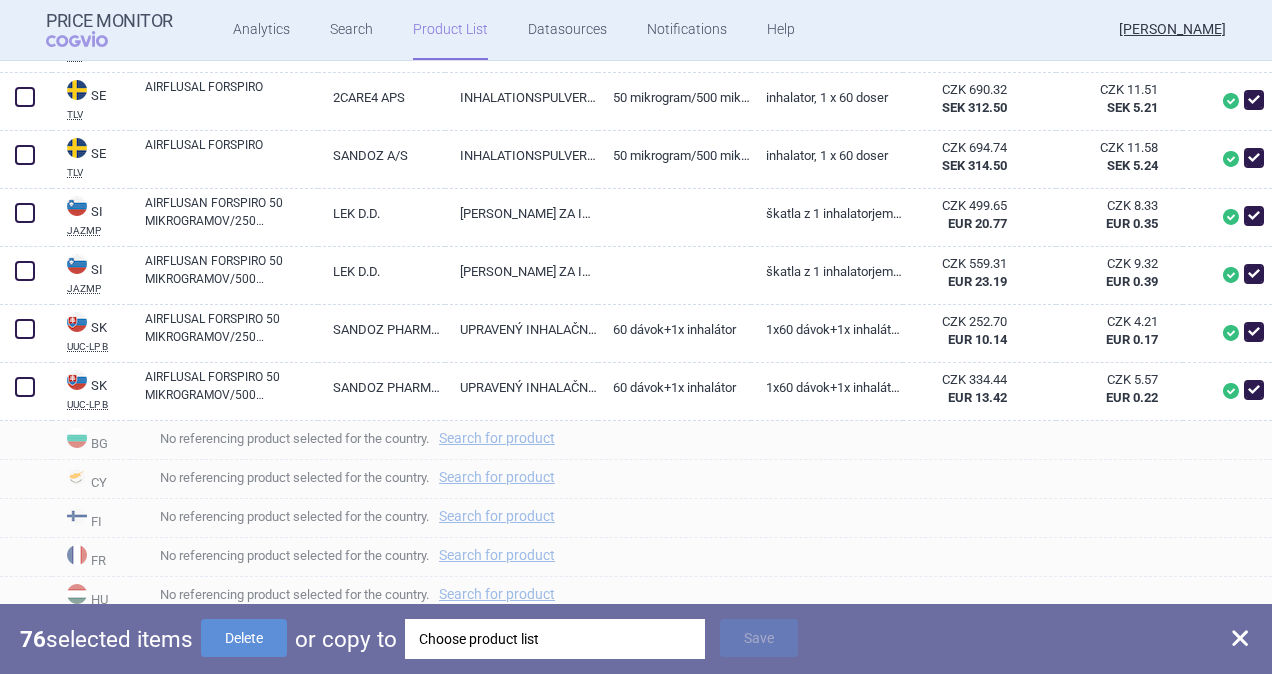 checkbox on "false" 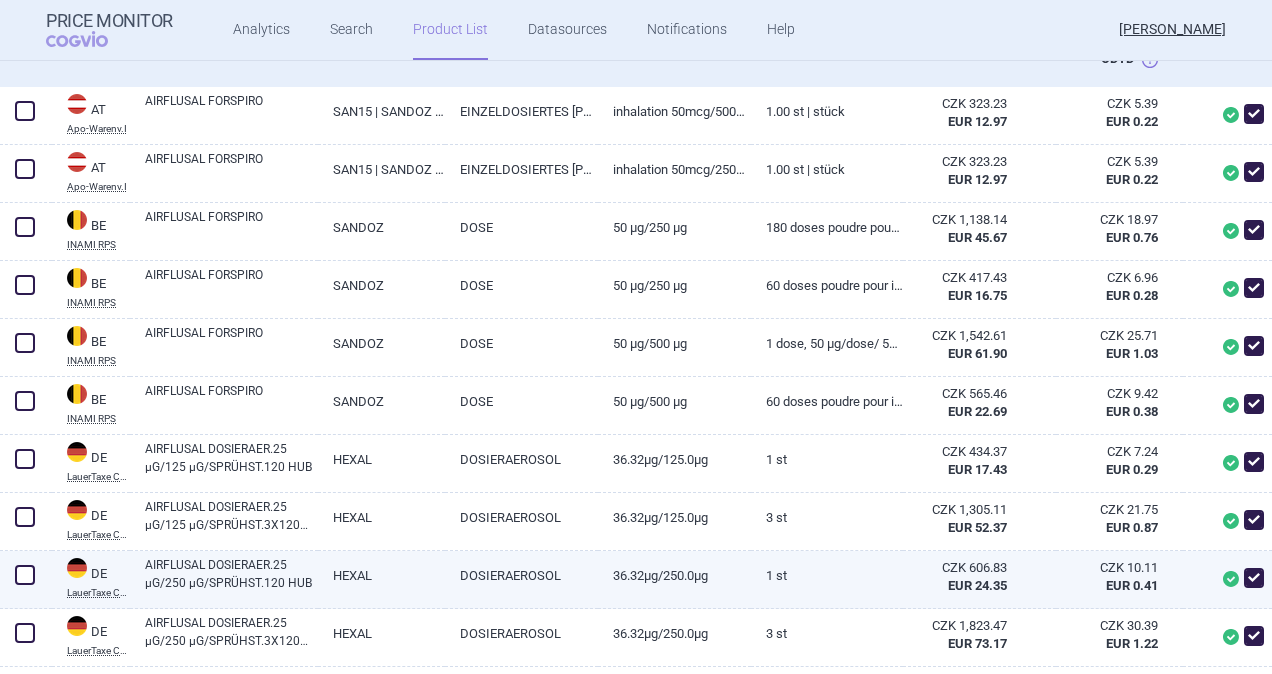 scroll, scrollTop: 800, scrollLeft: 0, axis: vertical 